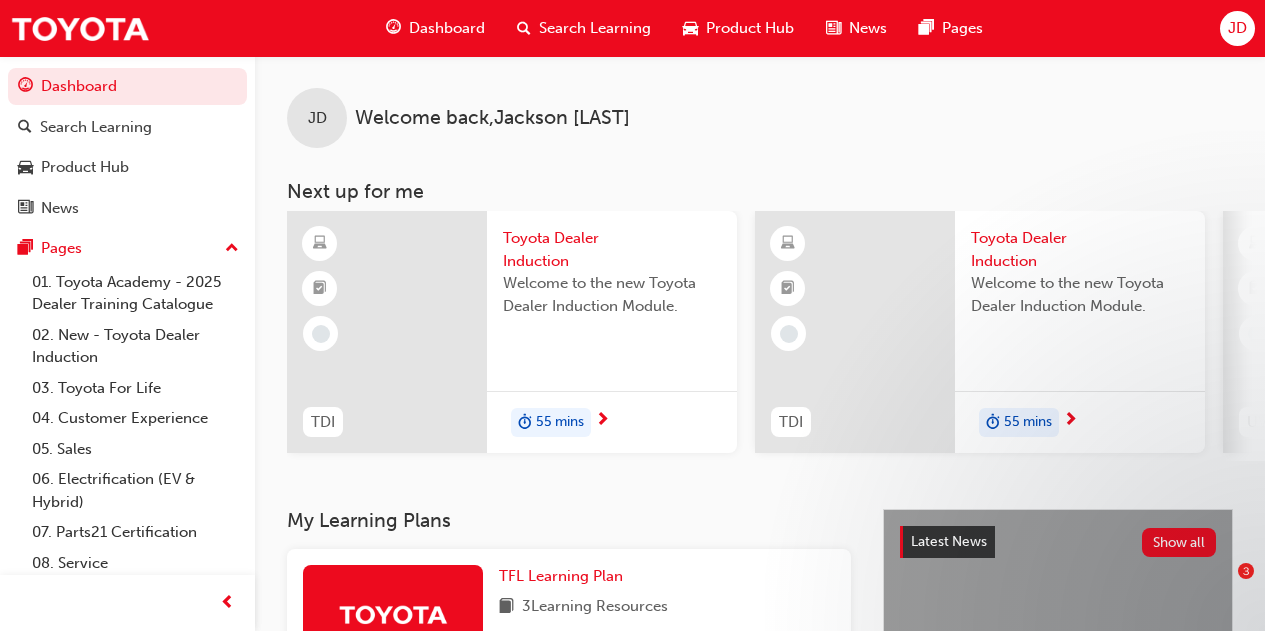 scroll, scrollTop: 0, scrollLeft: 0, axis: both 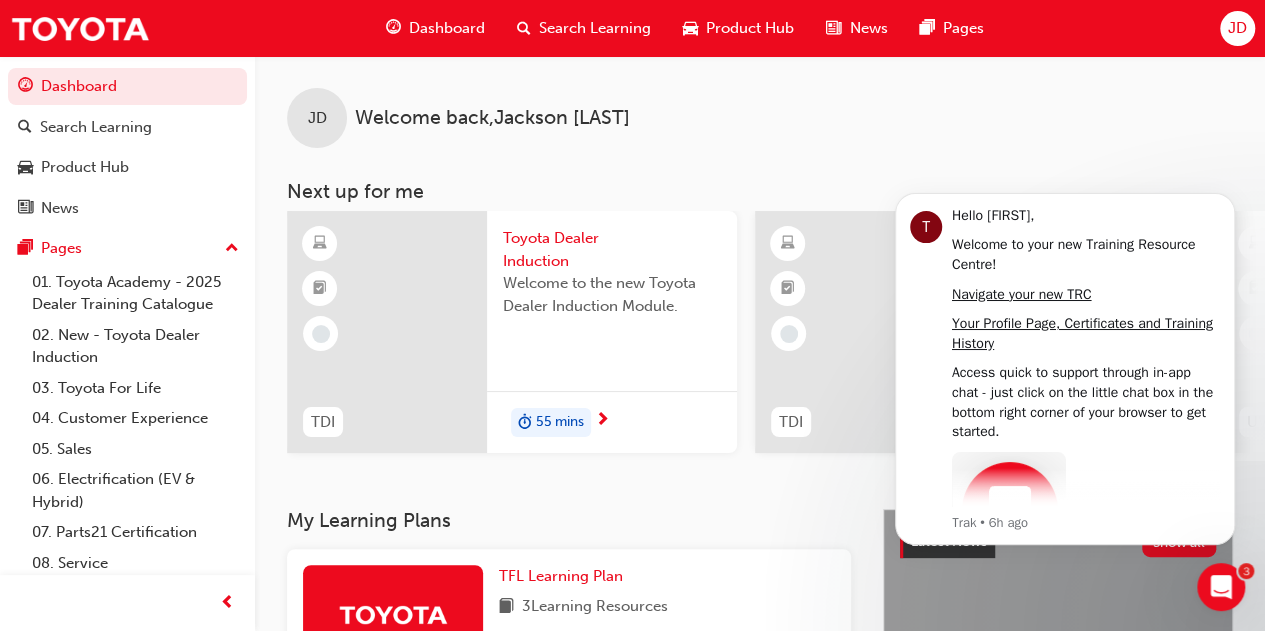click on "Toyota Dealer Induction Welcome to the new Toyota Dealer Induction Module." at bounding box center (612, 289) 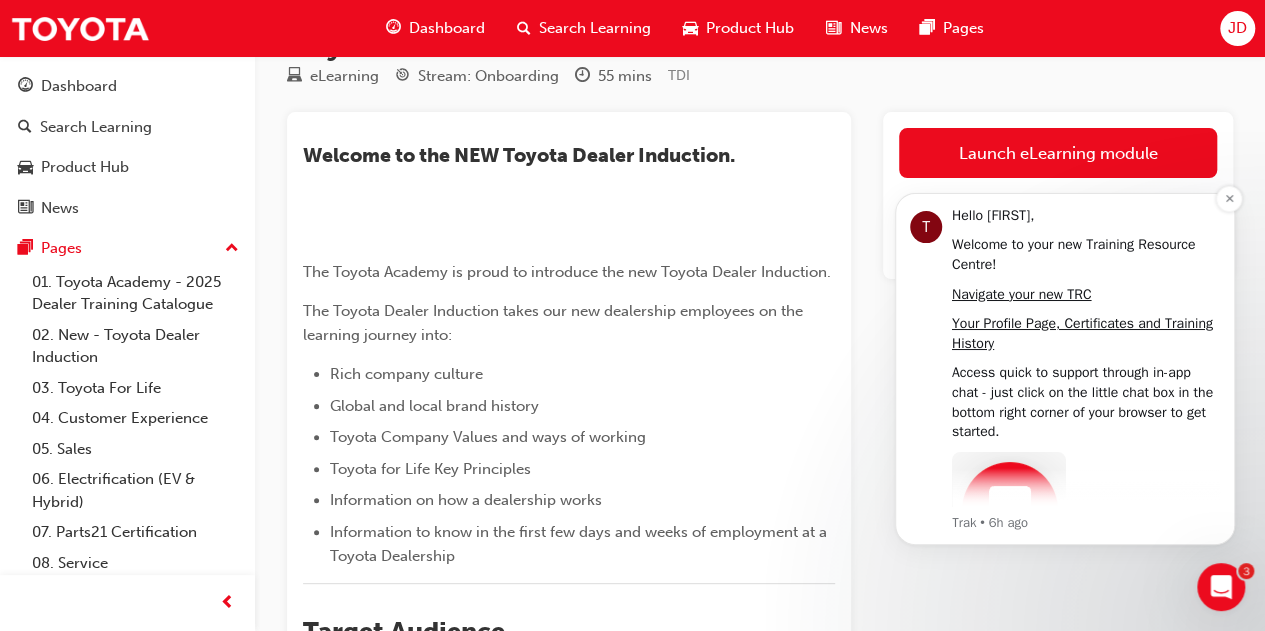 scroll, scrollTop: 100, scrollLeft: 0, axis: vertical 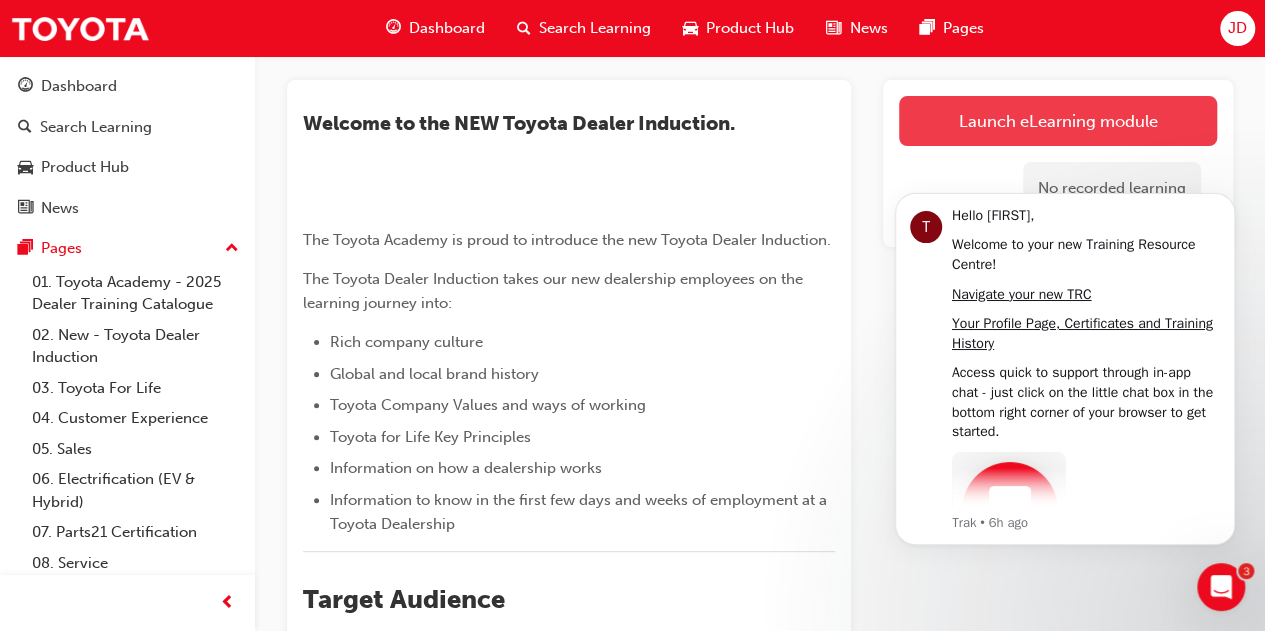 click on "Launch eLearning module" at bounding box center [1058, 121] 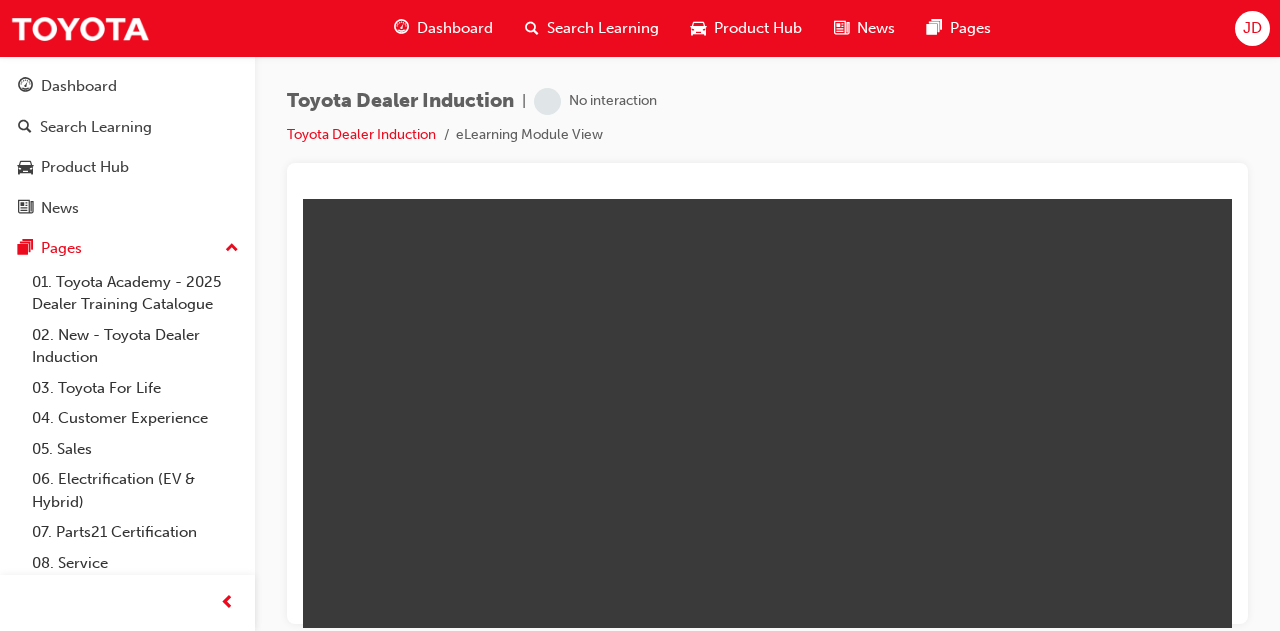 scroll, scrollTop: 0, scrollLeft: 0, axis: both 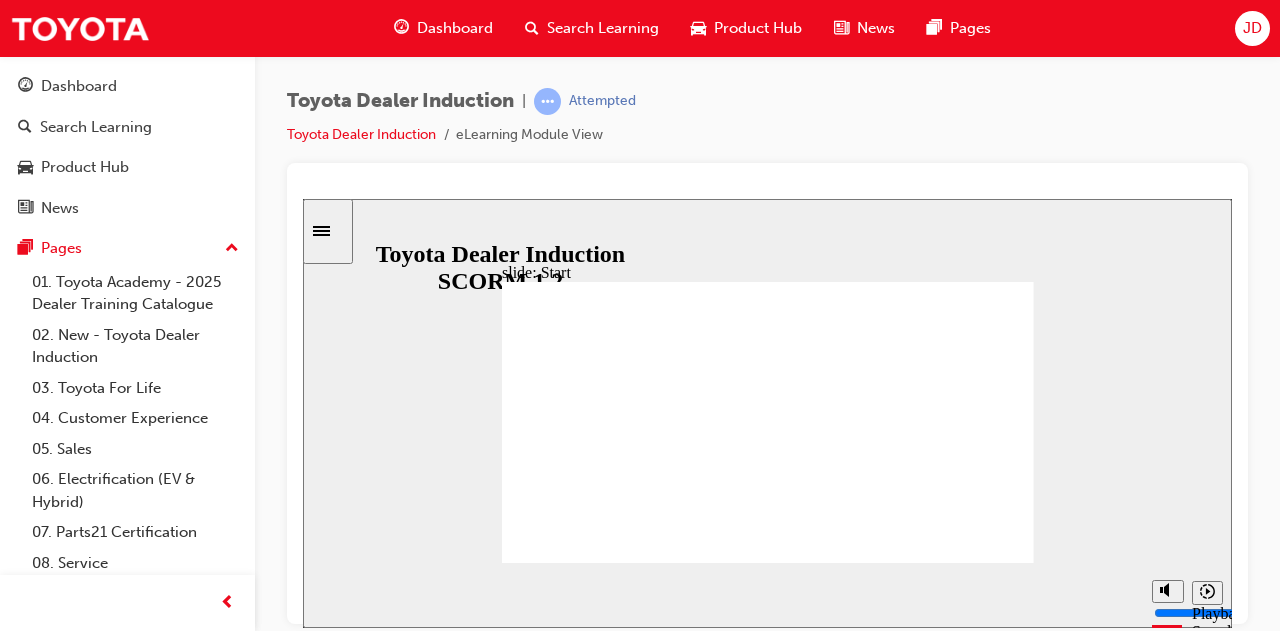 click 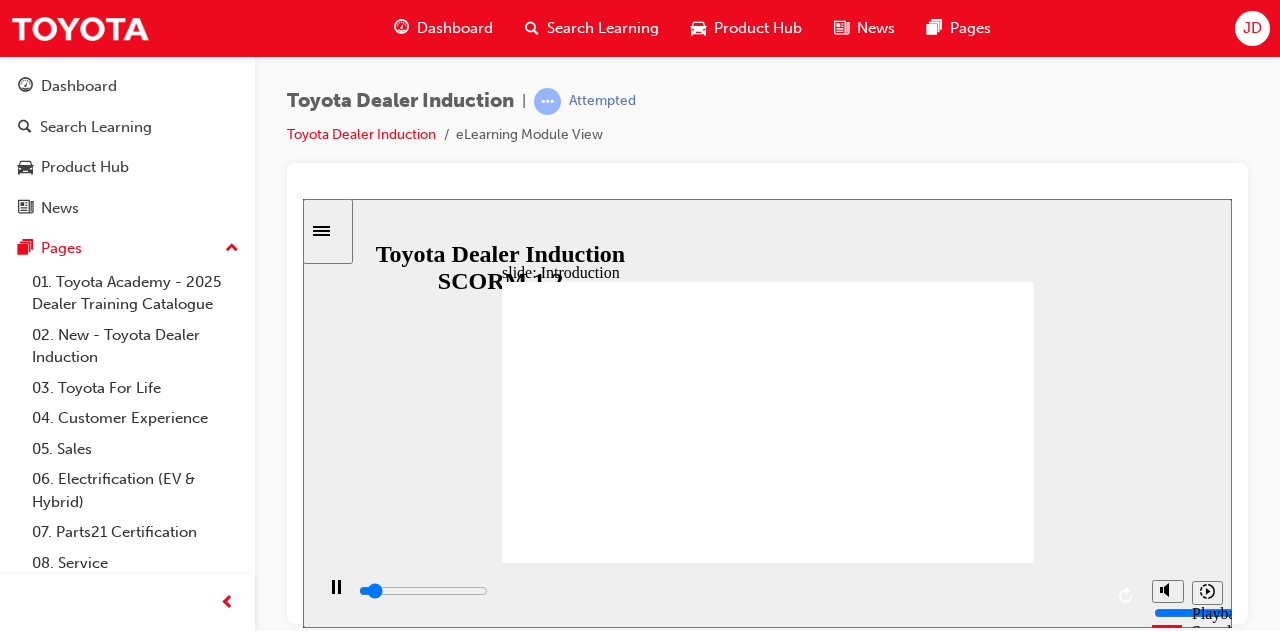 click on "Toyota Dealer Induction | Attempted Toyota Dealer Induction eLearning Module View" at bounding box center [767, 125] 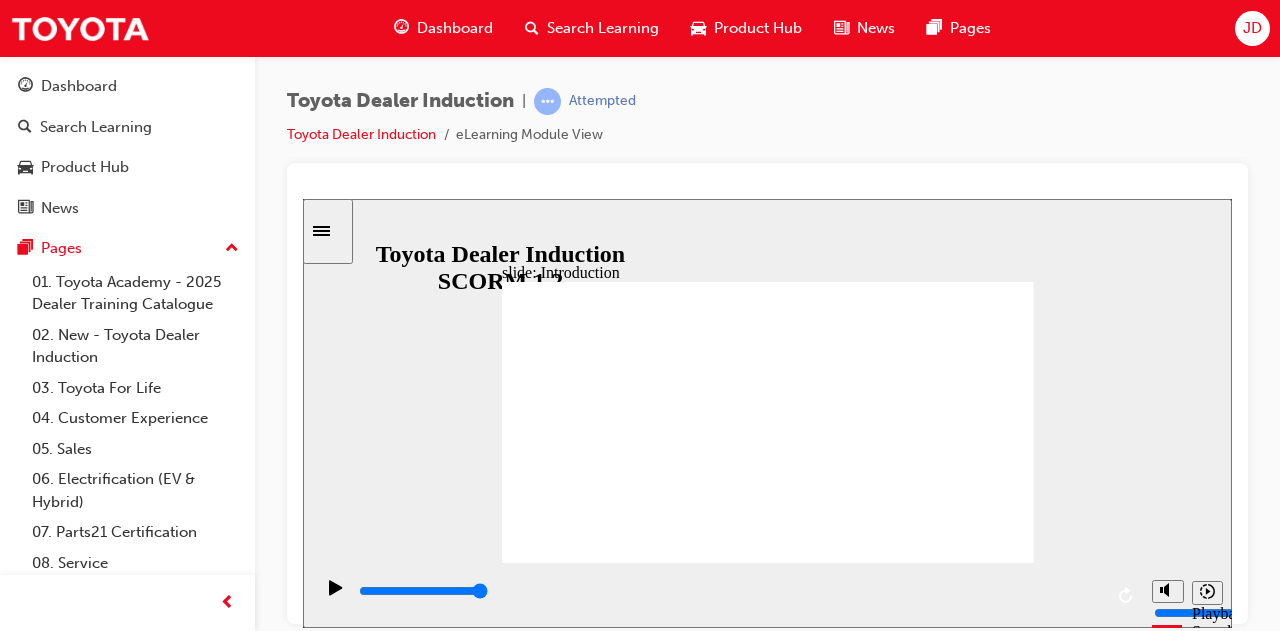 click 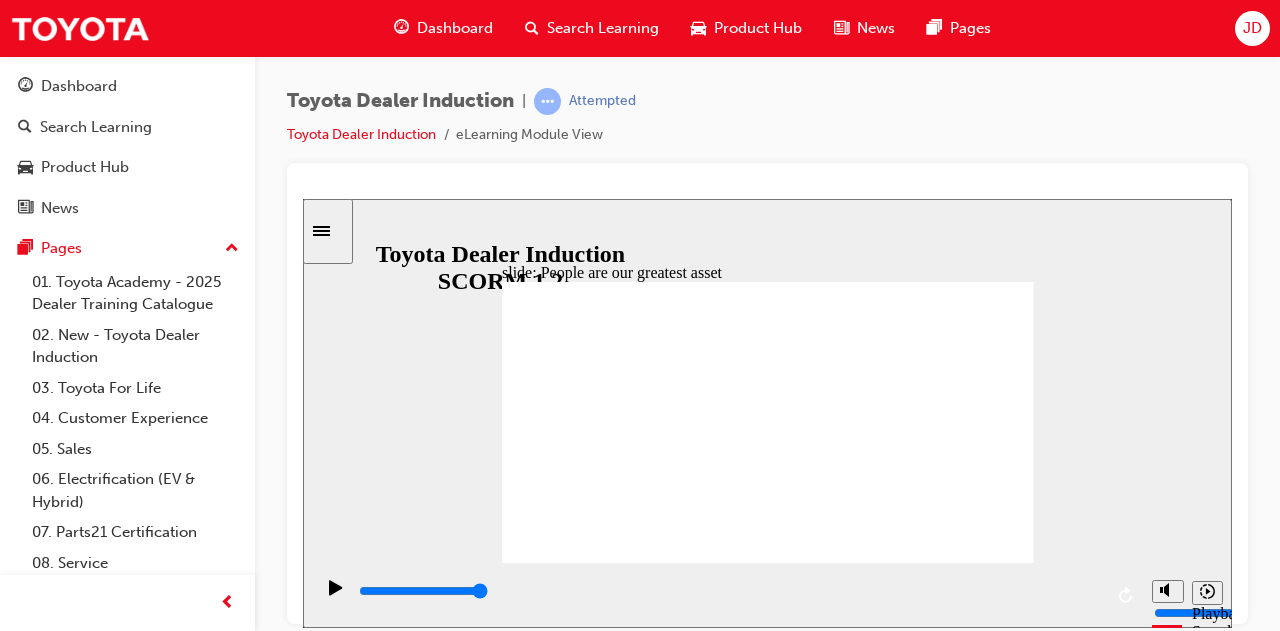 click 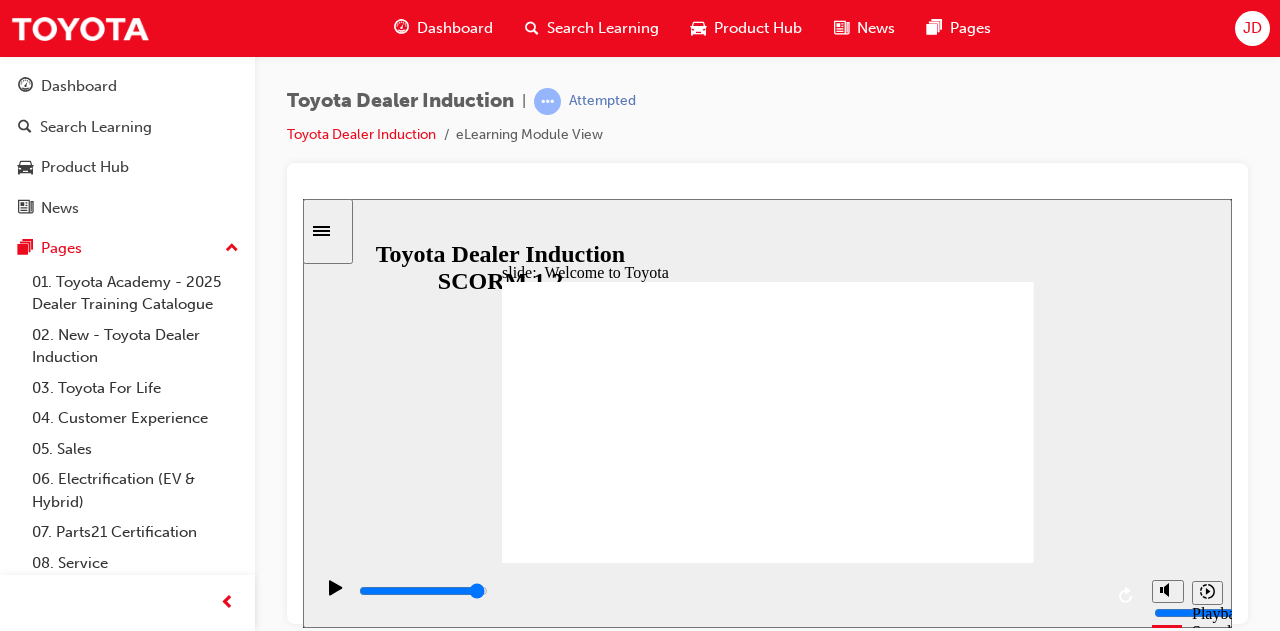 click 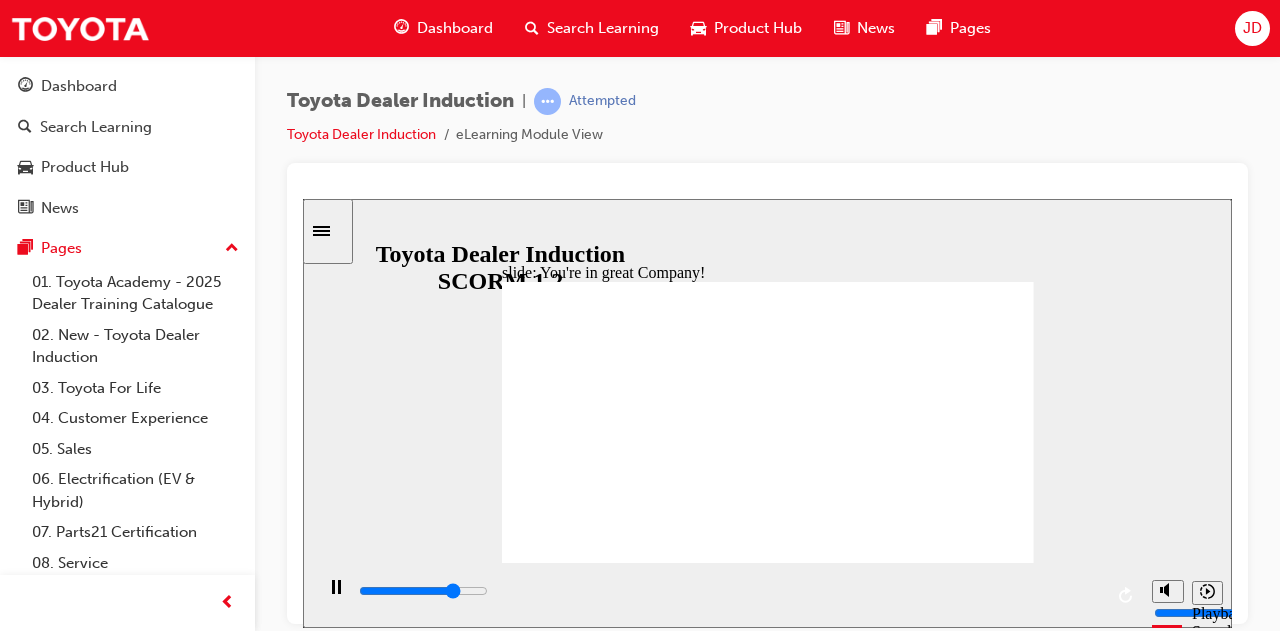 click 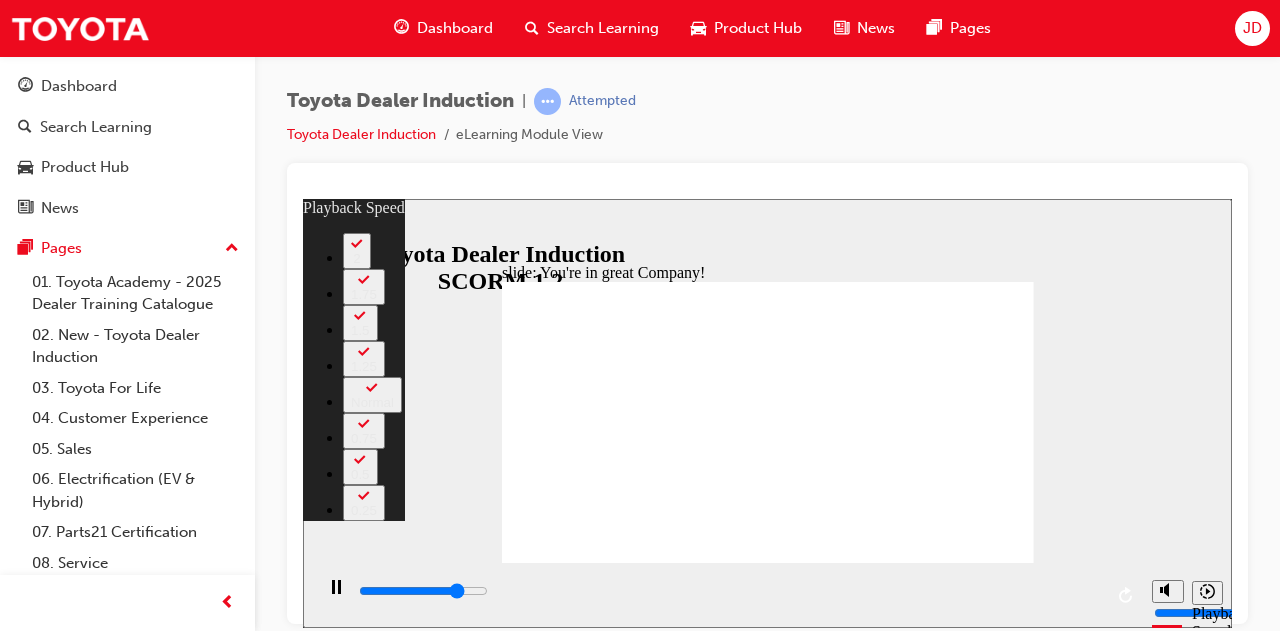 type on "6000" 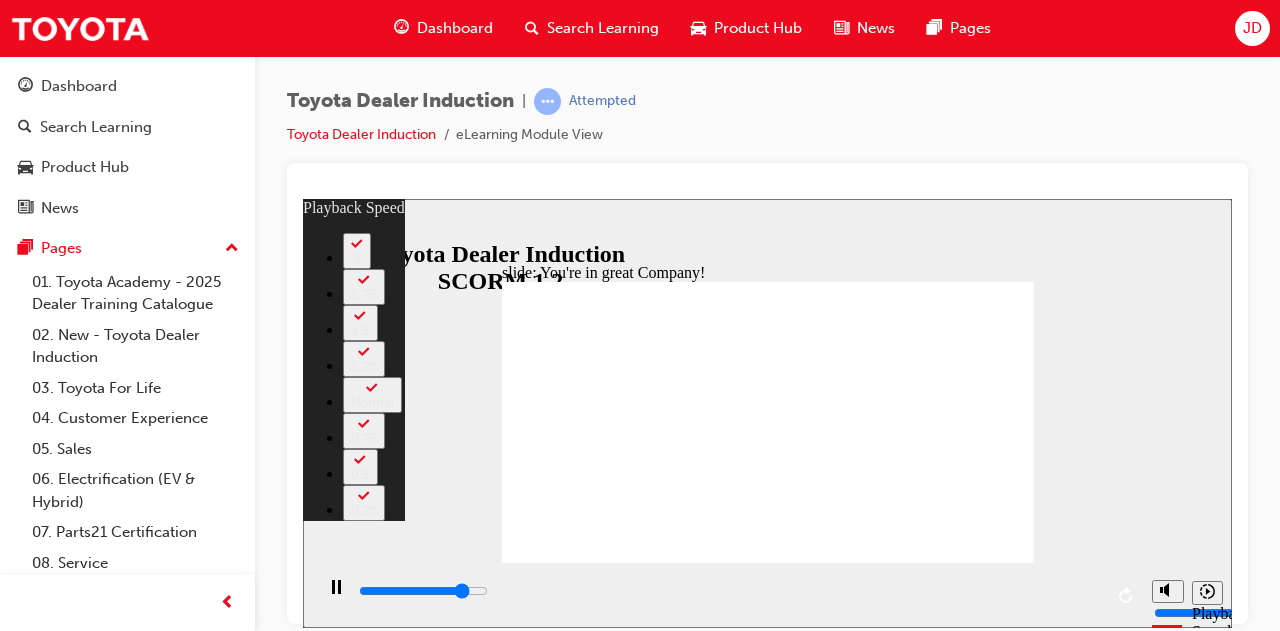 type on "6300" 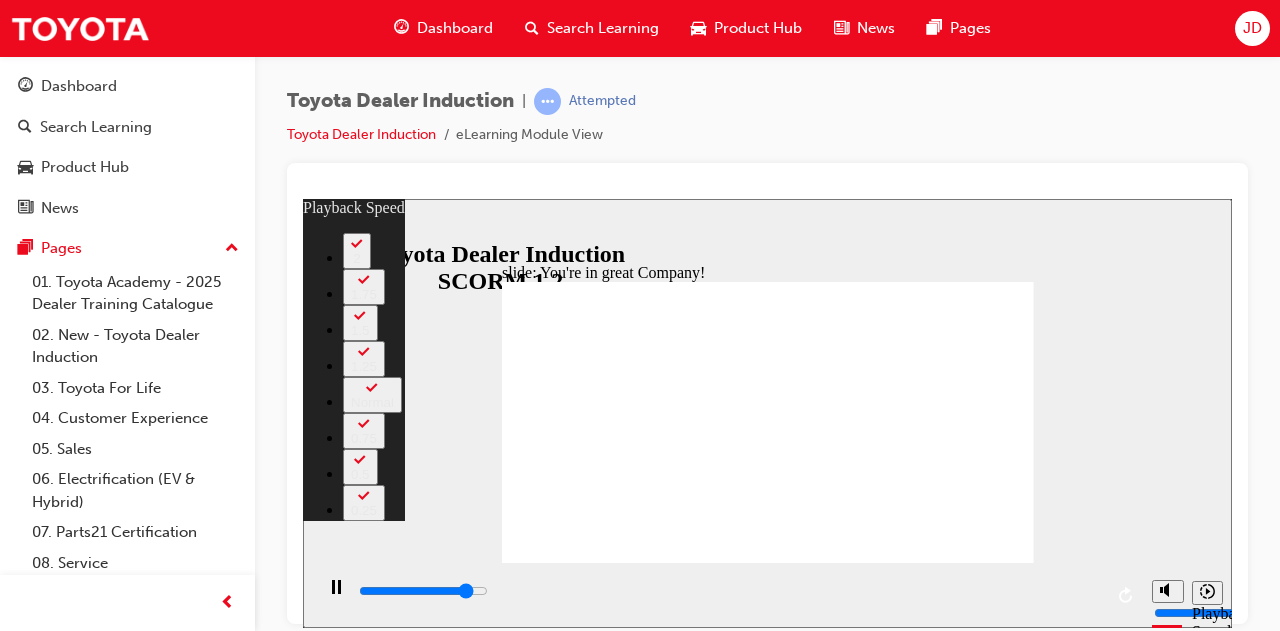 type on "6600" 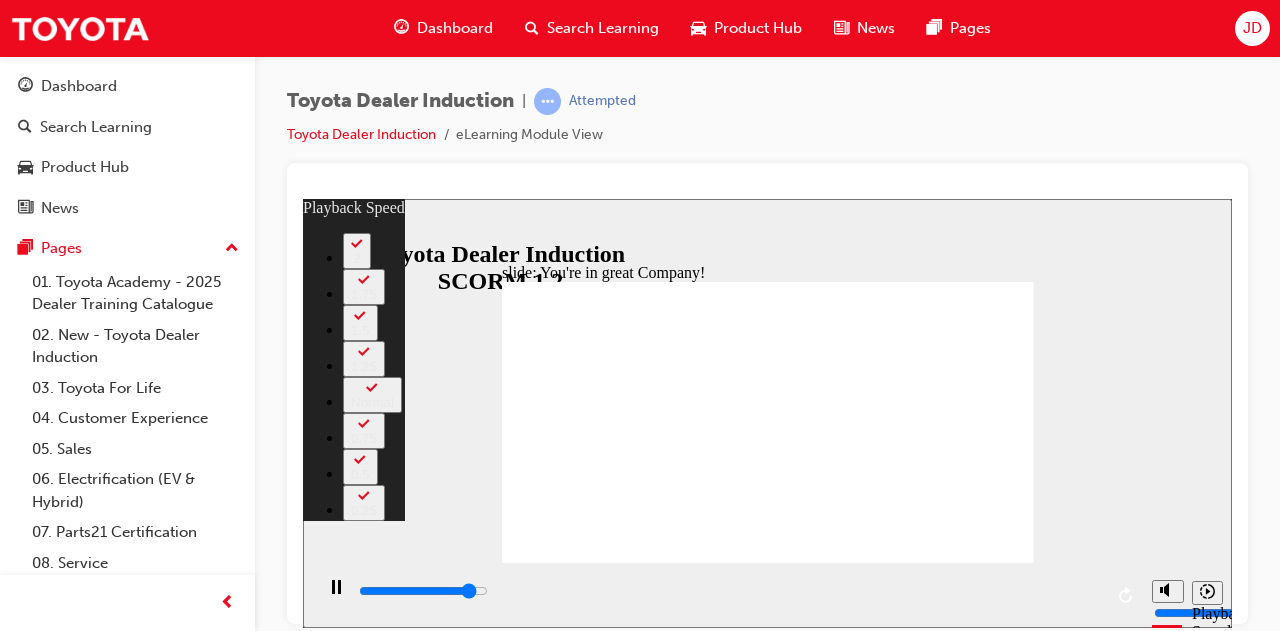 type on "6800" 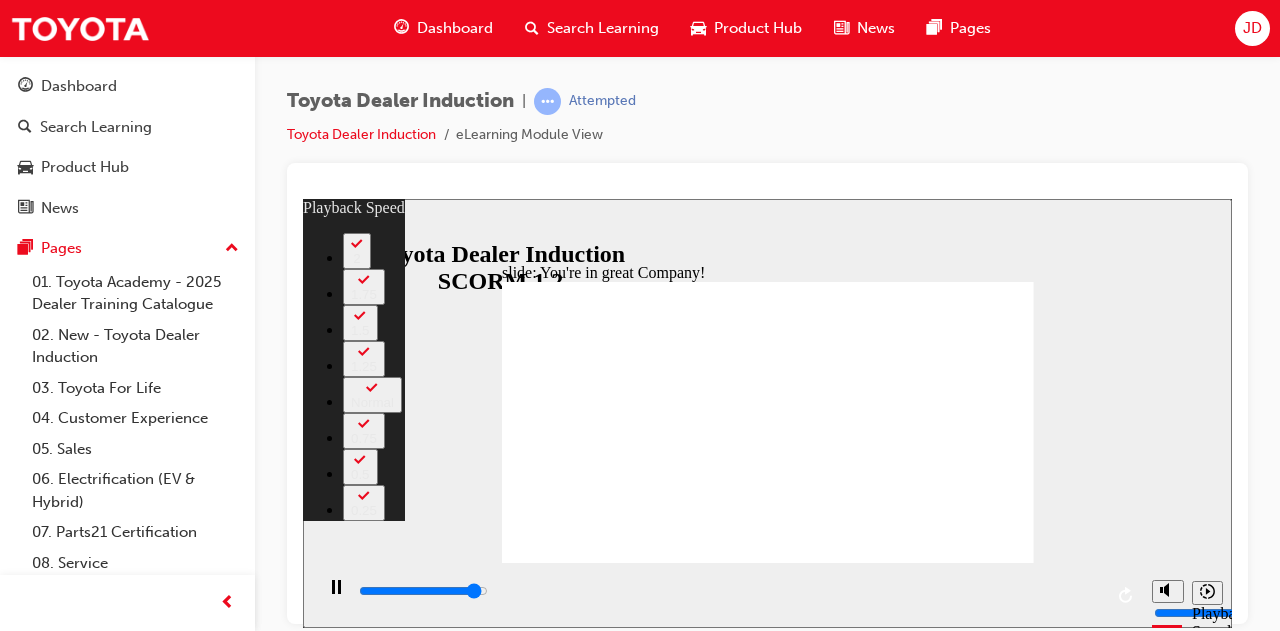 type on "7100" 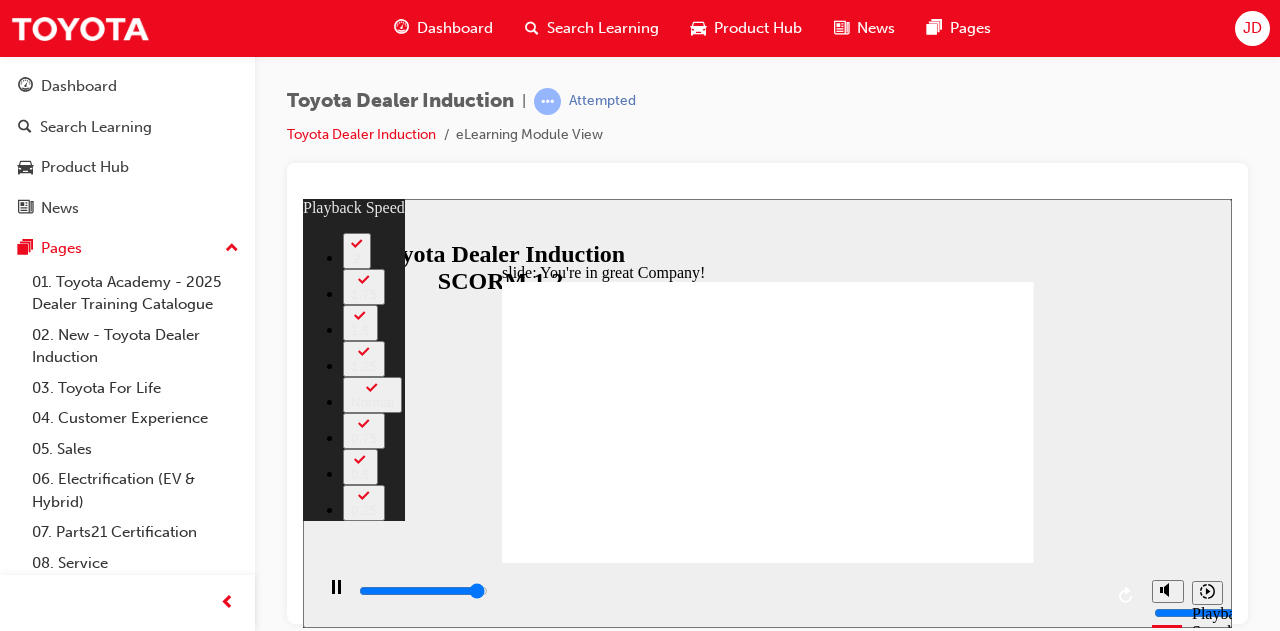 type on "7400" 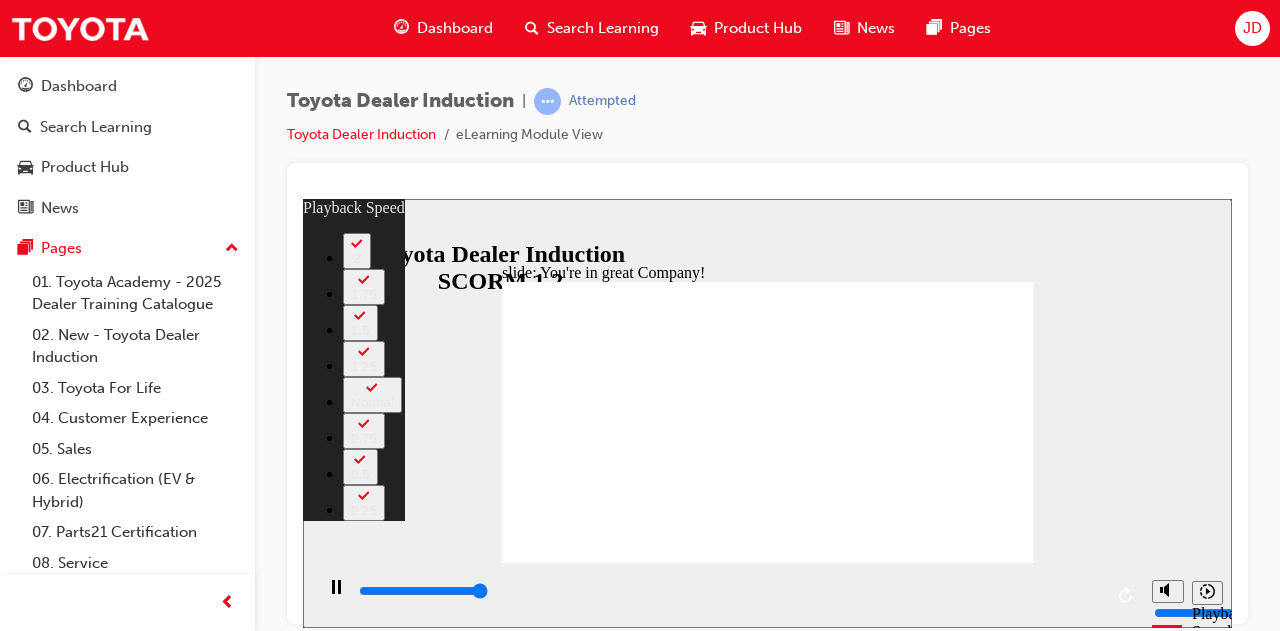 type on "7500" 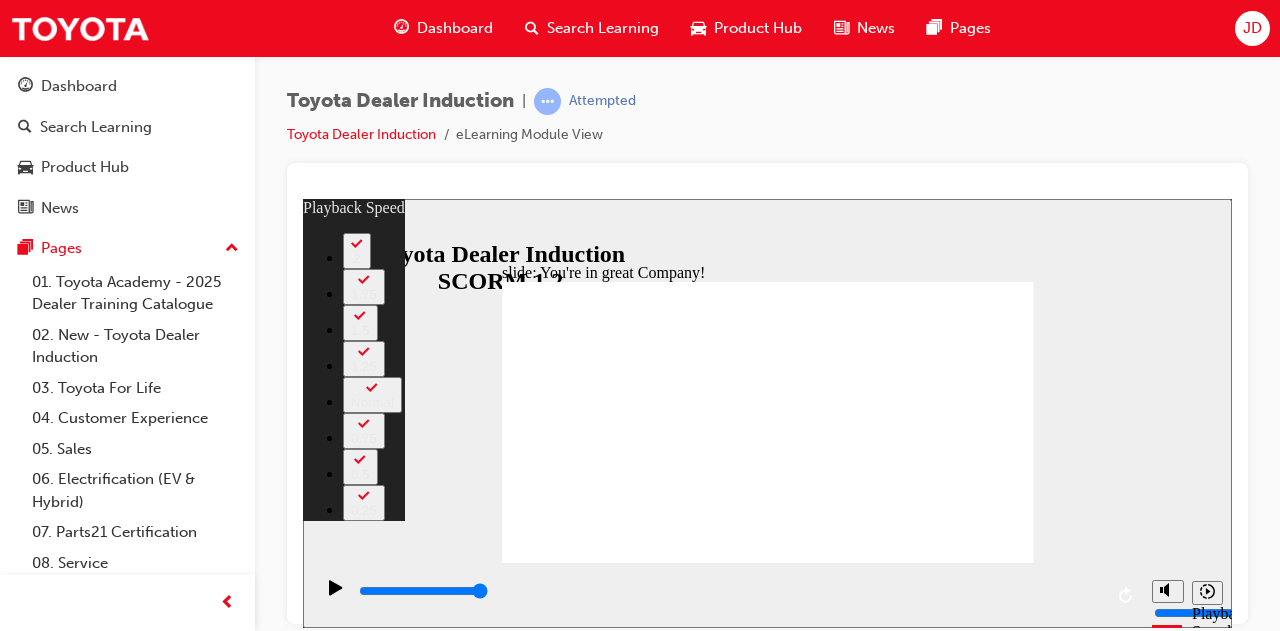 type on "7" 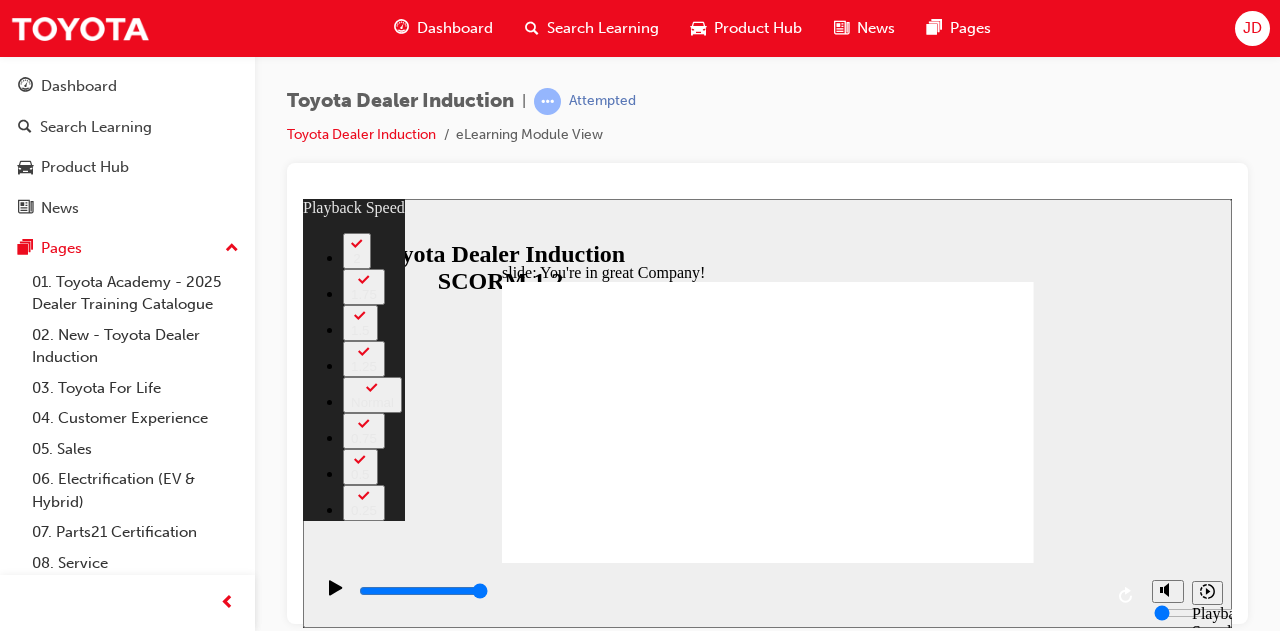 type on "89" 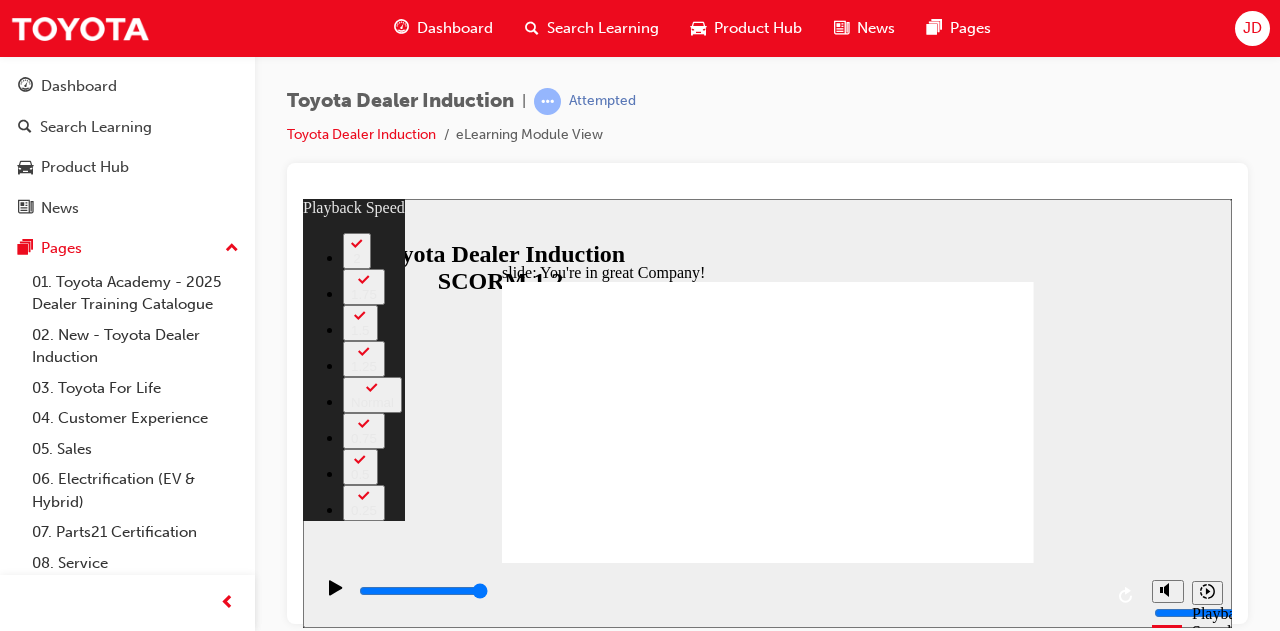 type on "90" 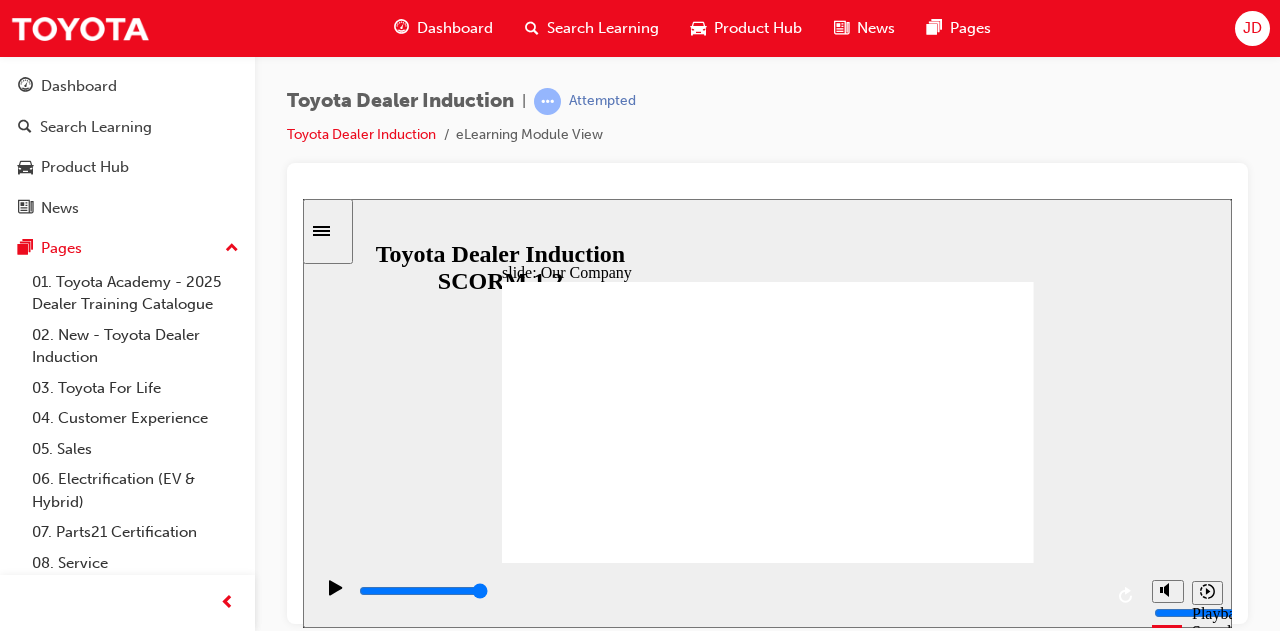 click 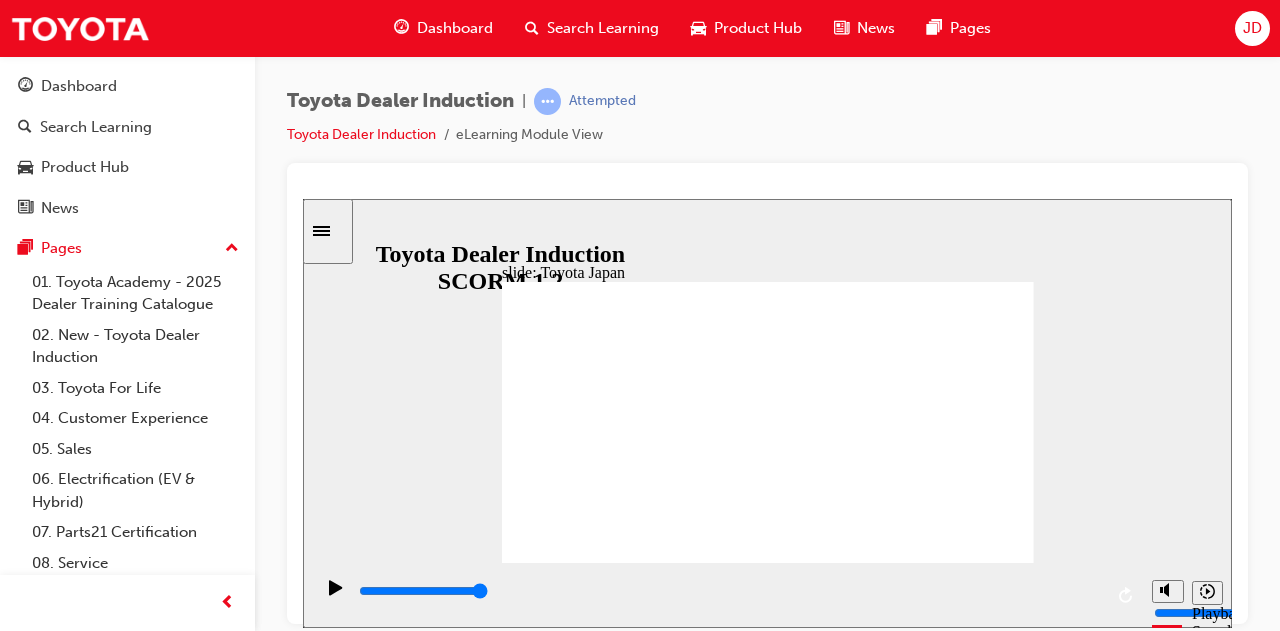 click 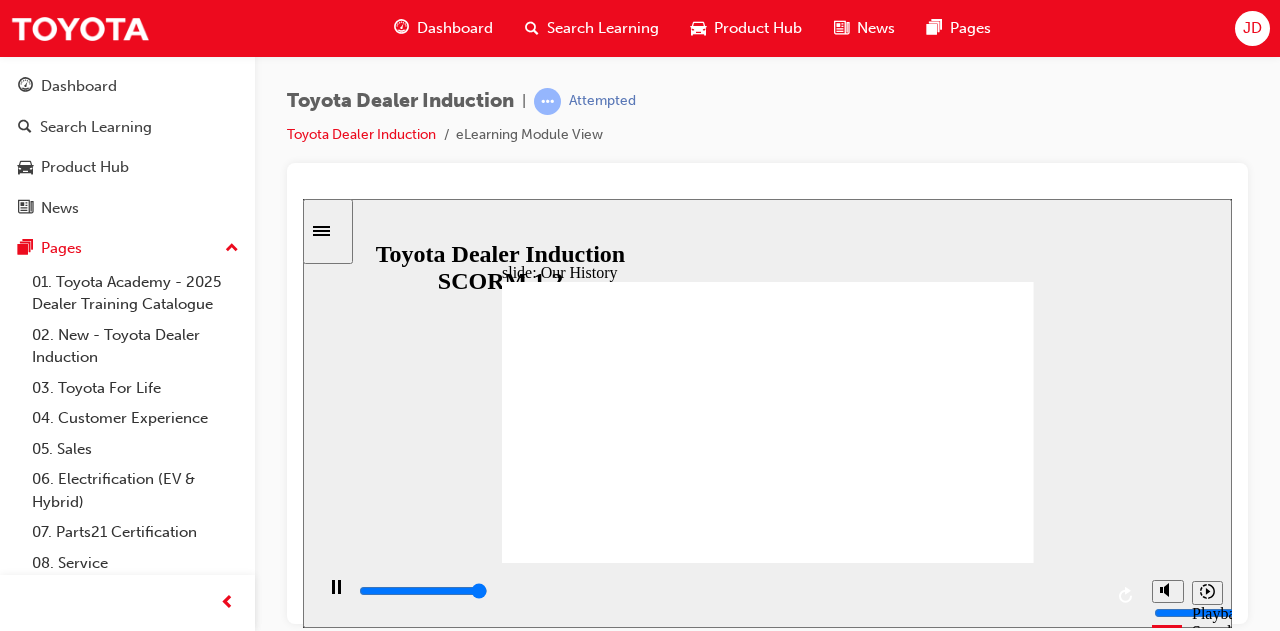 type on "8300" 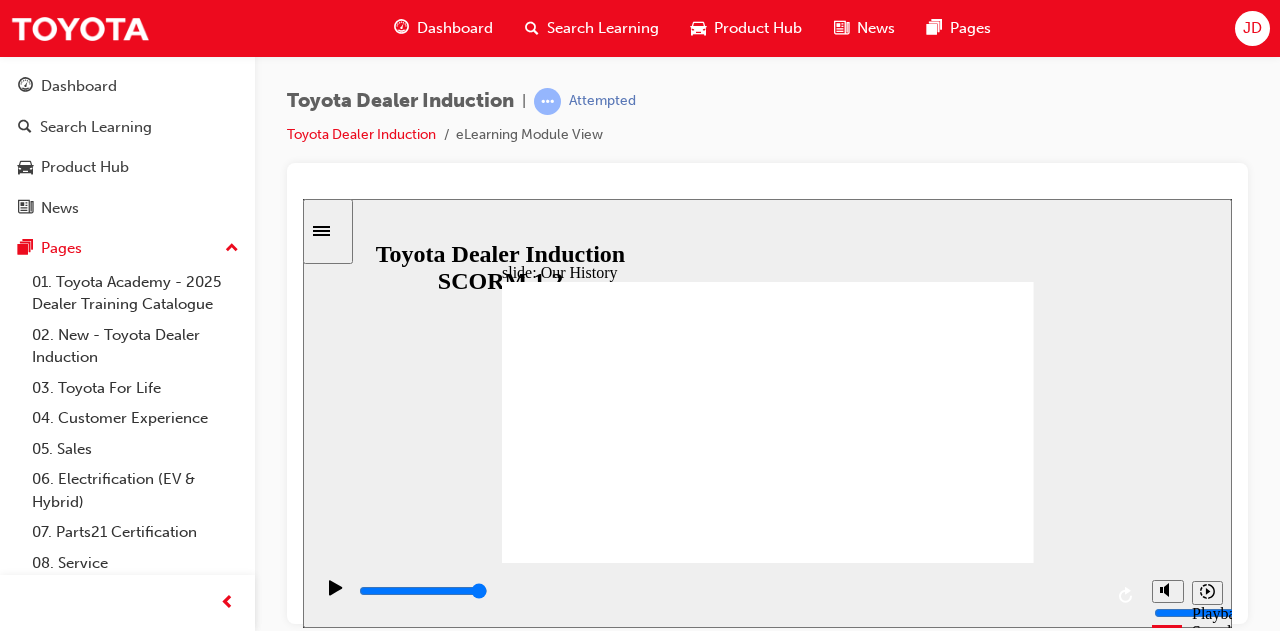 drag, startPoint x: 624, startPoint y: 503, endPoint x: 644, endPoint y: 508, distance: 20.615528 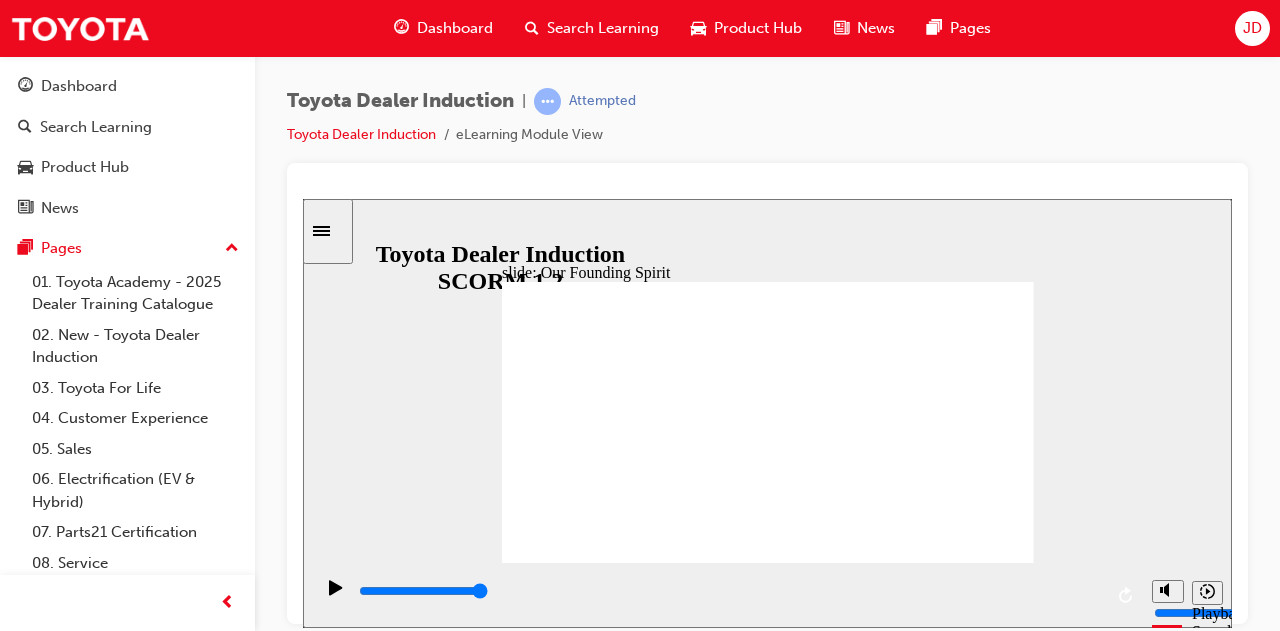 click 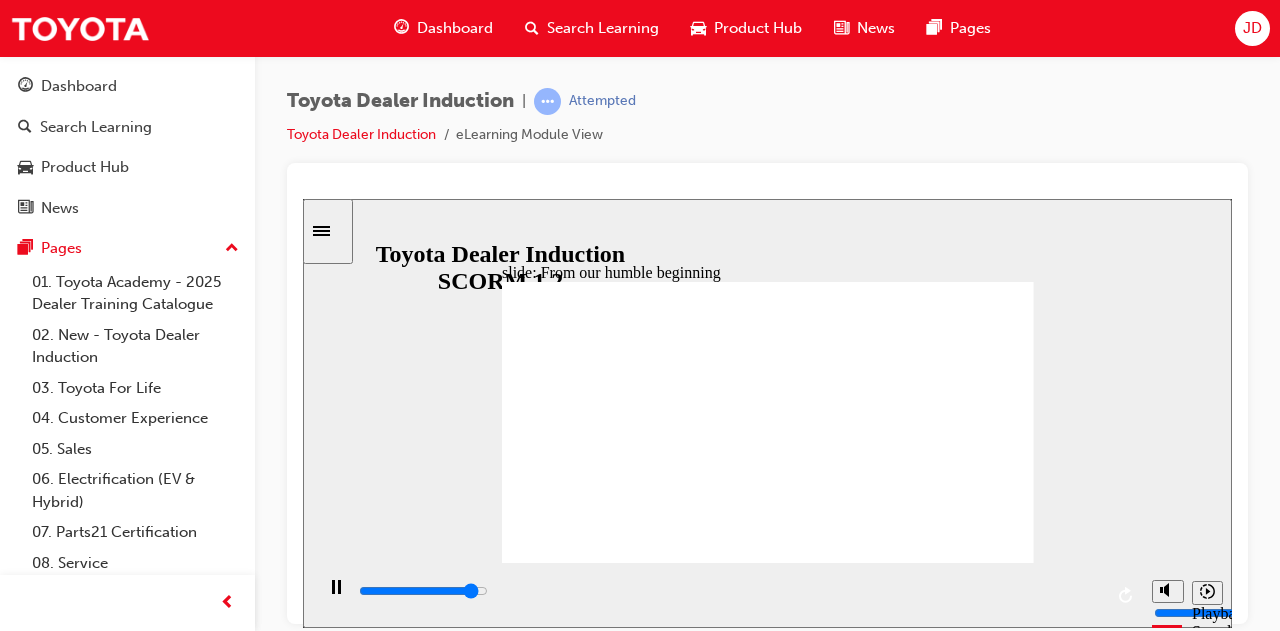 click 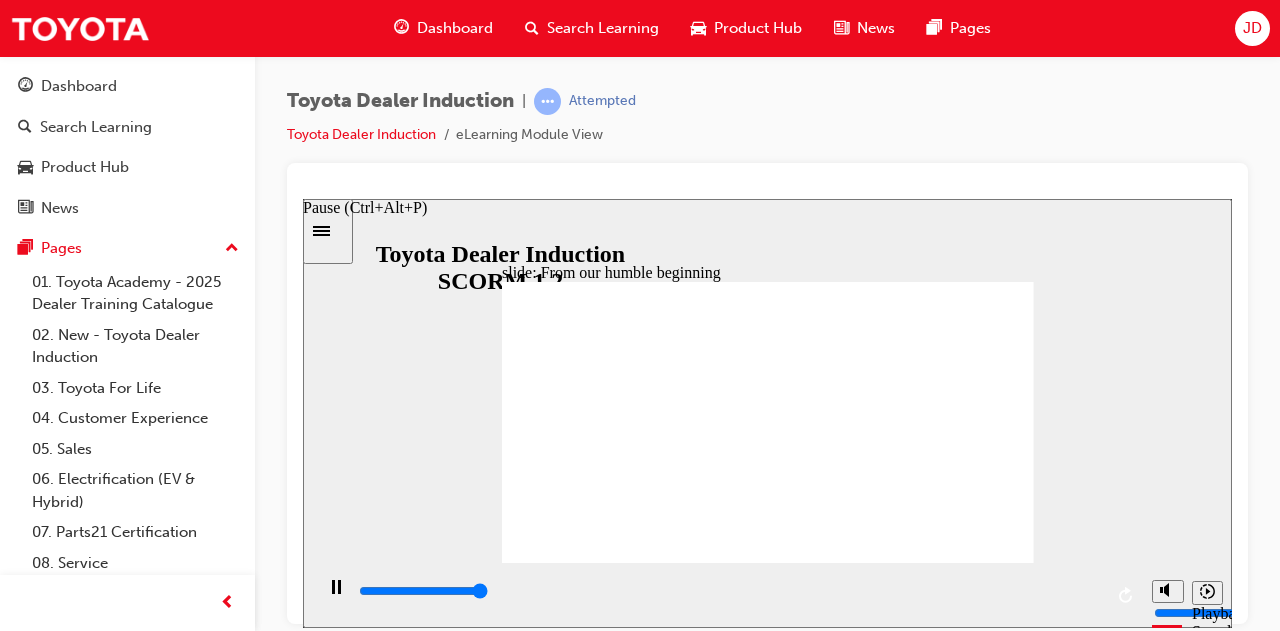 click 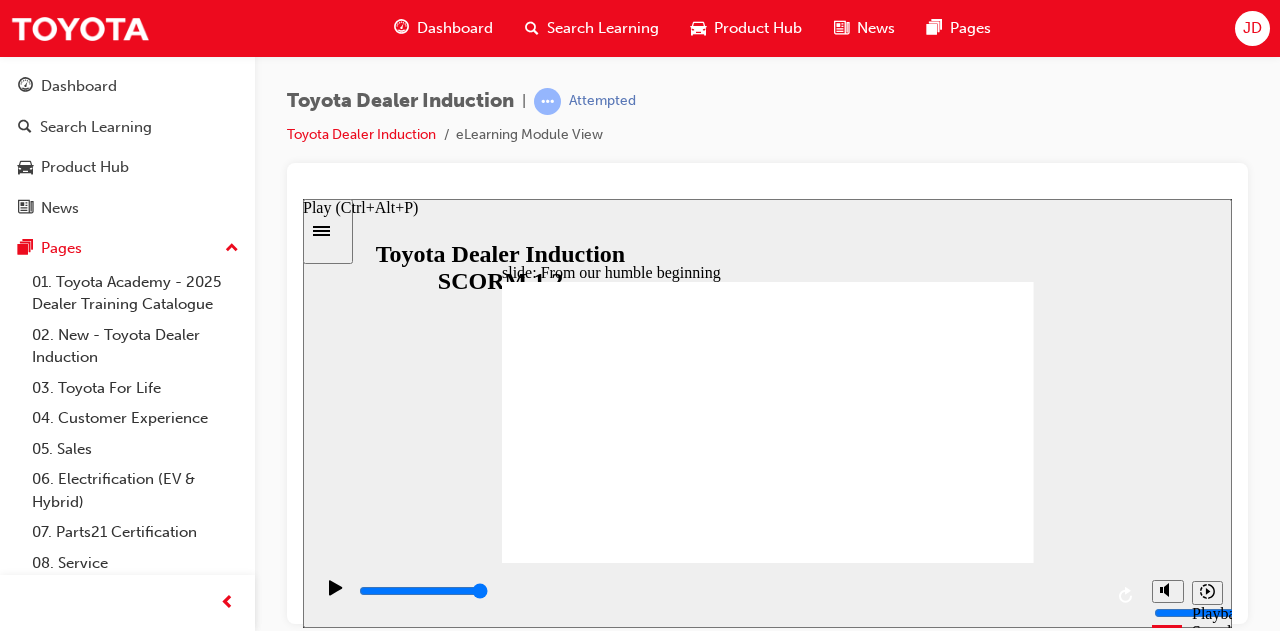 click 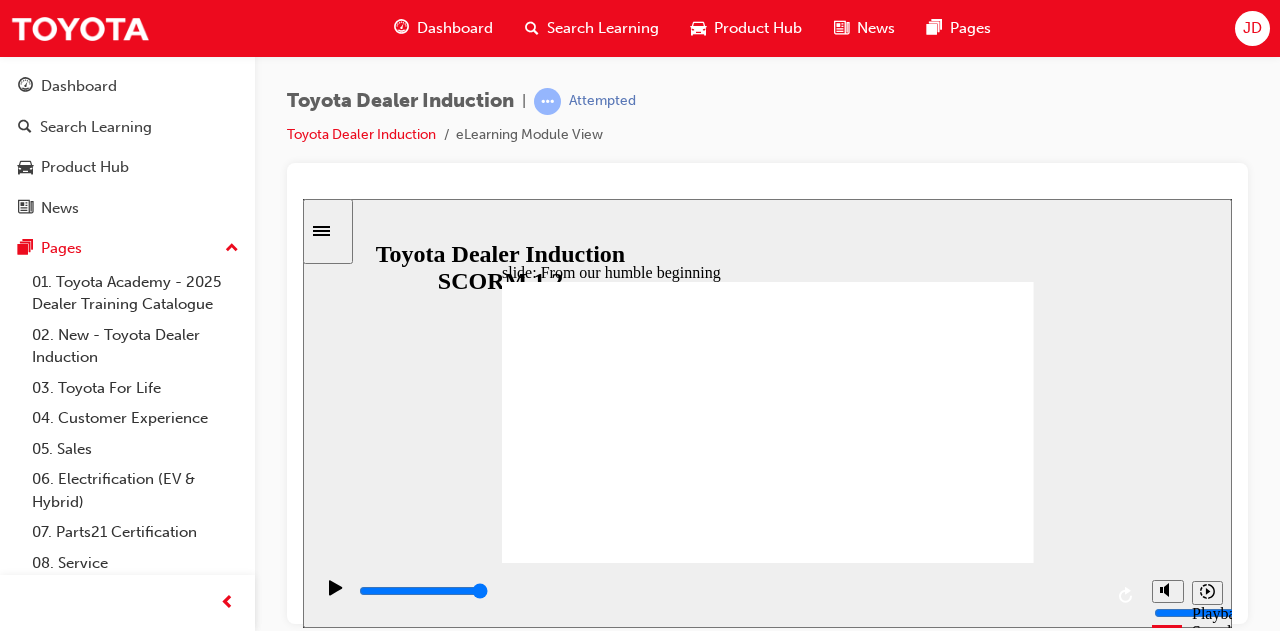 click 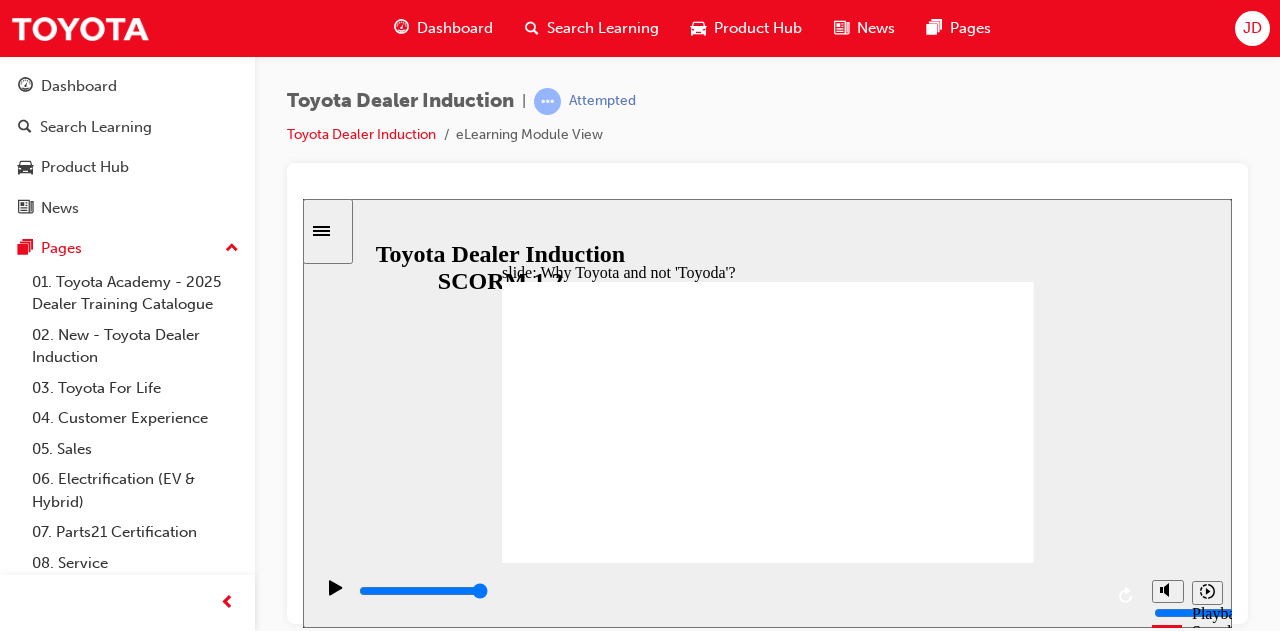 click 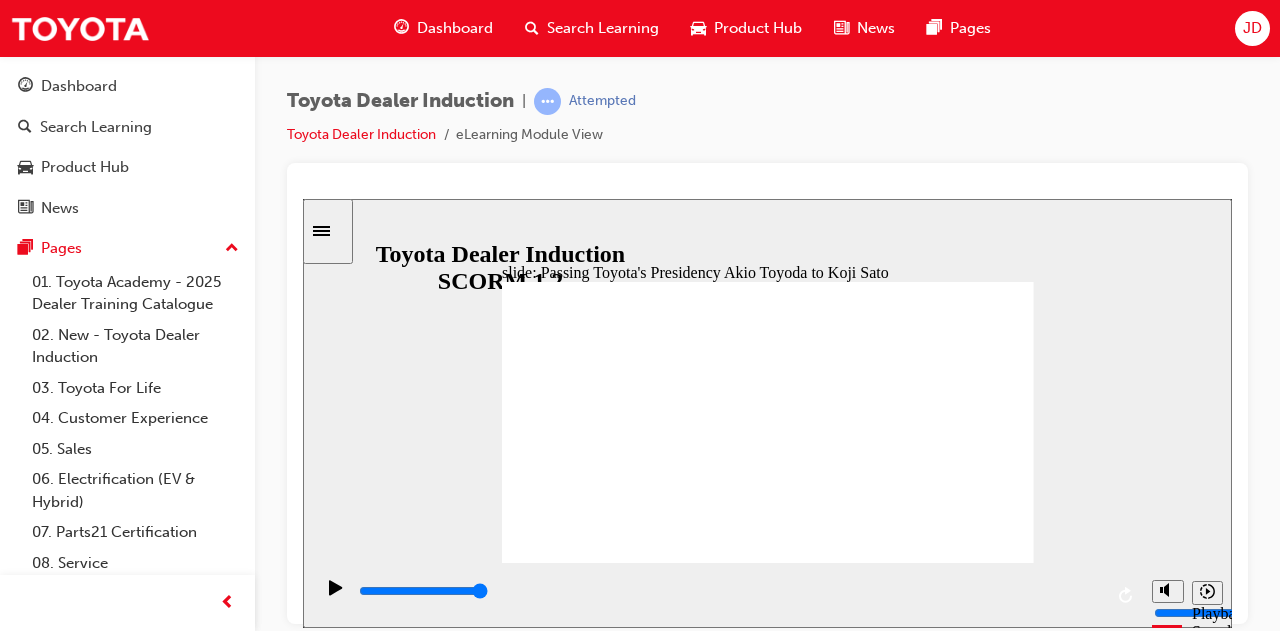 click 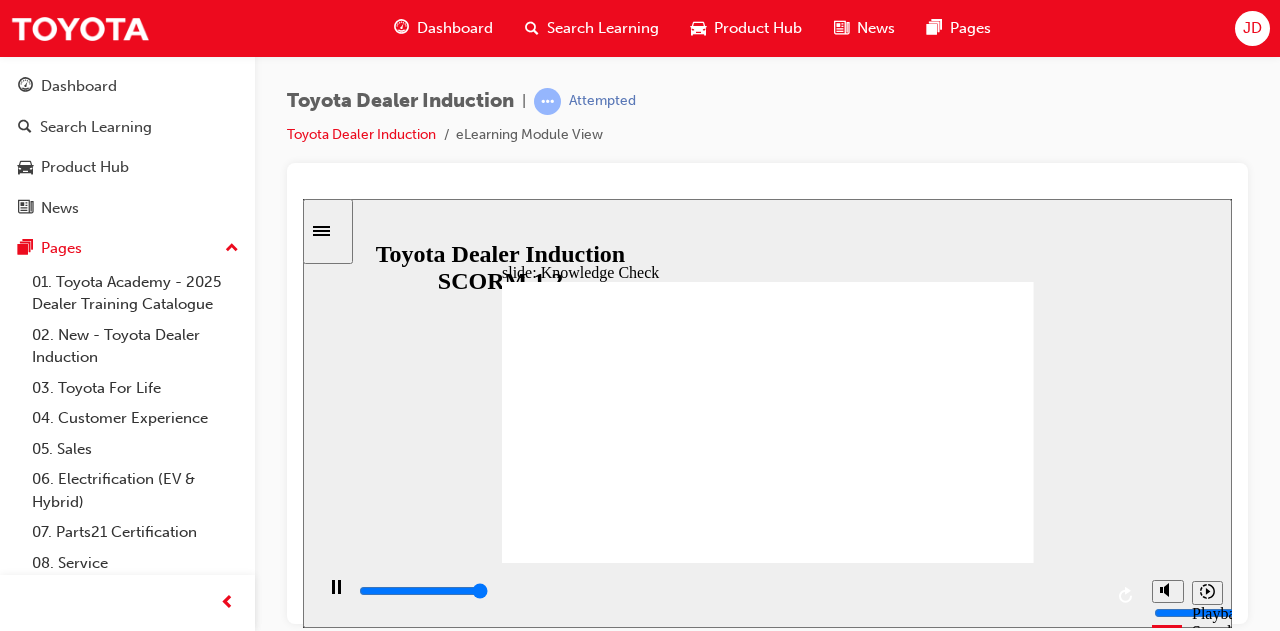 type on "5000" 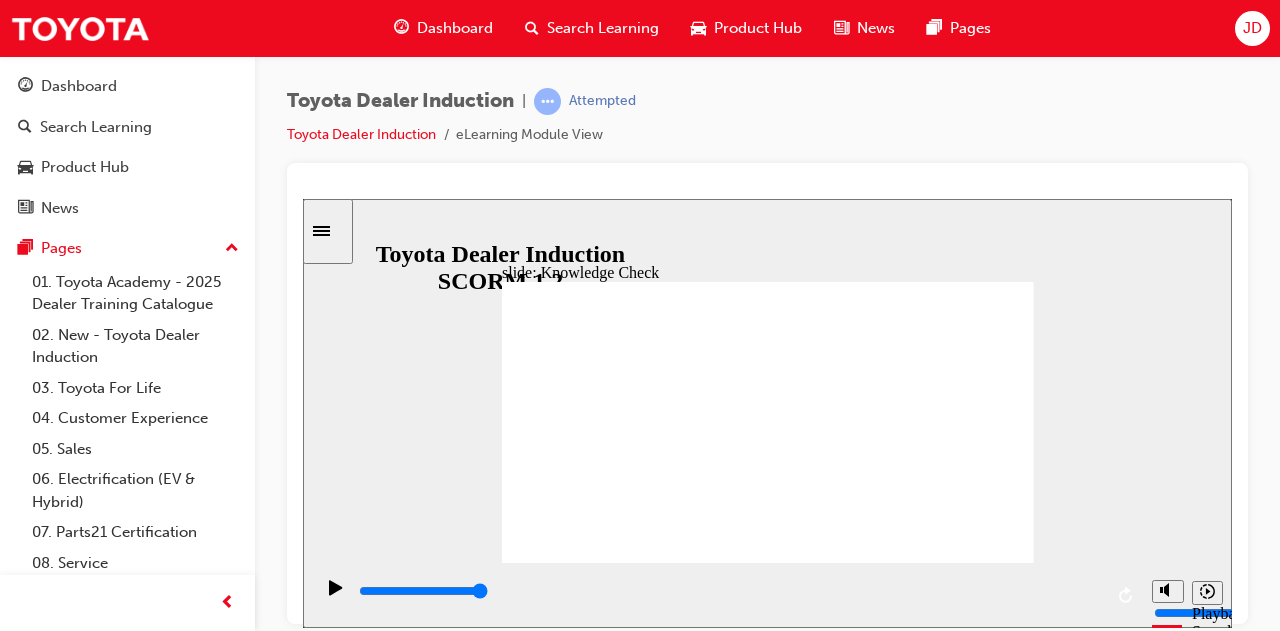 radio on "true" 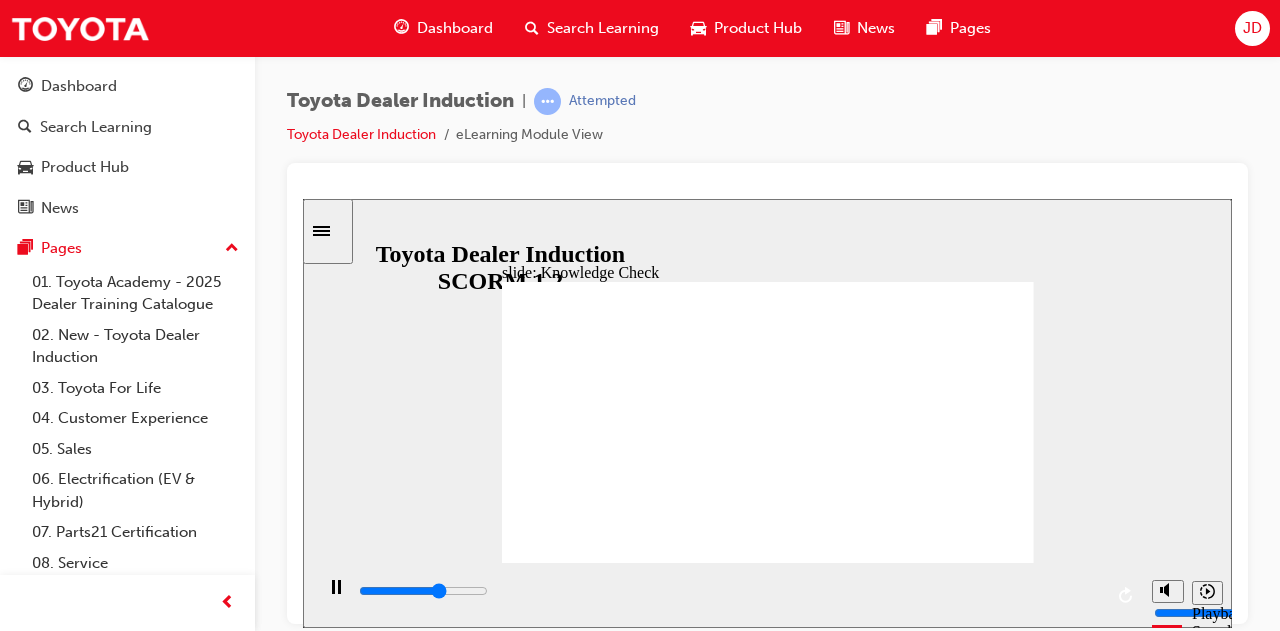 type on "3200" 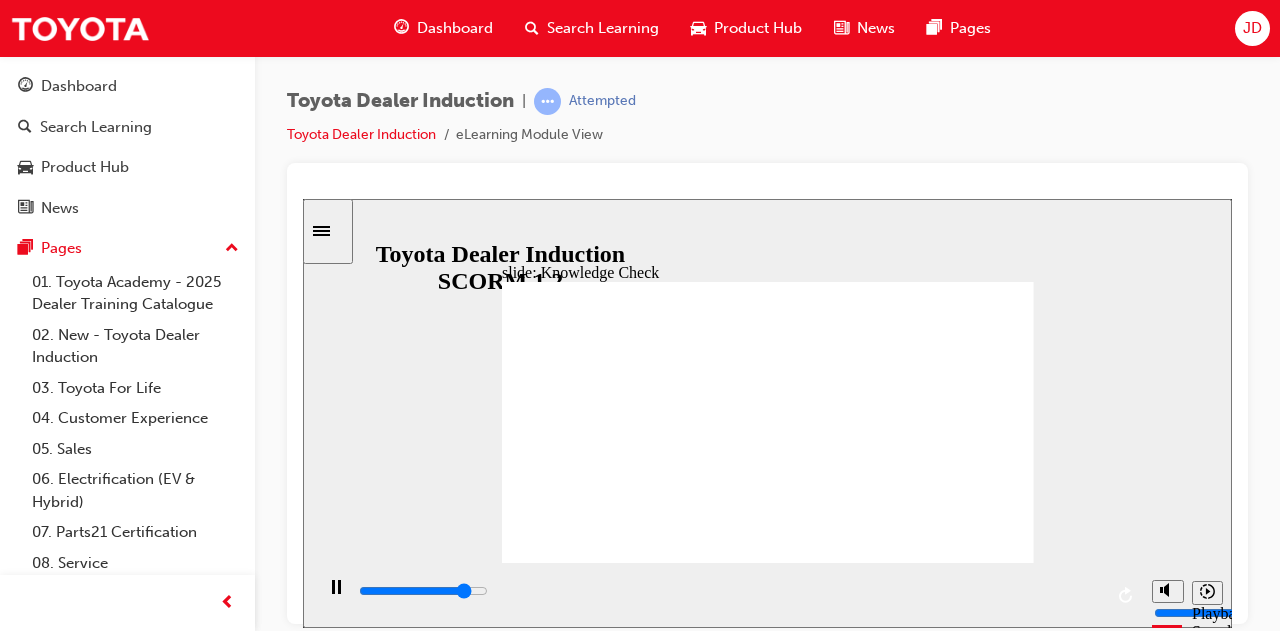 click 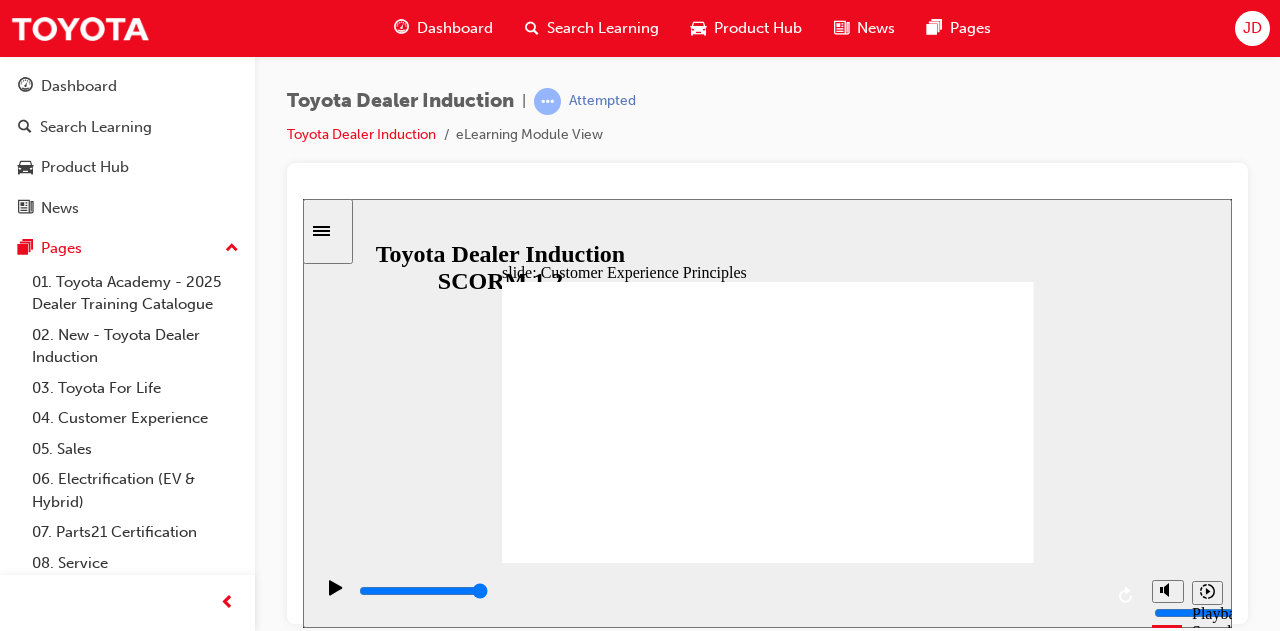 click 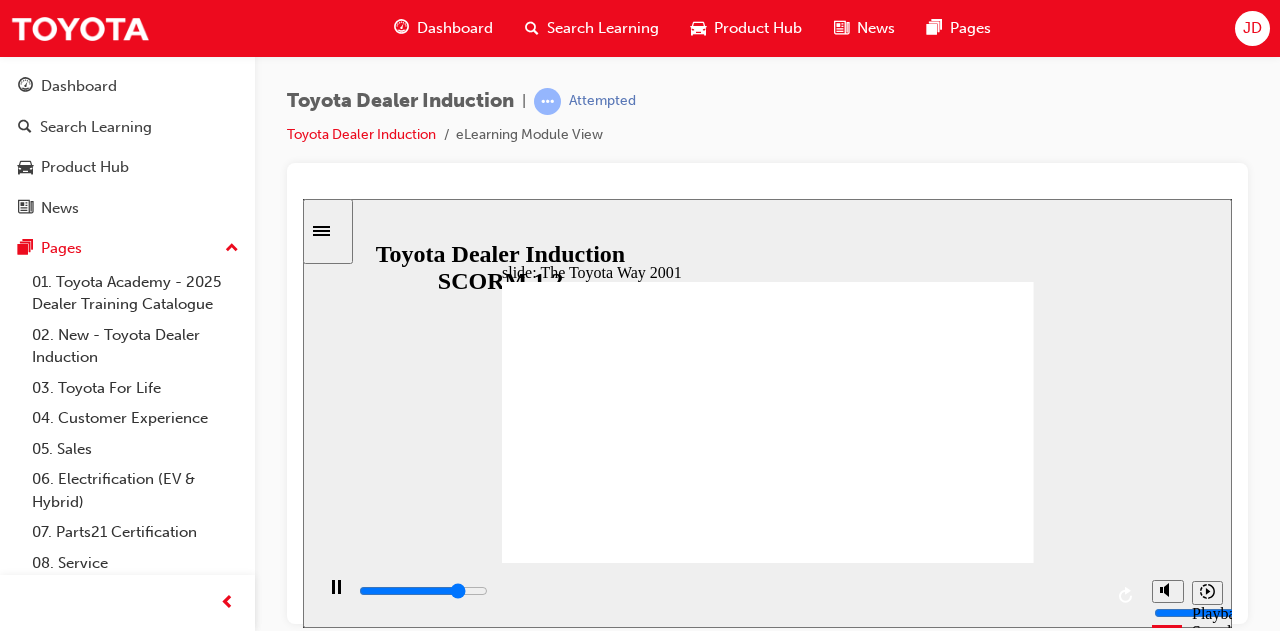 click 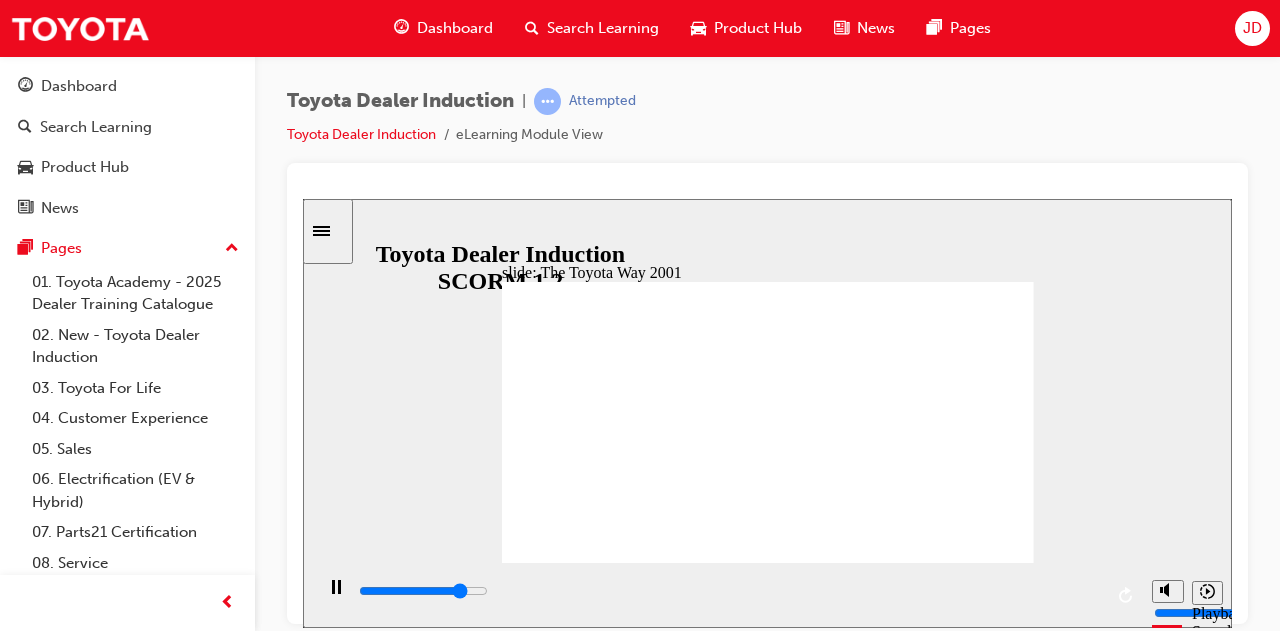 click 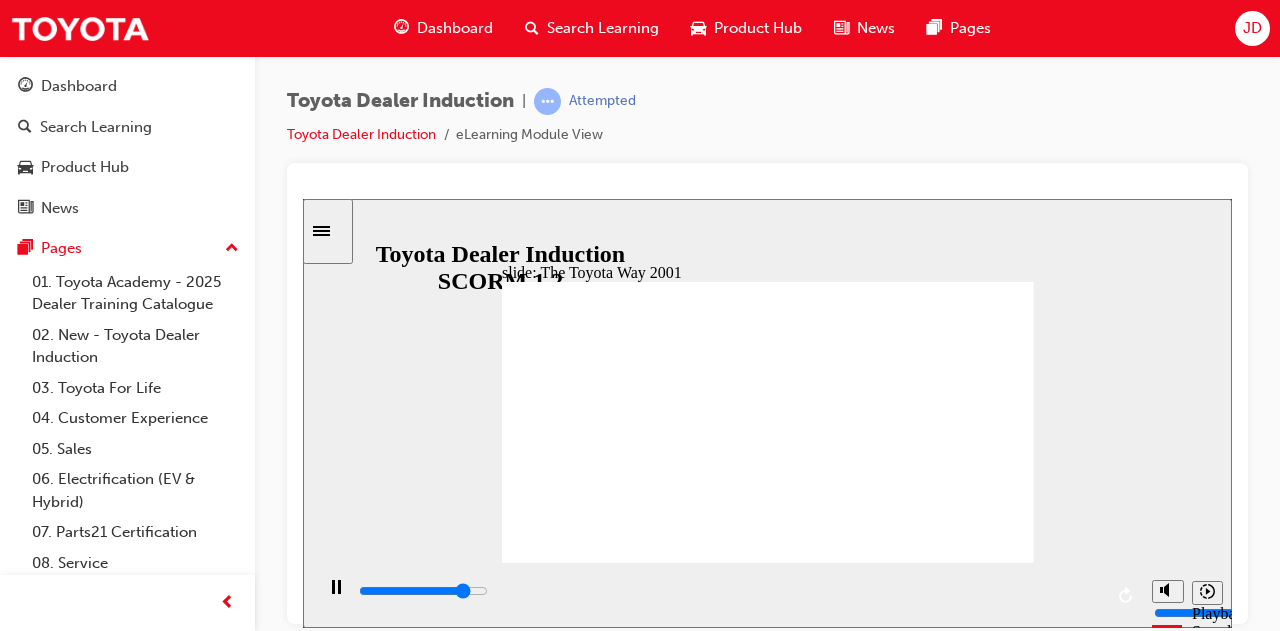 click 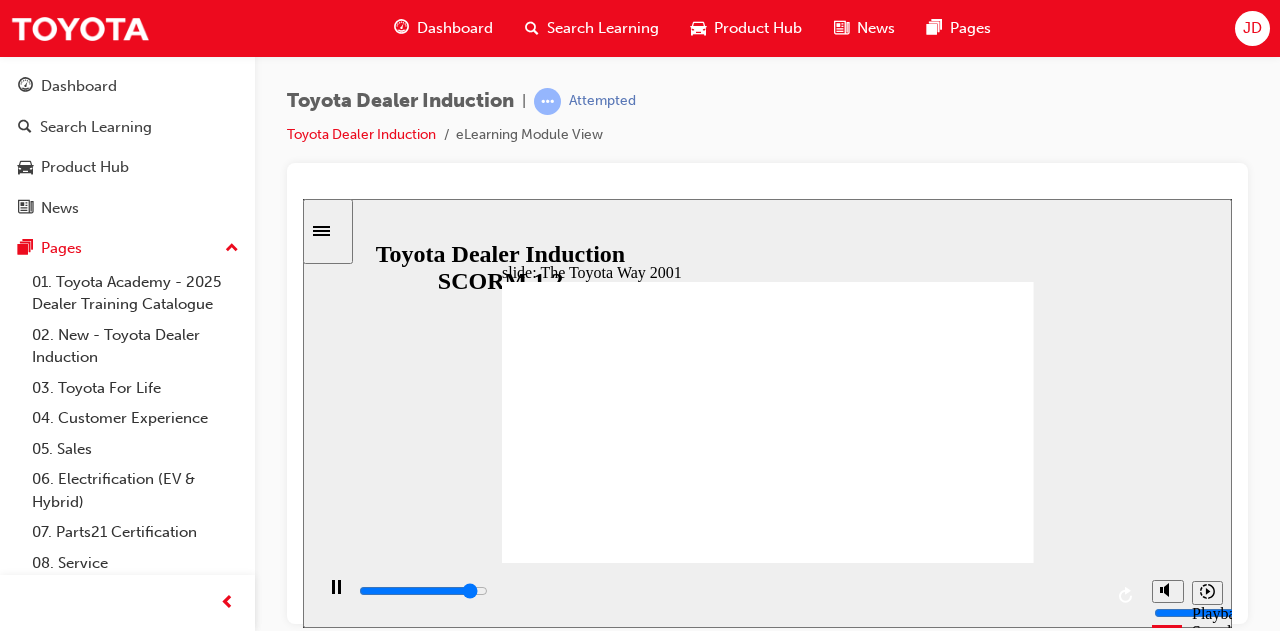 click 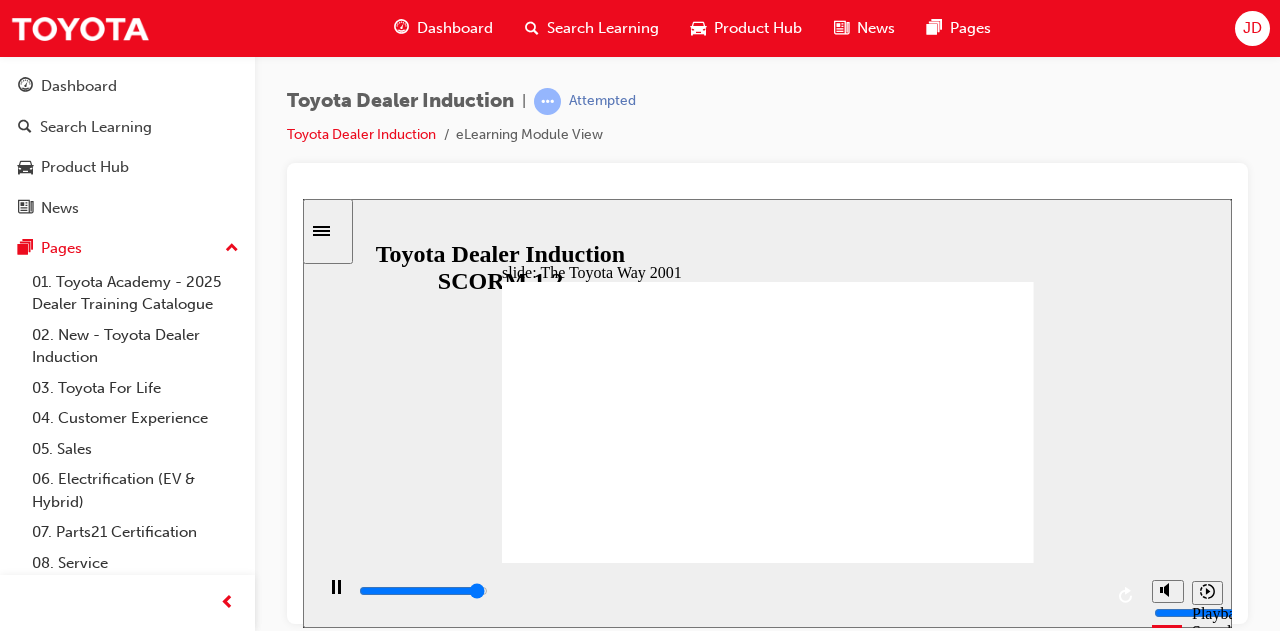 click 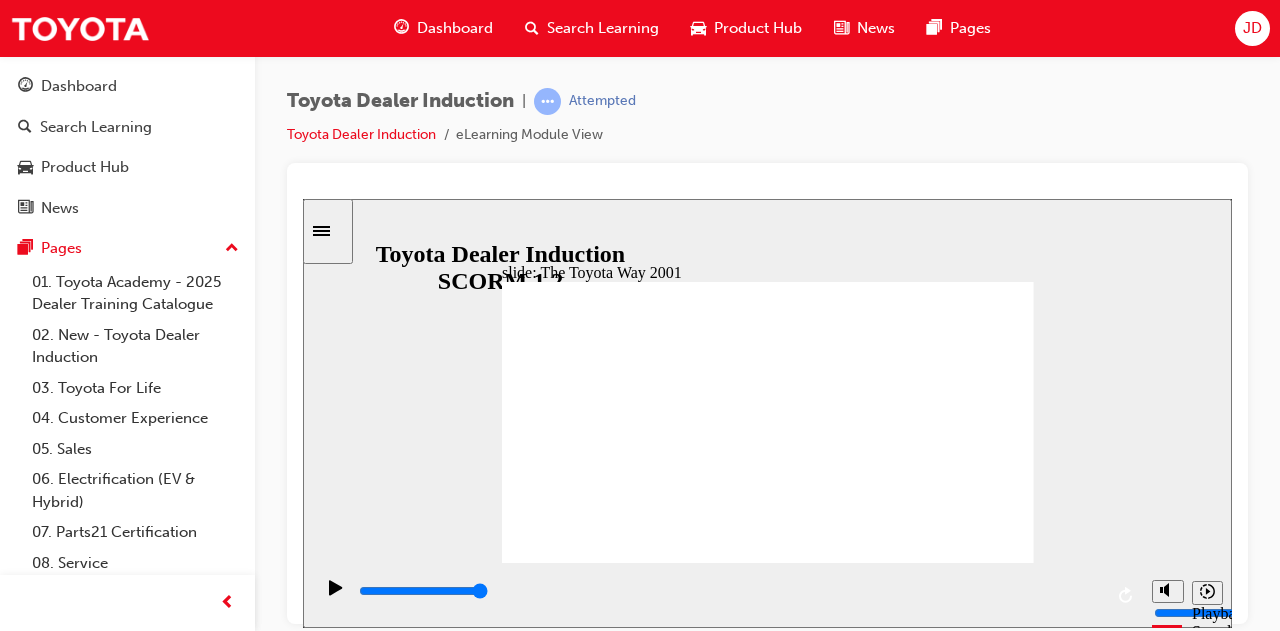 click 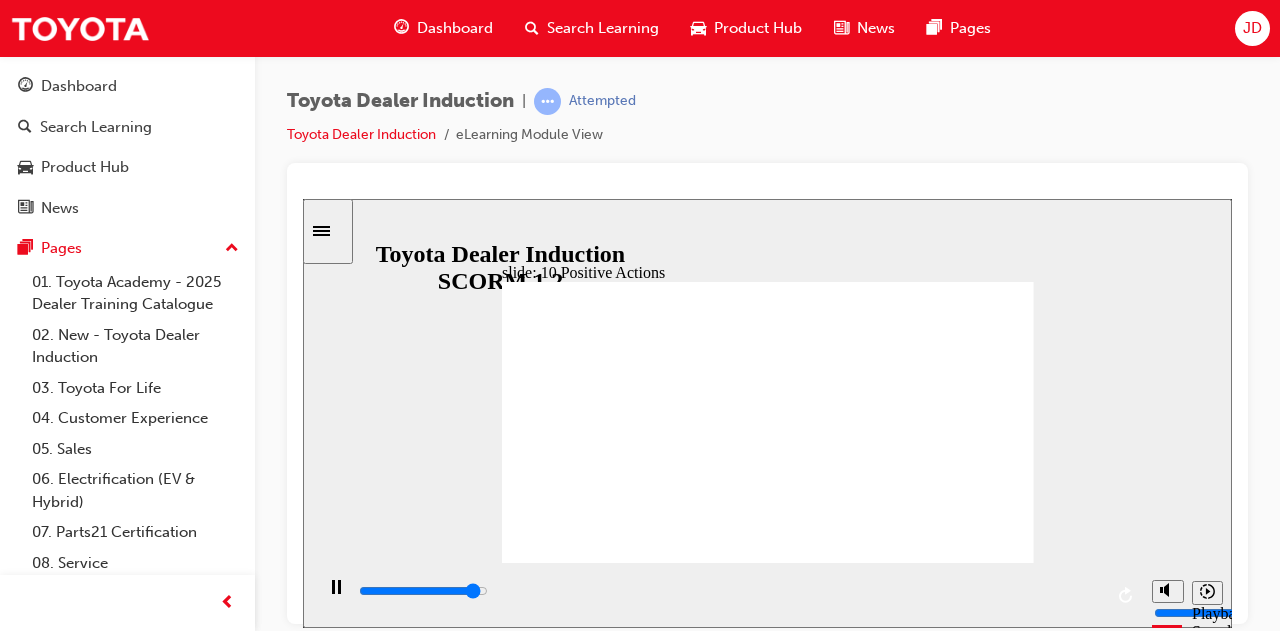 click 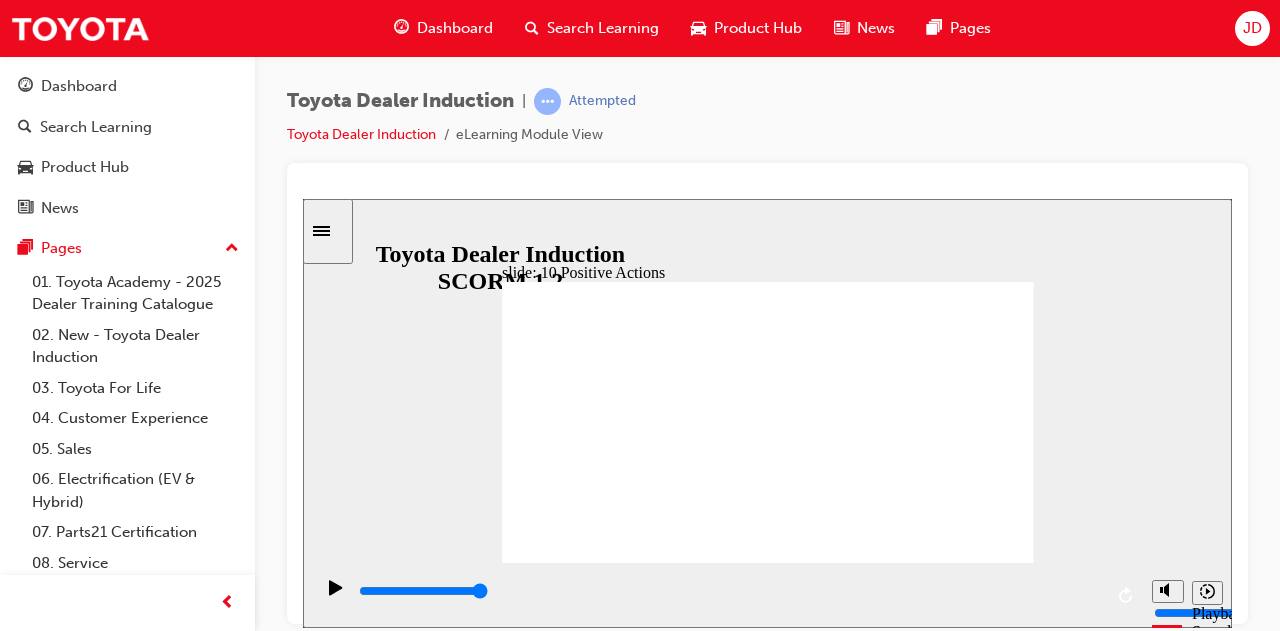 click 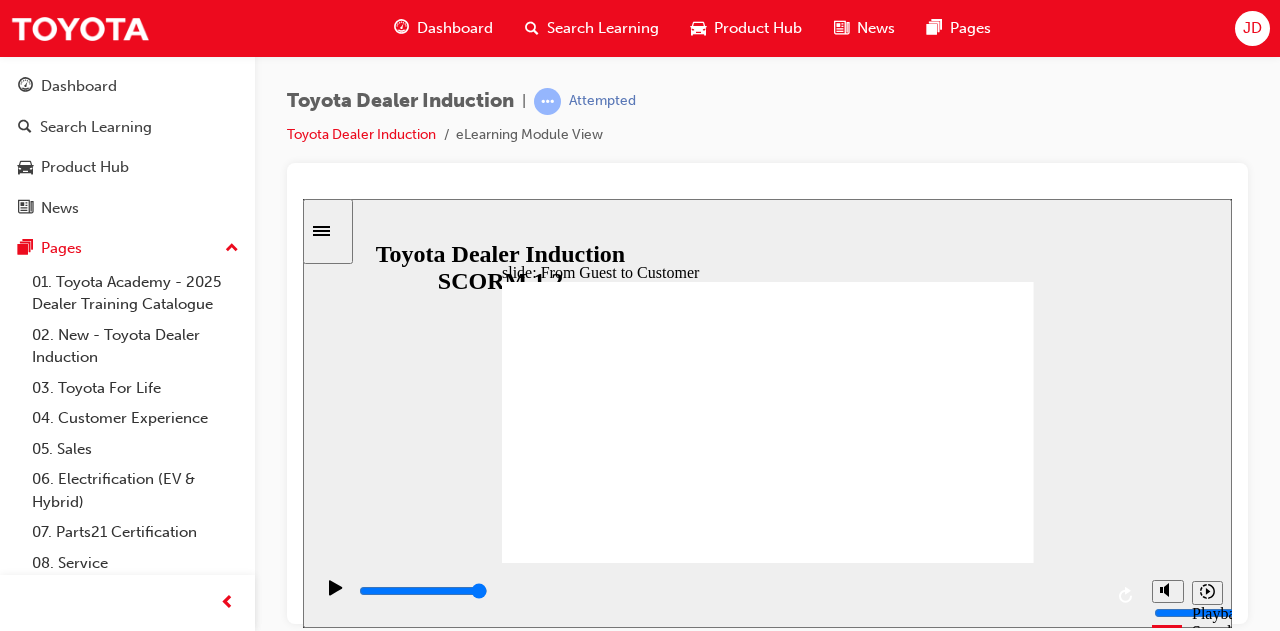 click 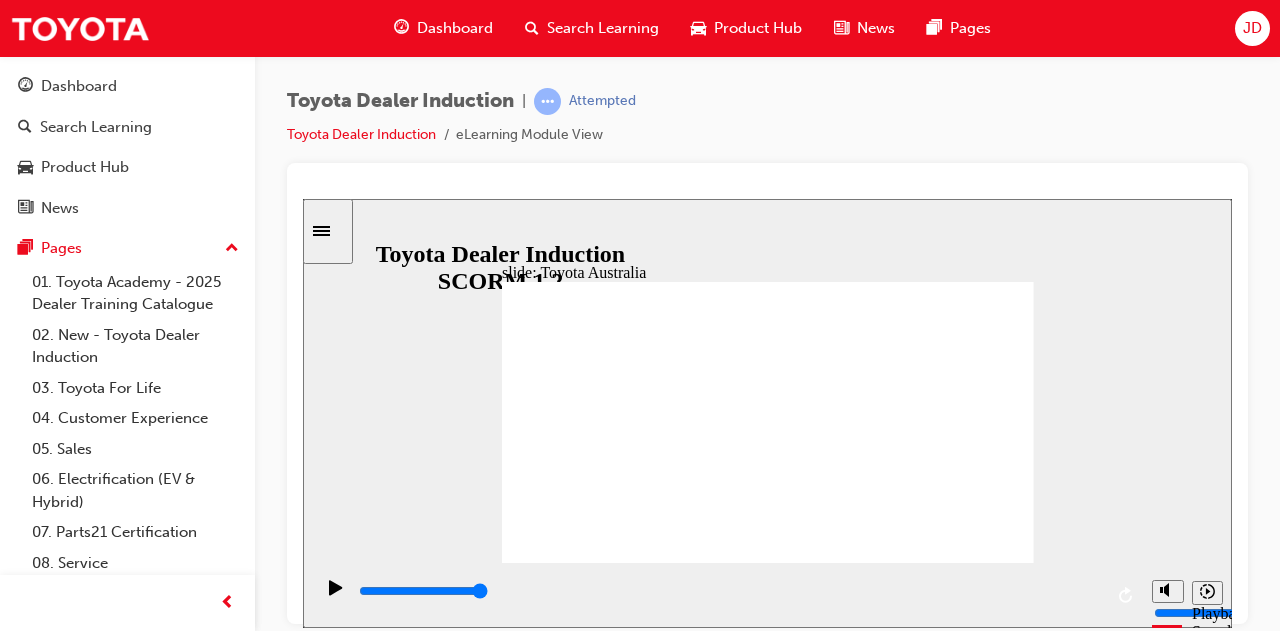 click 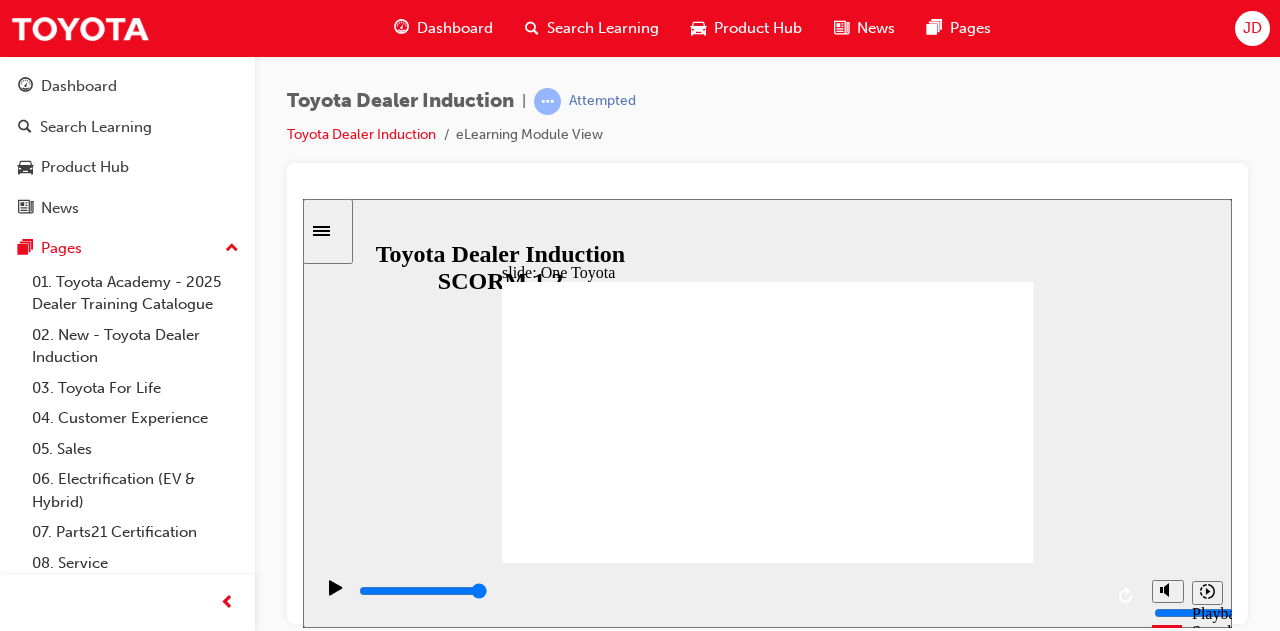 click 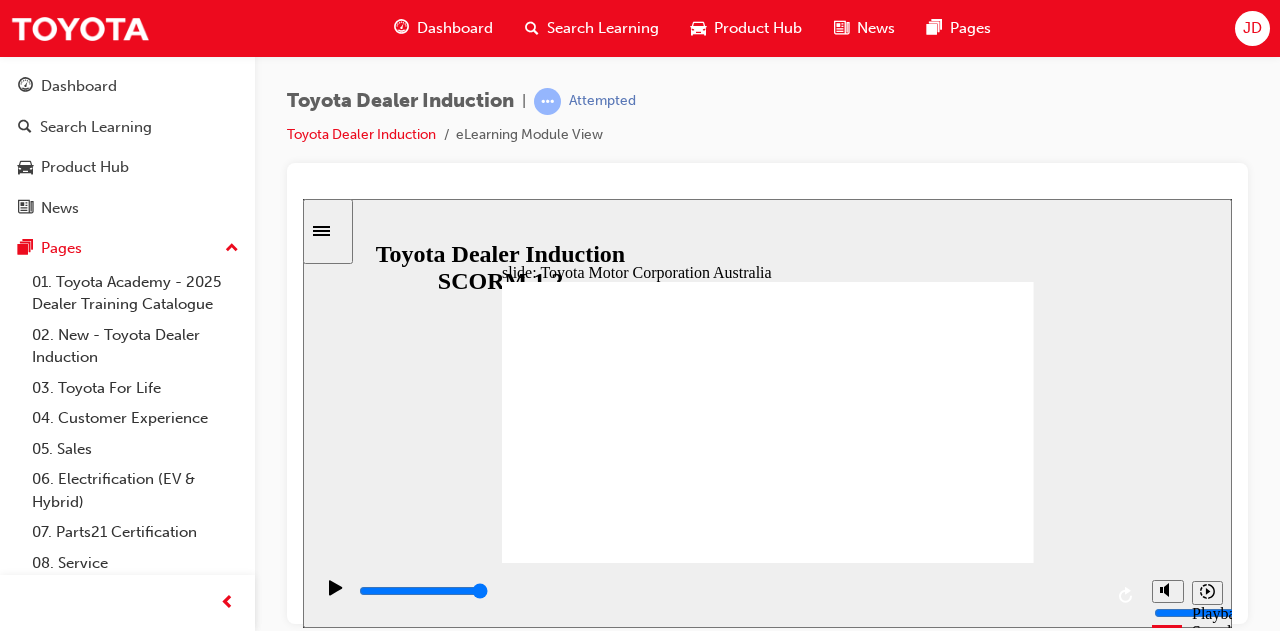 click 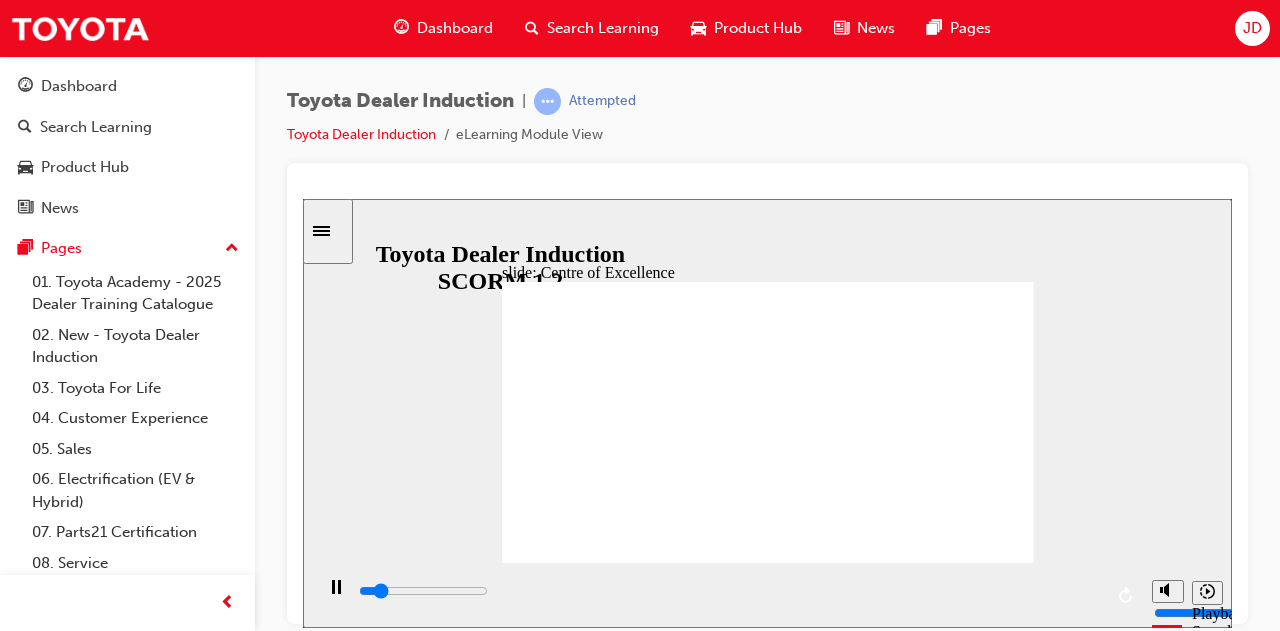 click 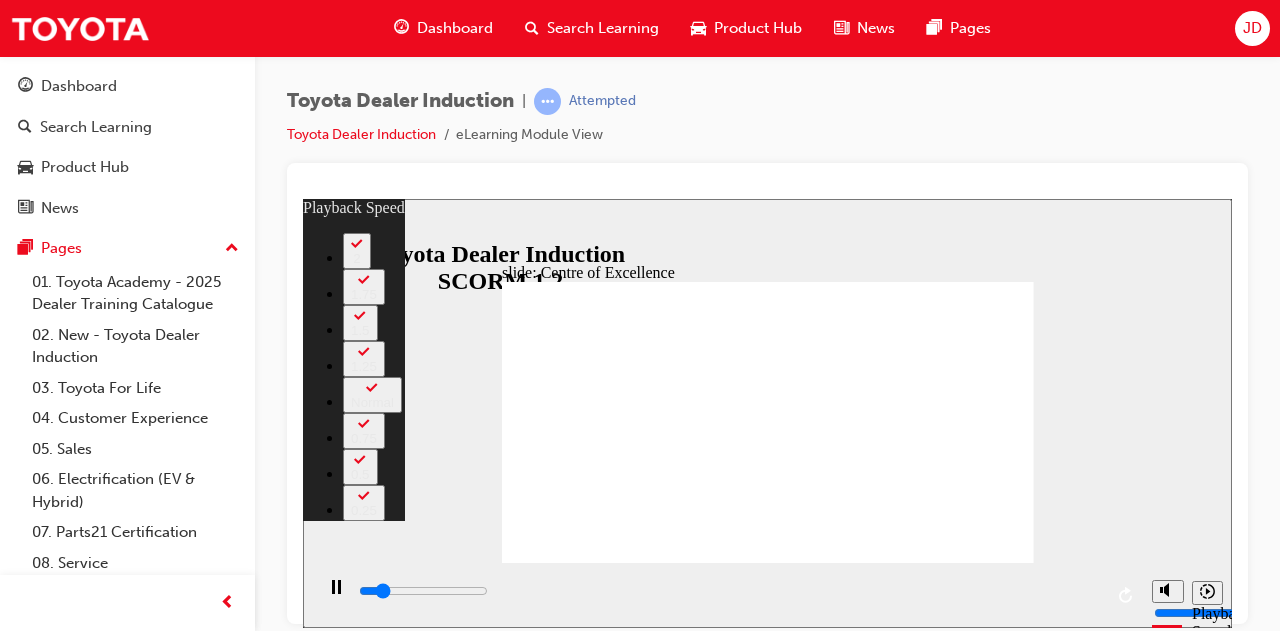 type on "2200" 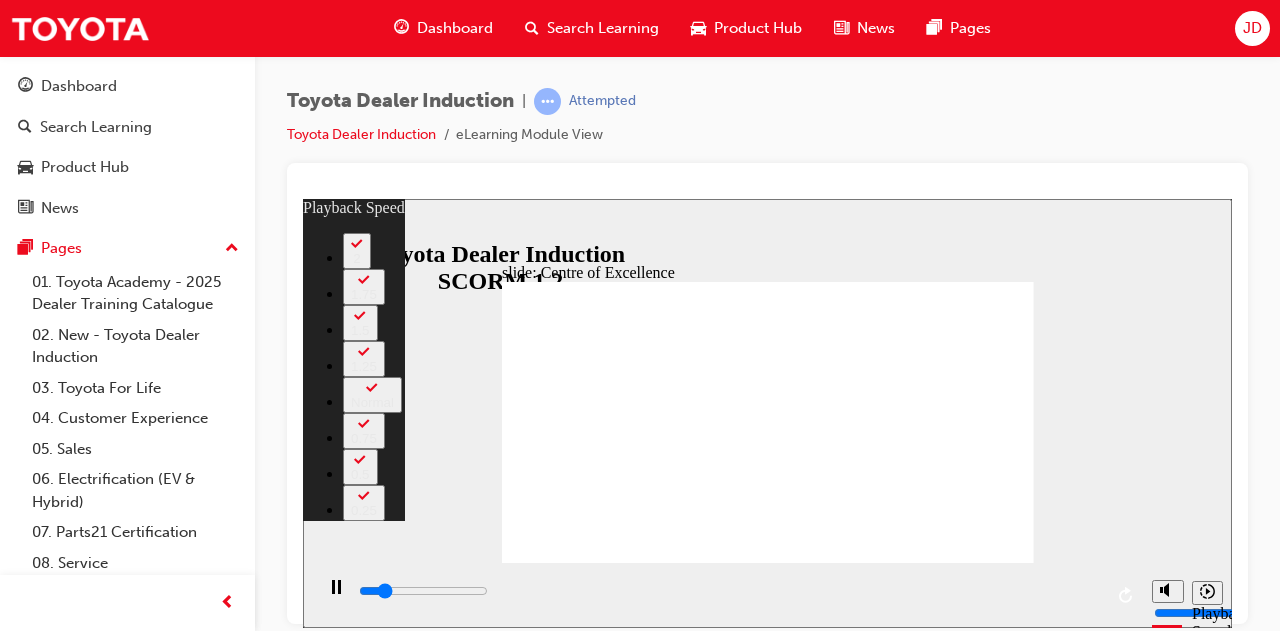 type on "2500" 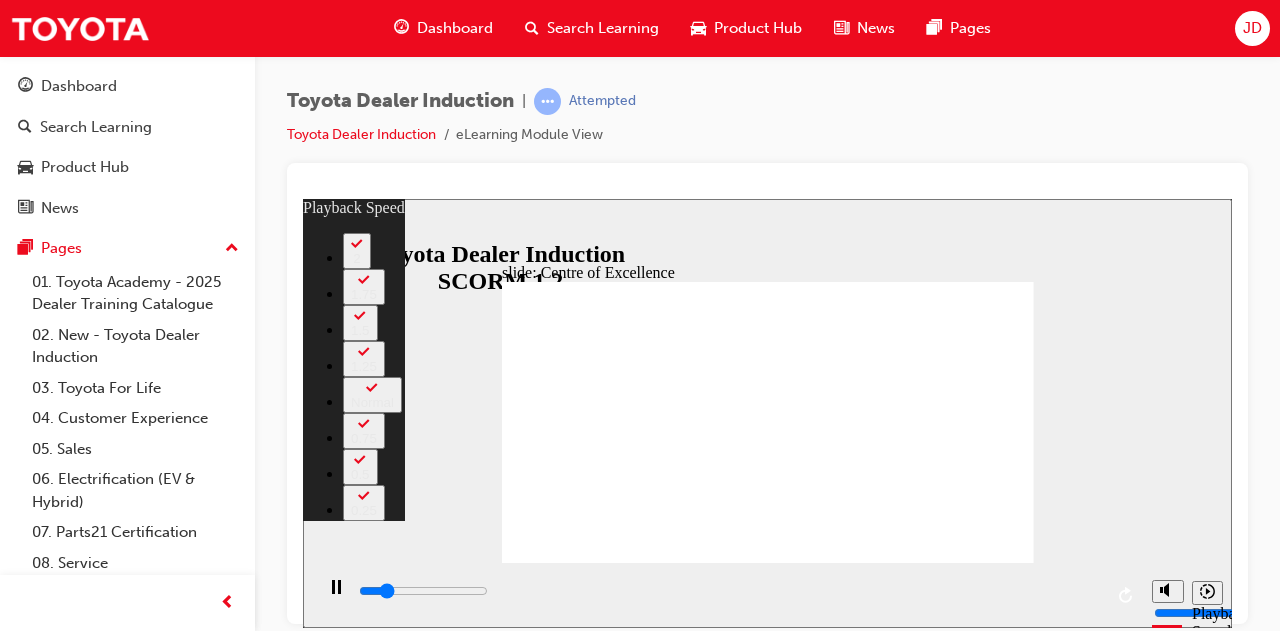 type on "2700" 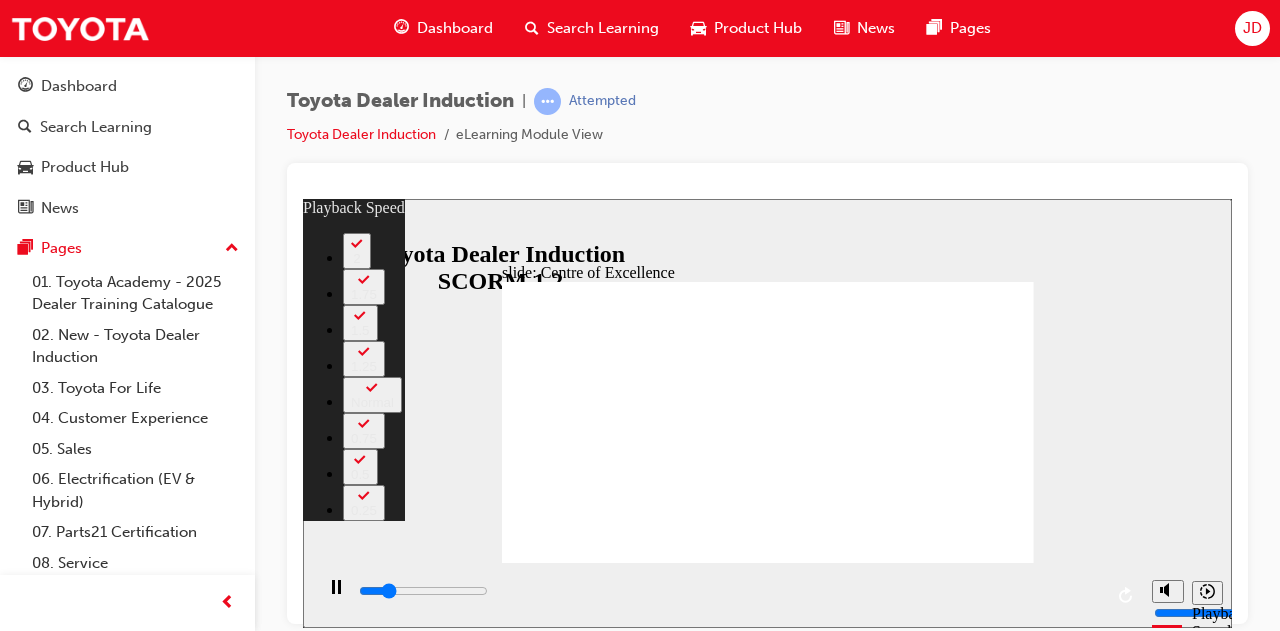 type on "3000" 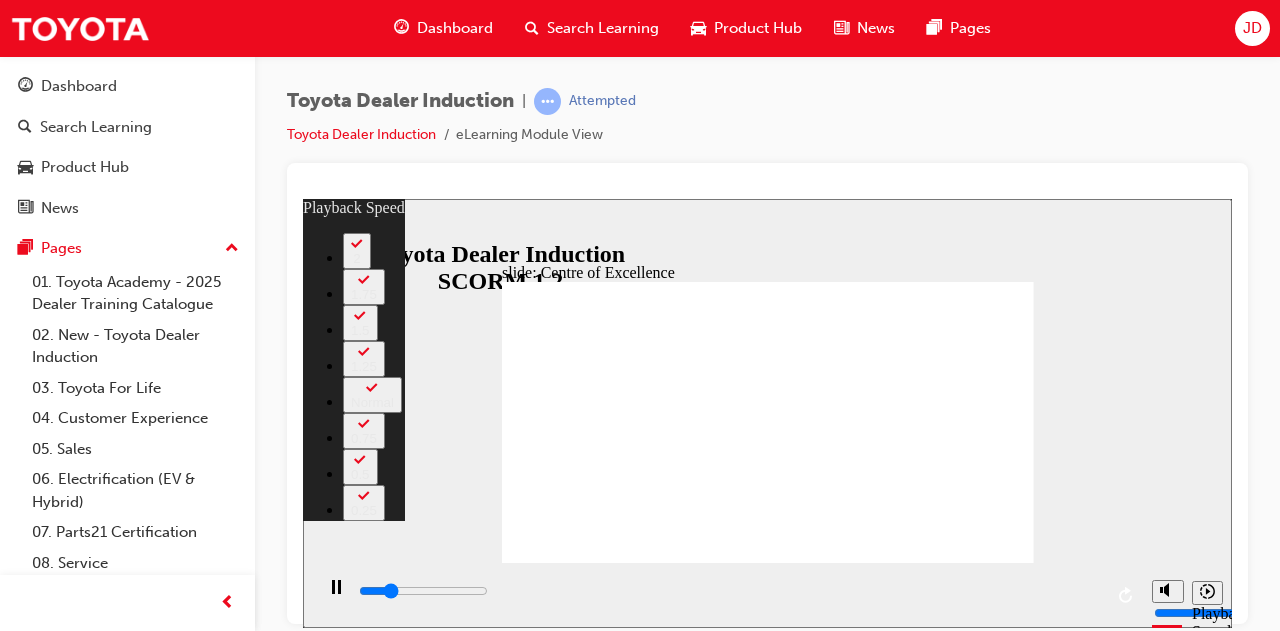 type on "3200" 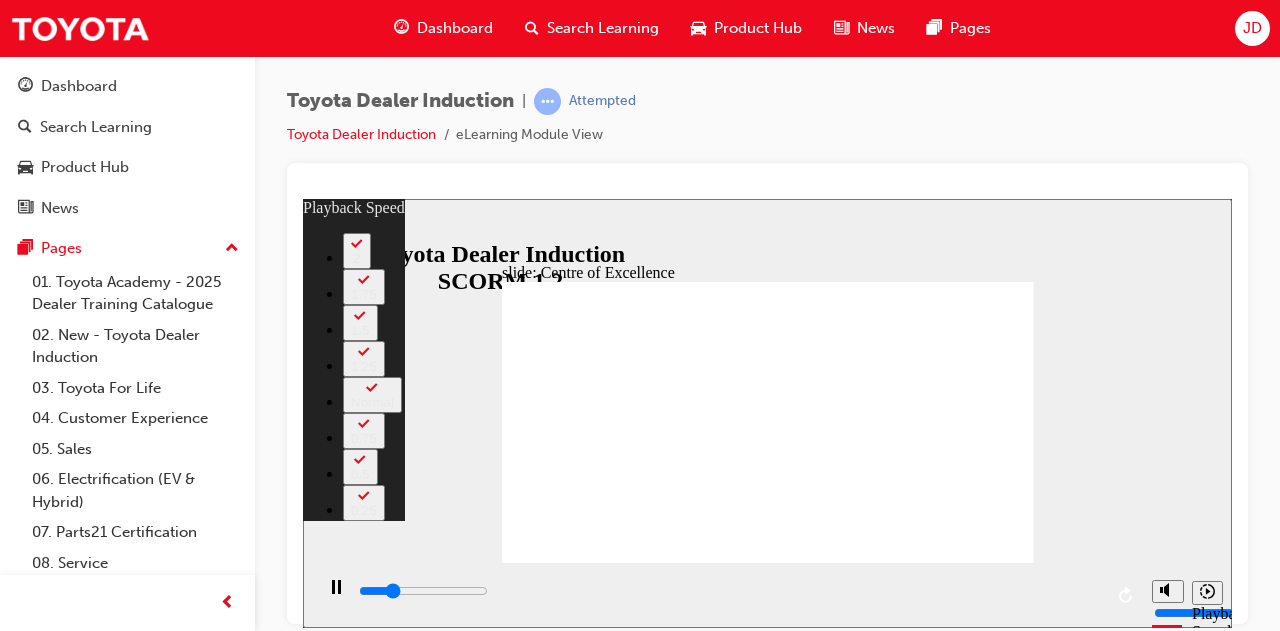type on "3500" 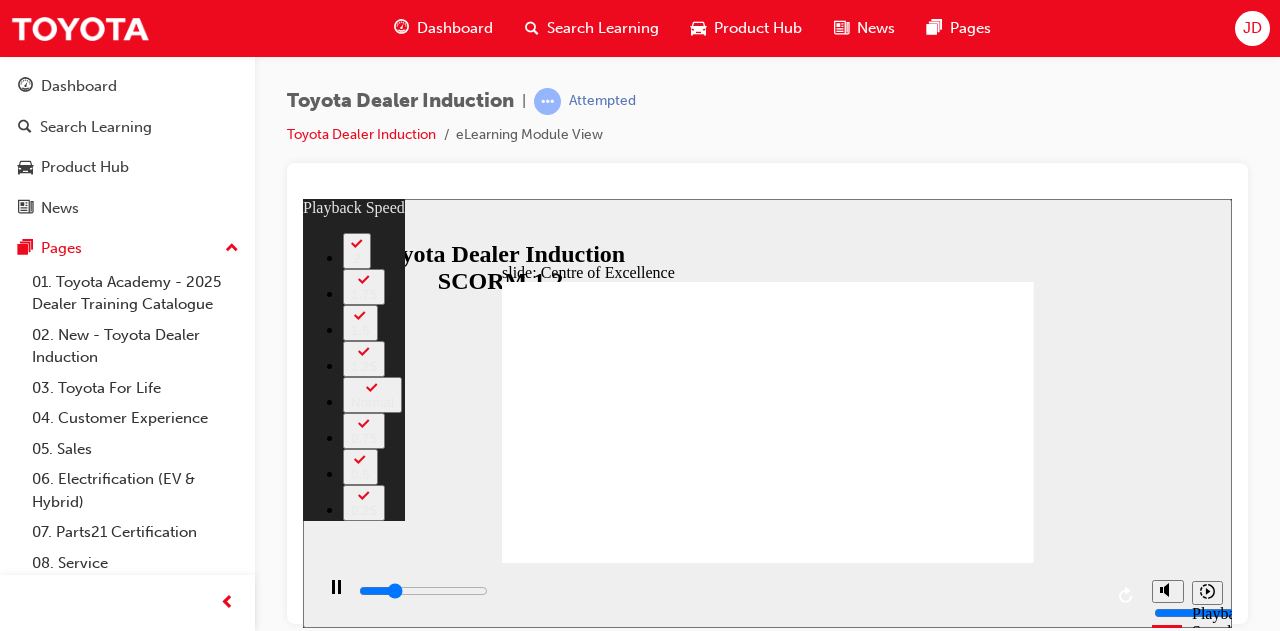 type on "3800" 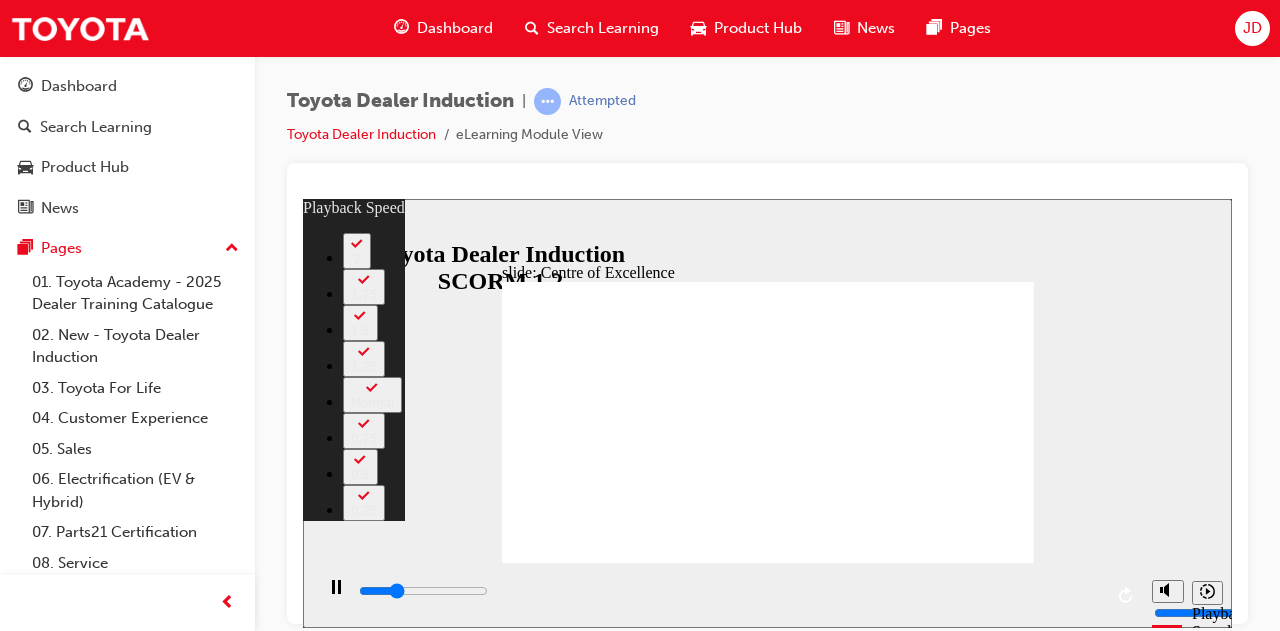 type on "4100" 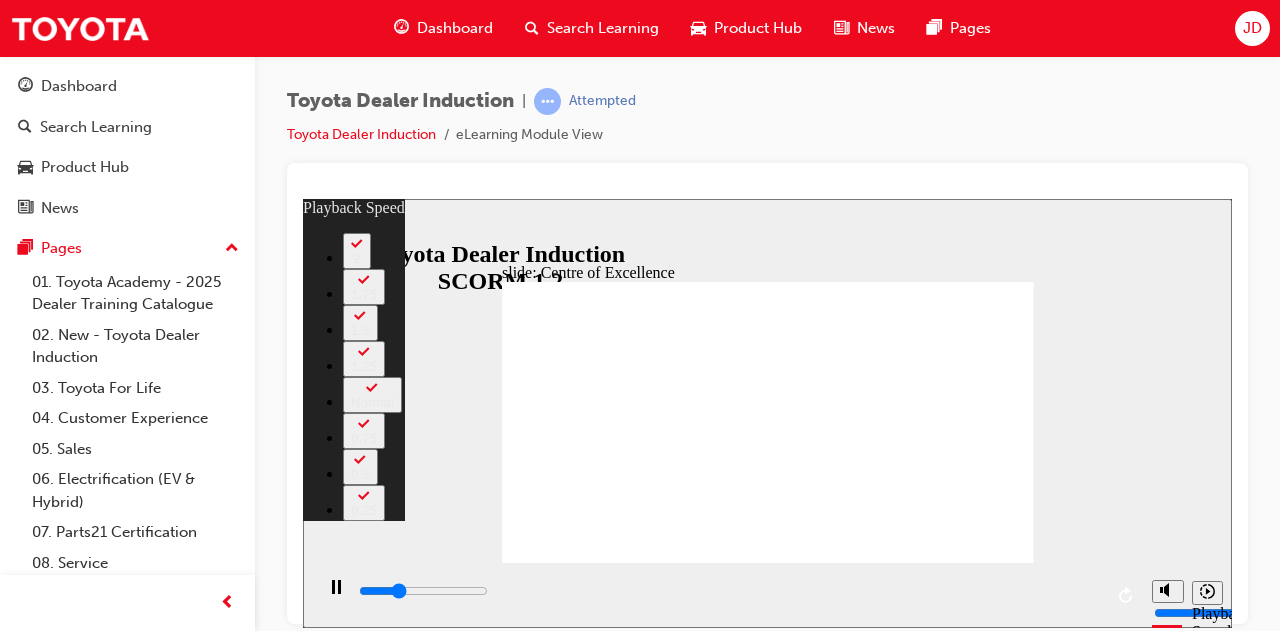 type on "4300" 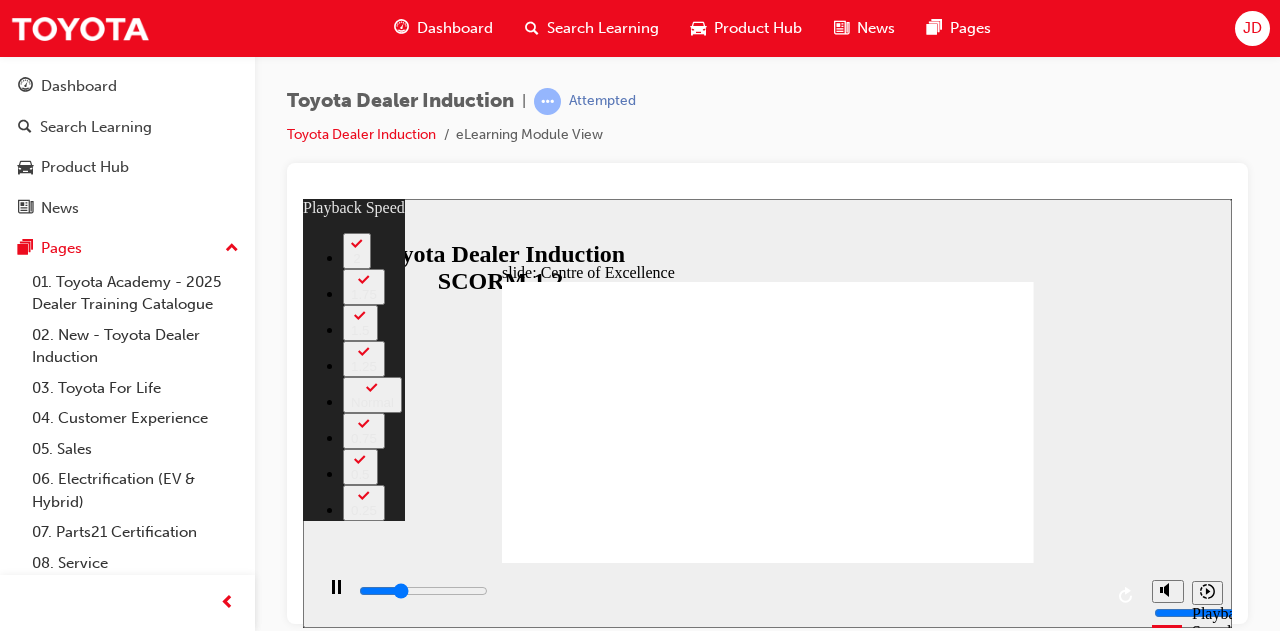 type on "4600" 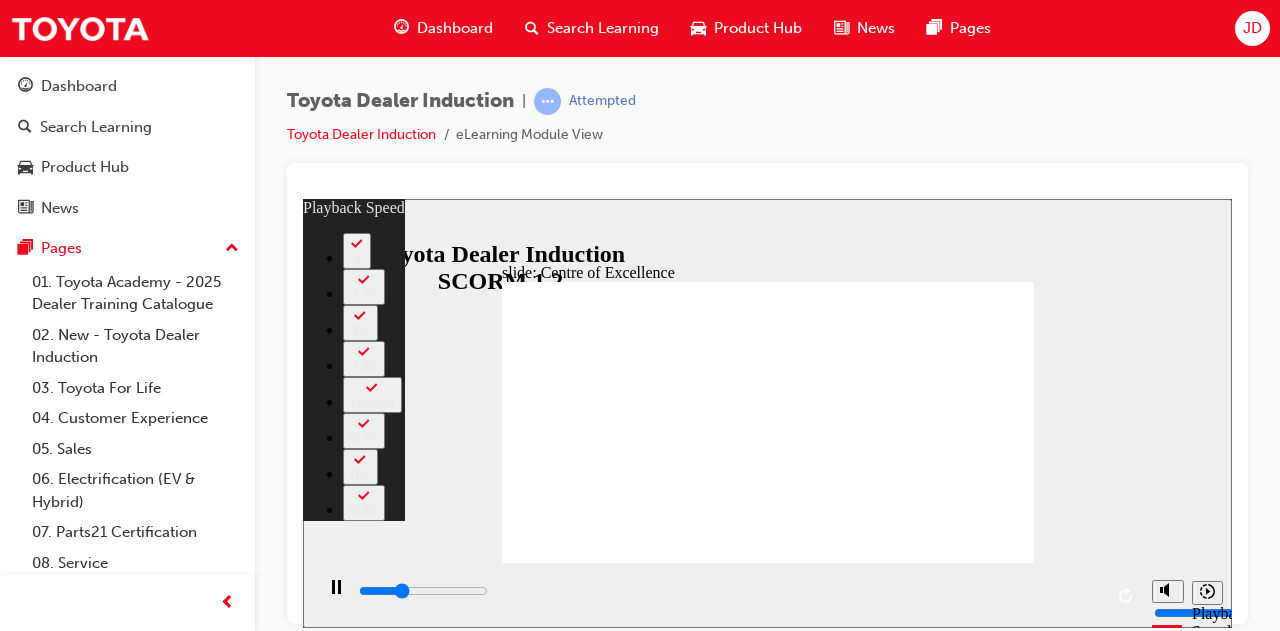 type on "4900" 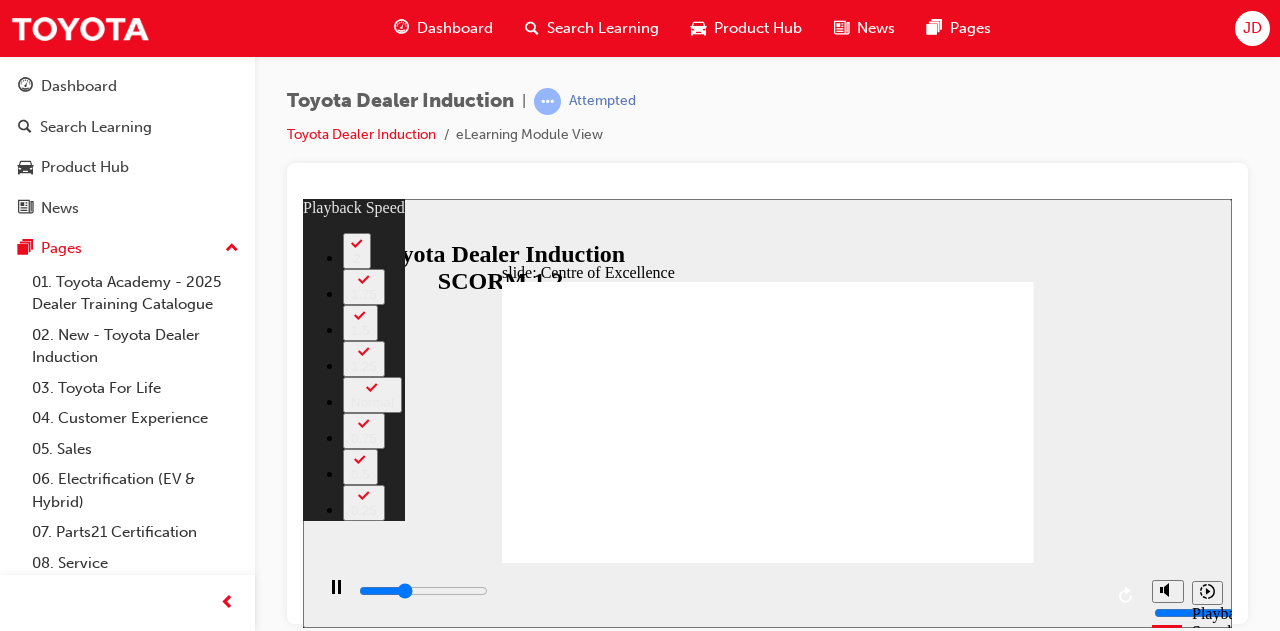 type on "5100" 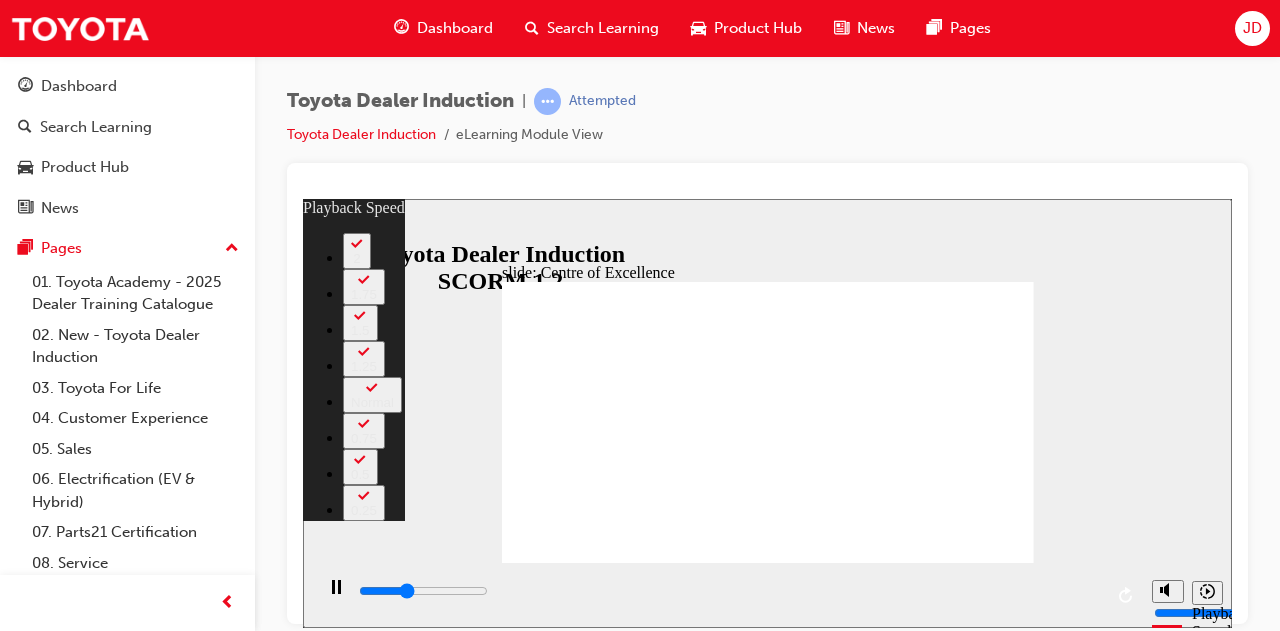 type on "5400" 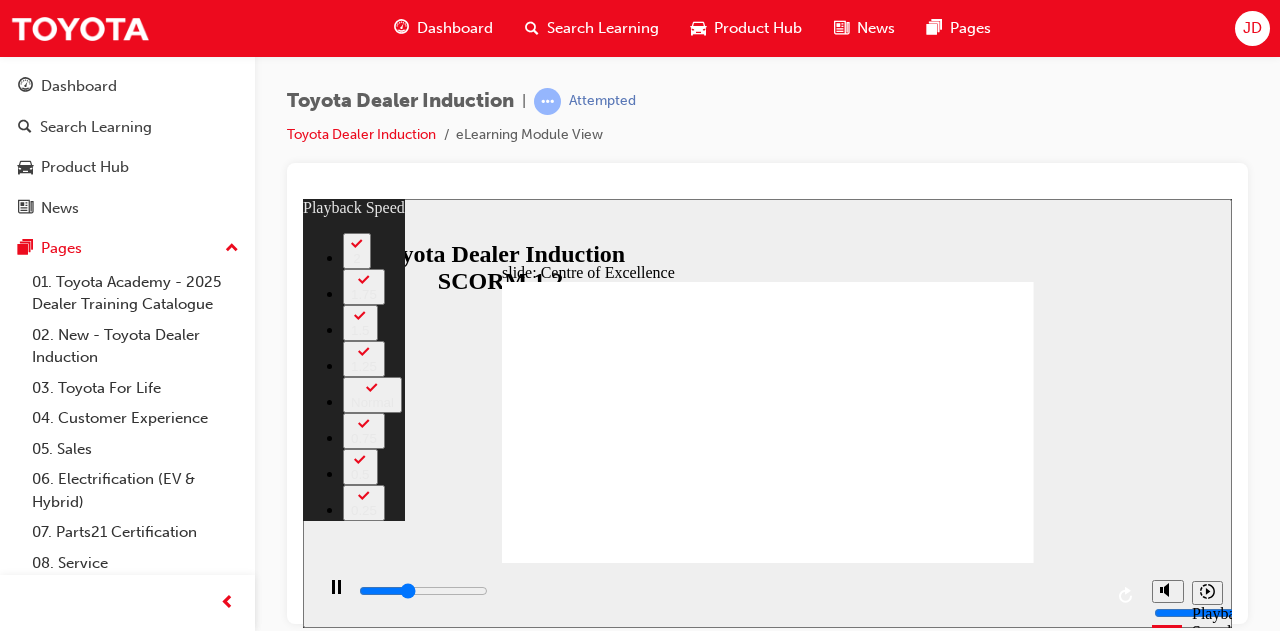 type on "5600" 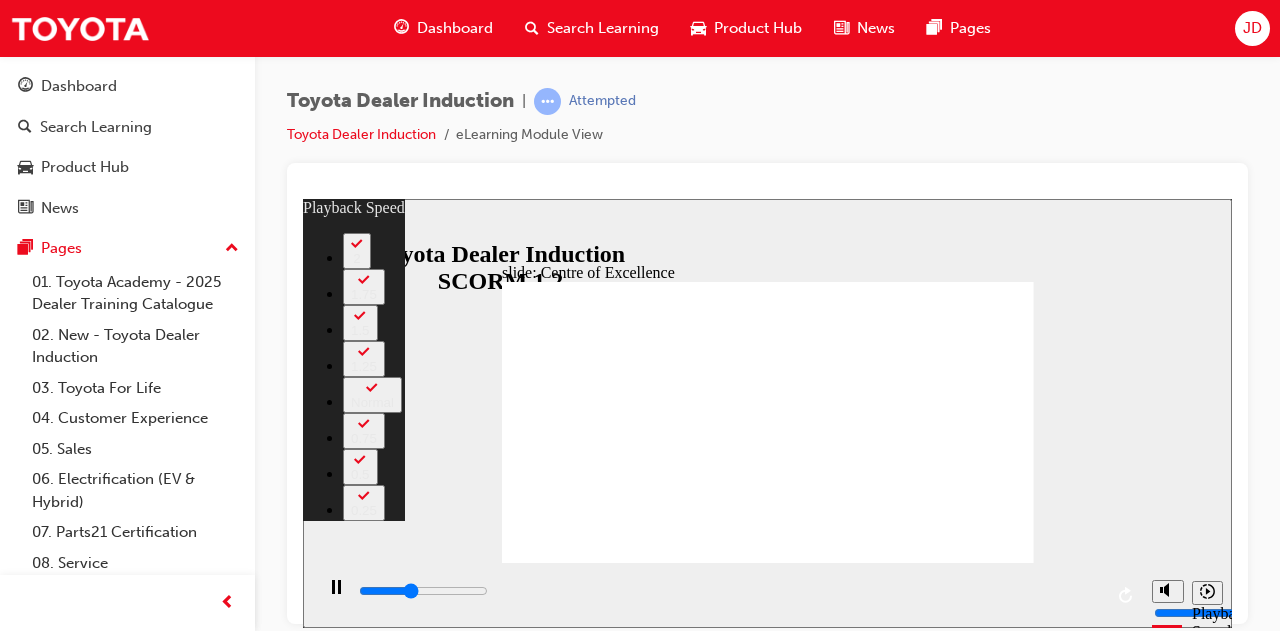 type on "5900" 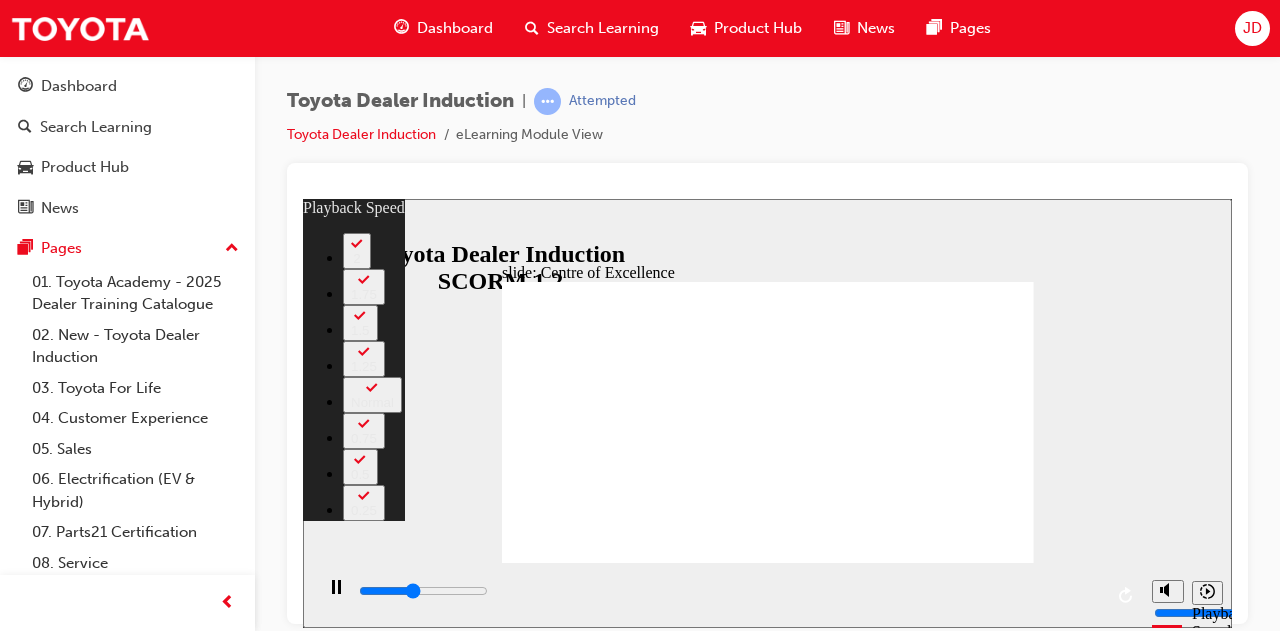 type on "6200" 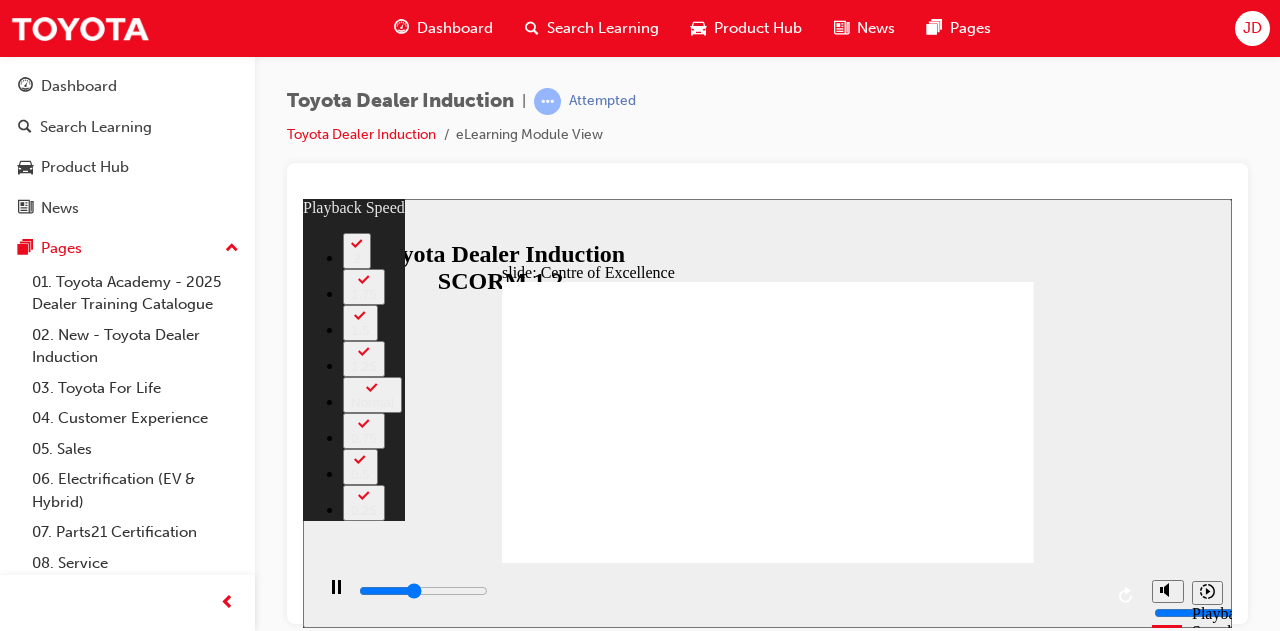 type on "6400" 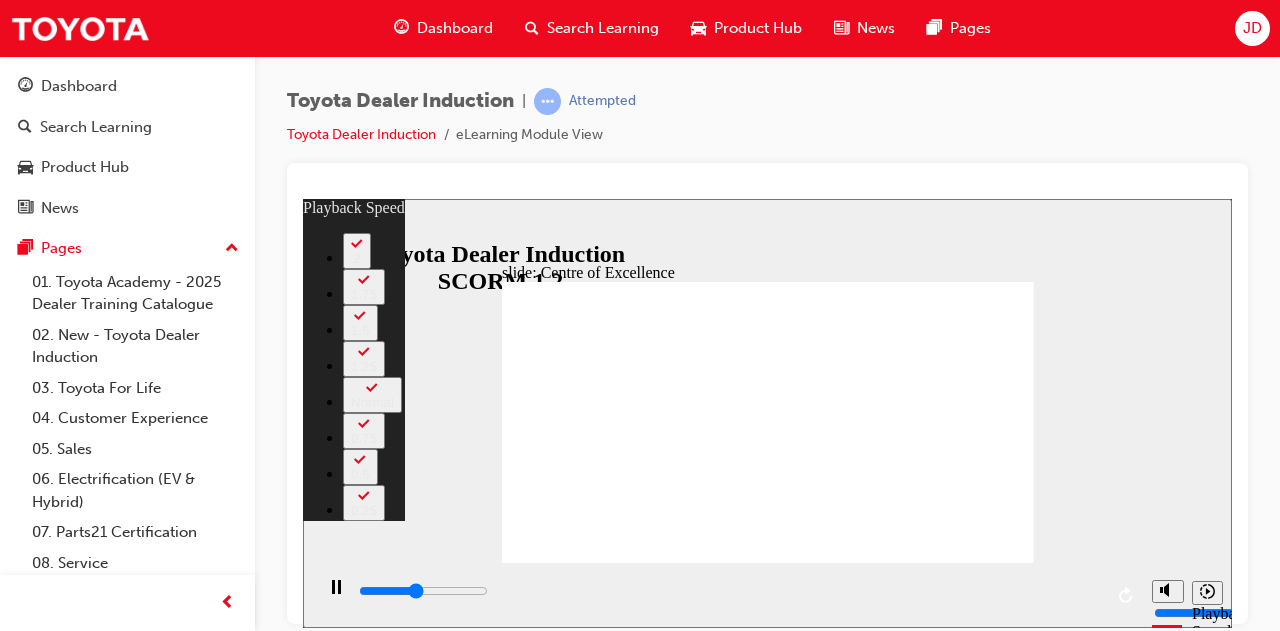 type on "6700" 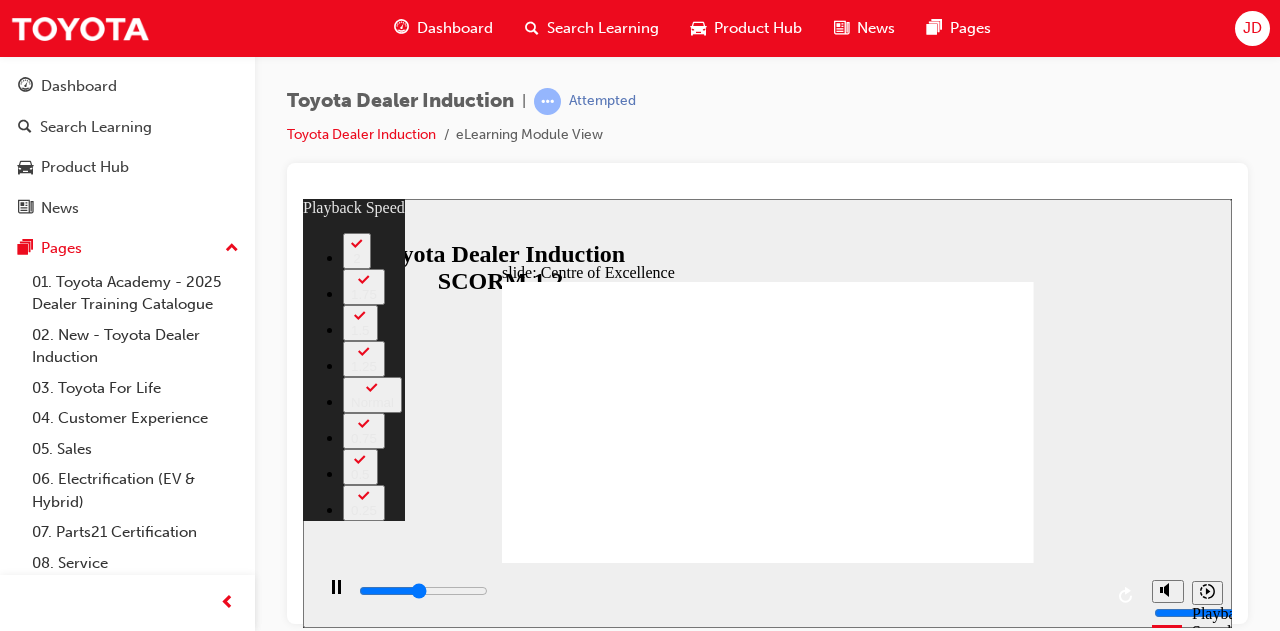 type on "7000" 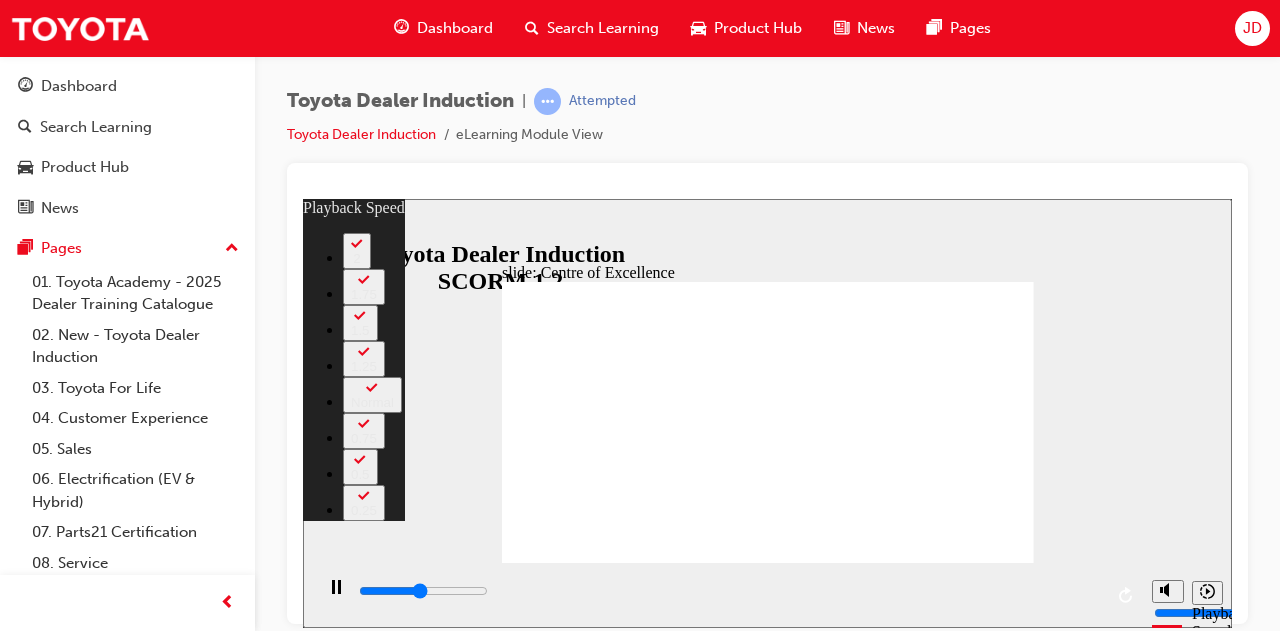 type on "7200" 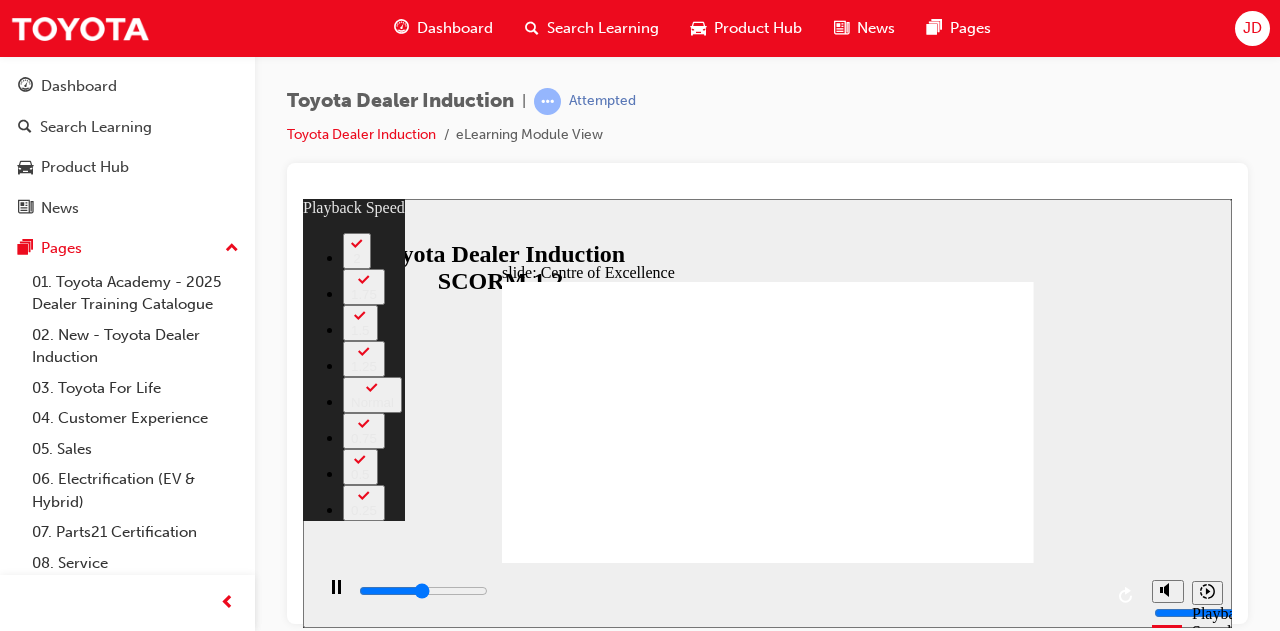 type on "7500" 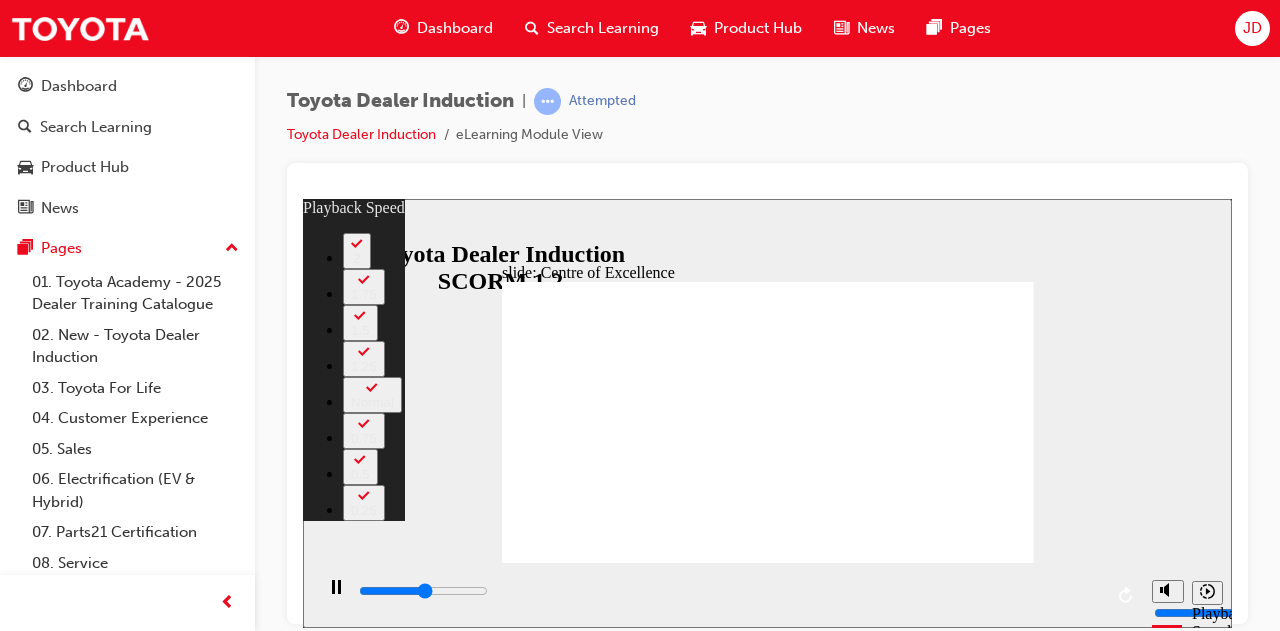 type on "7800" 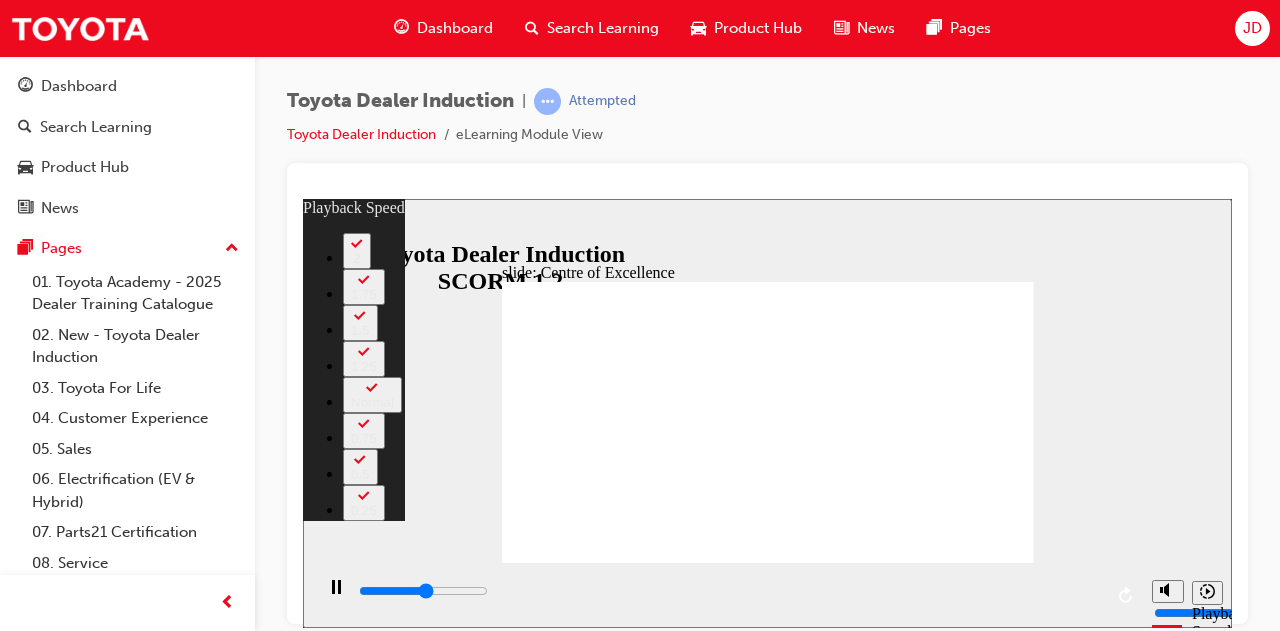 type on "8000" 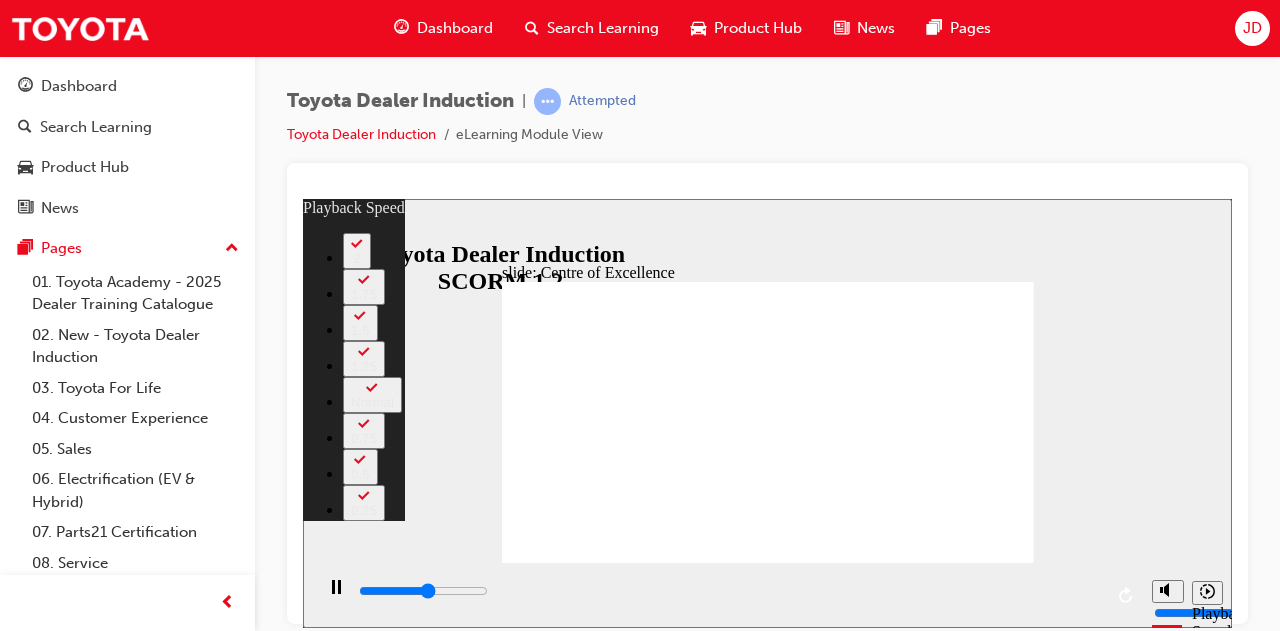type on "8300" 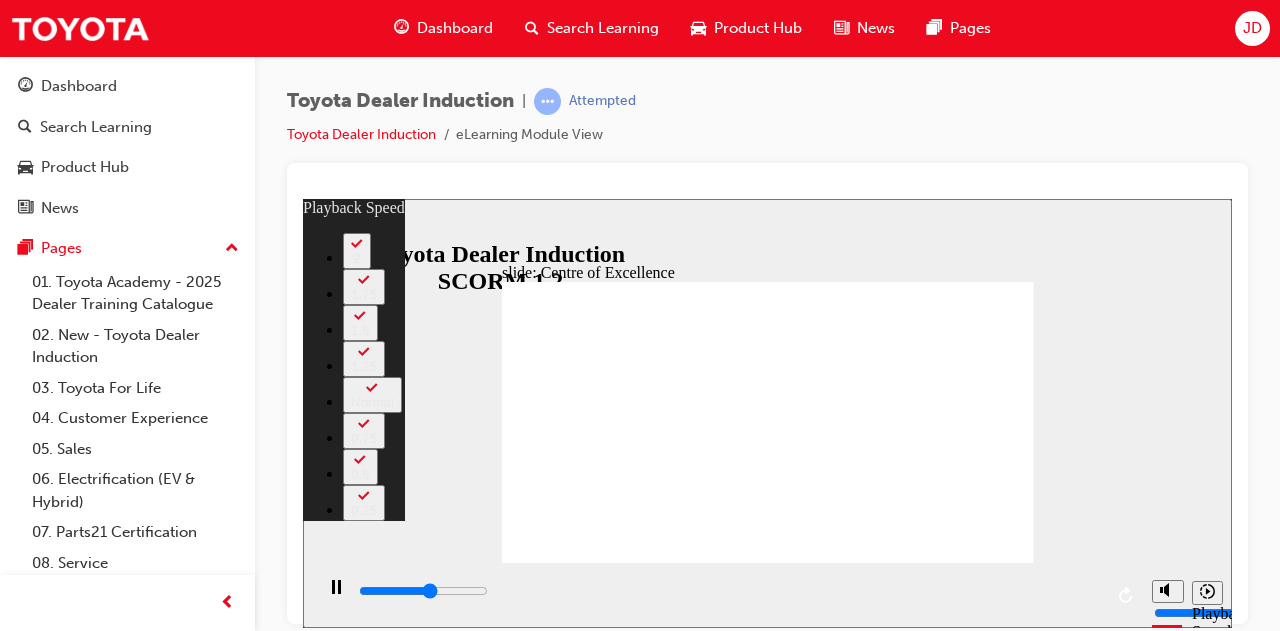 type on "8600" 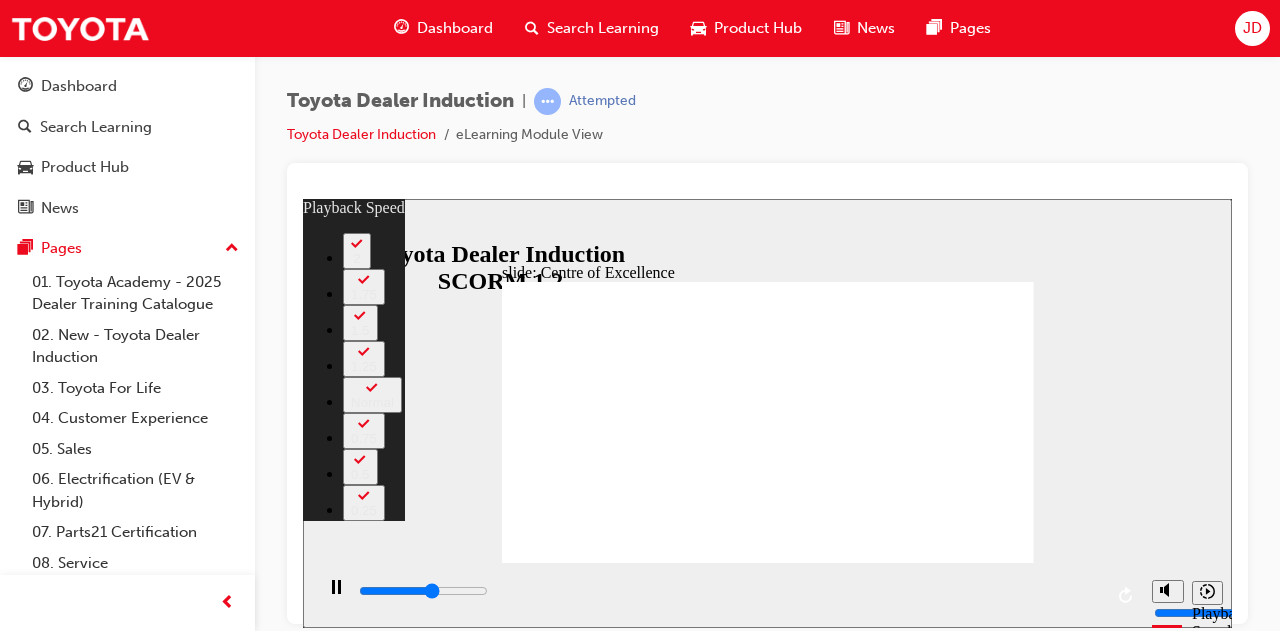 type on "8800" 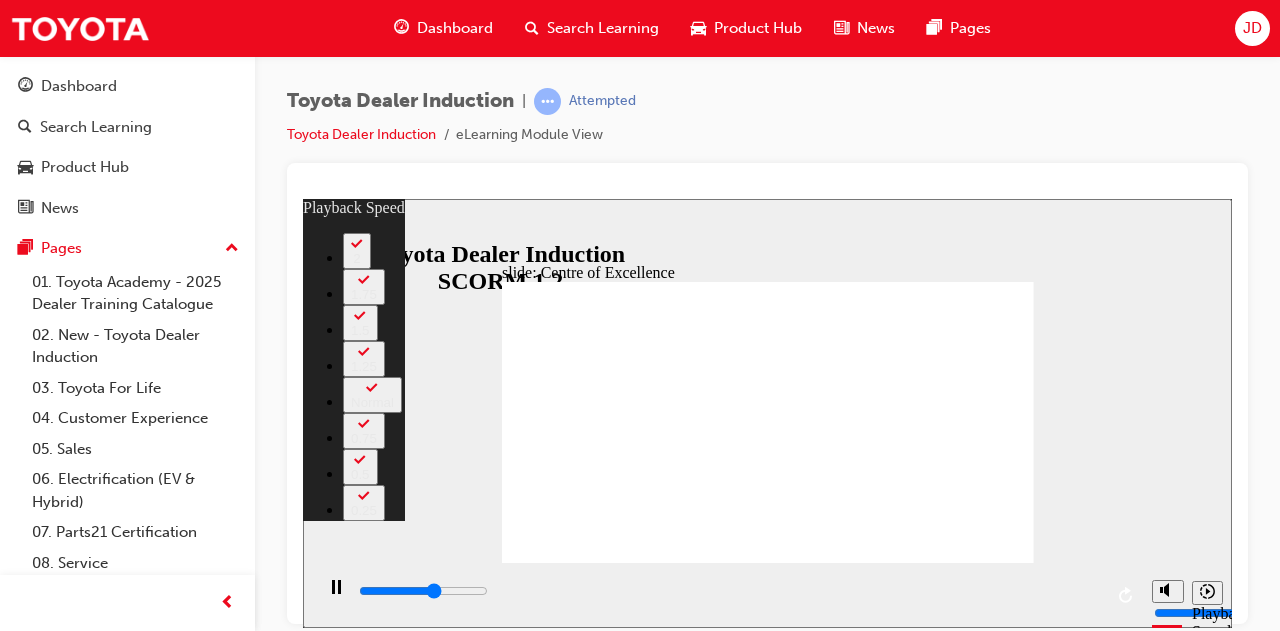 type on "9100" 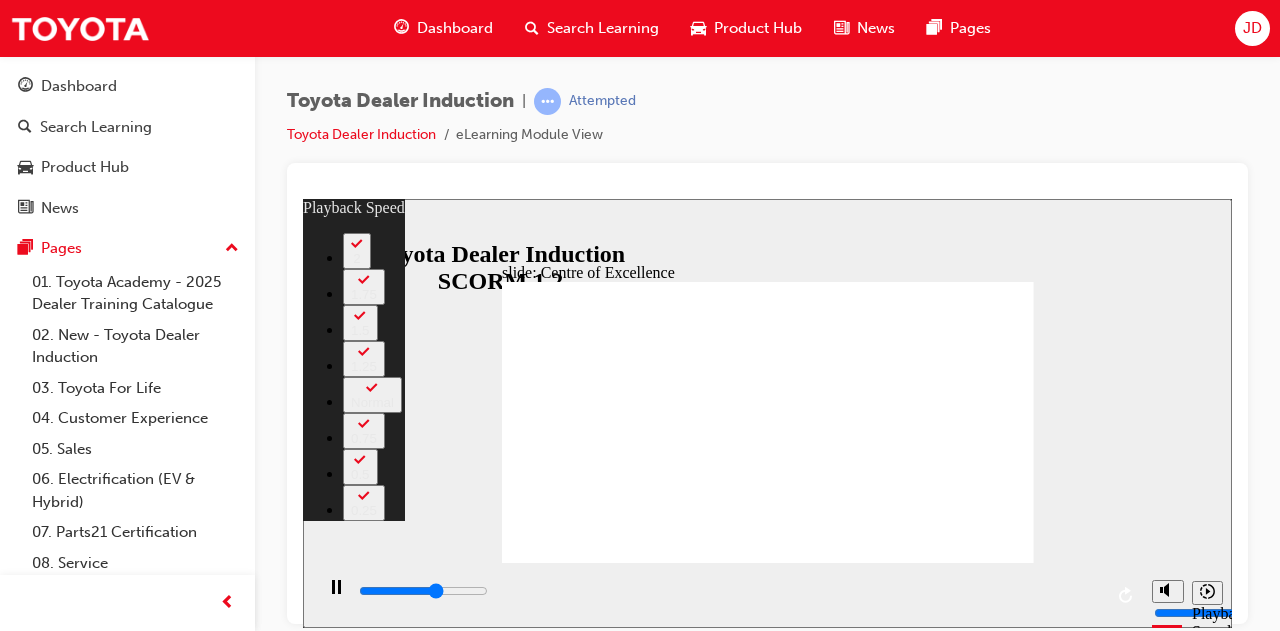 type on "9400" 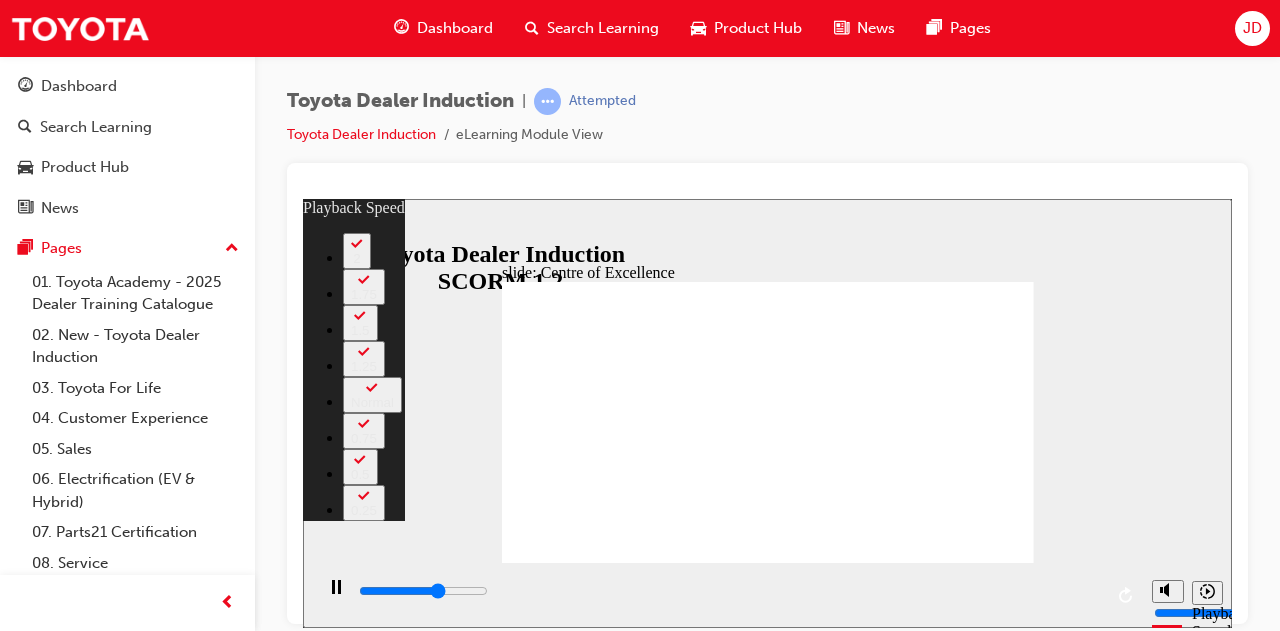 type on "9600" 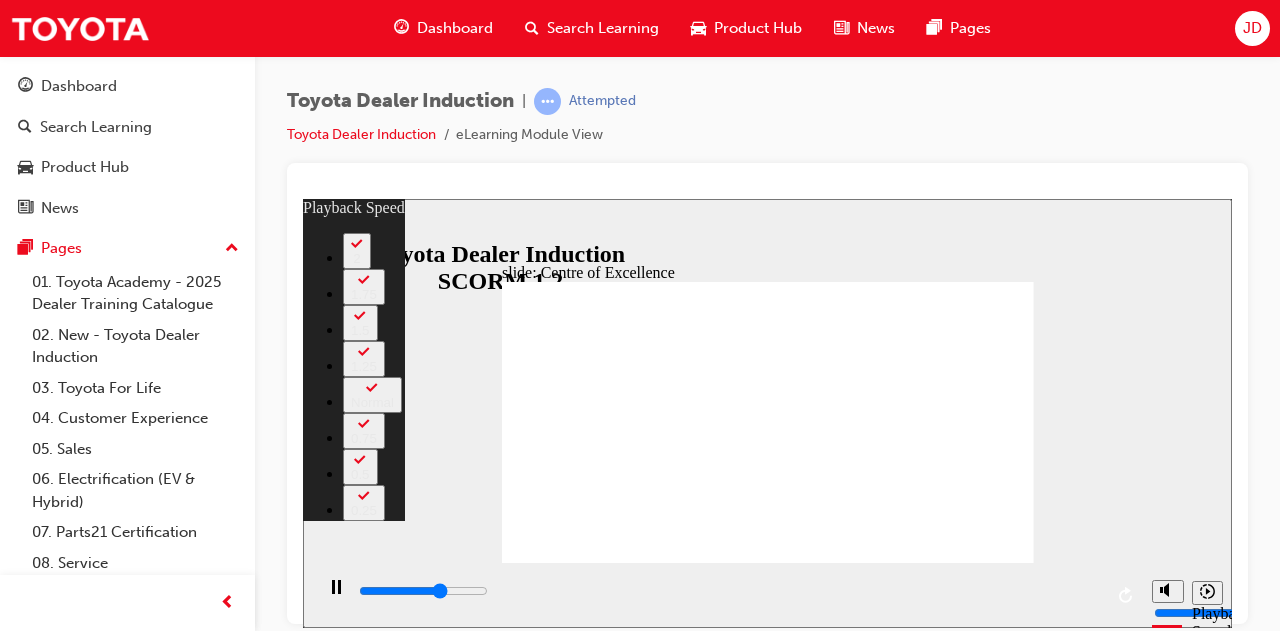 type on "9900" 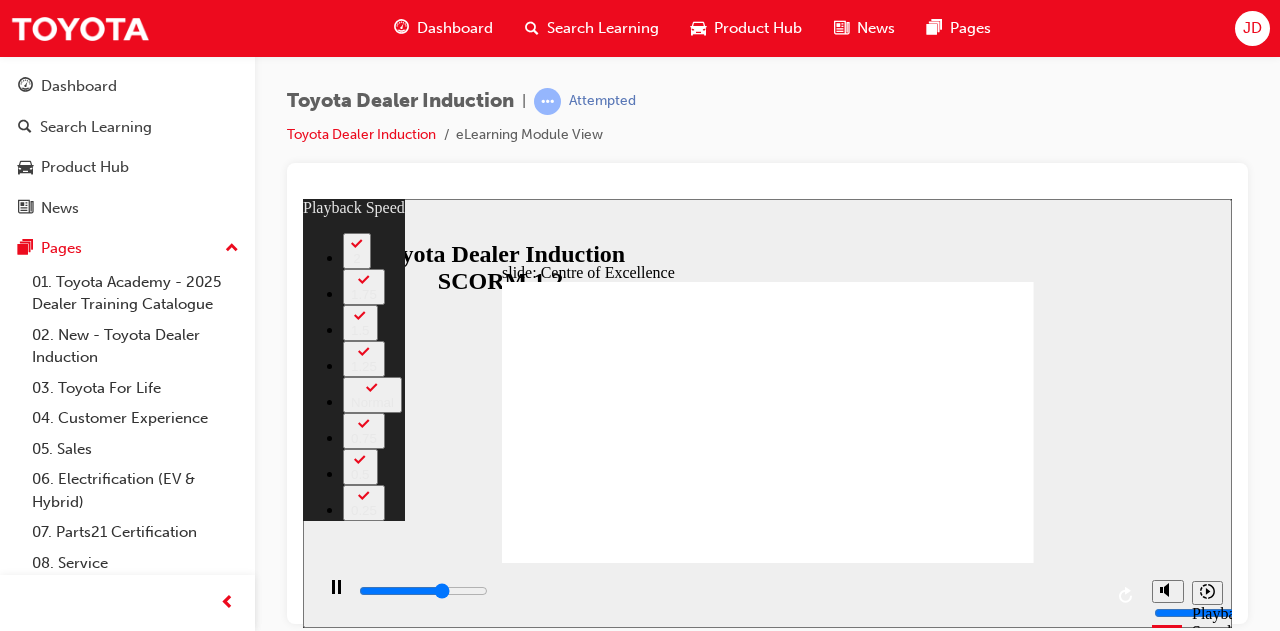 type on "10200" 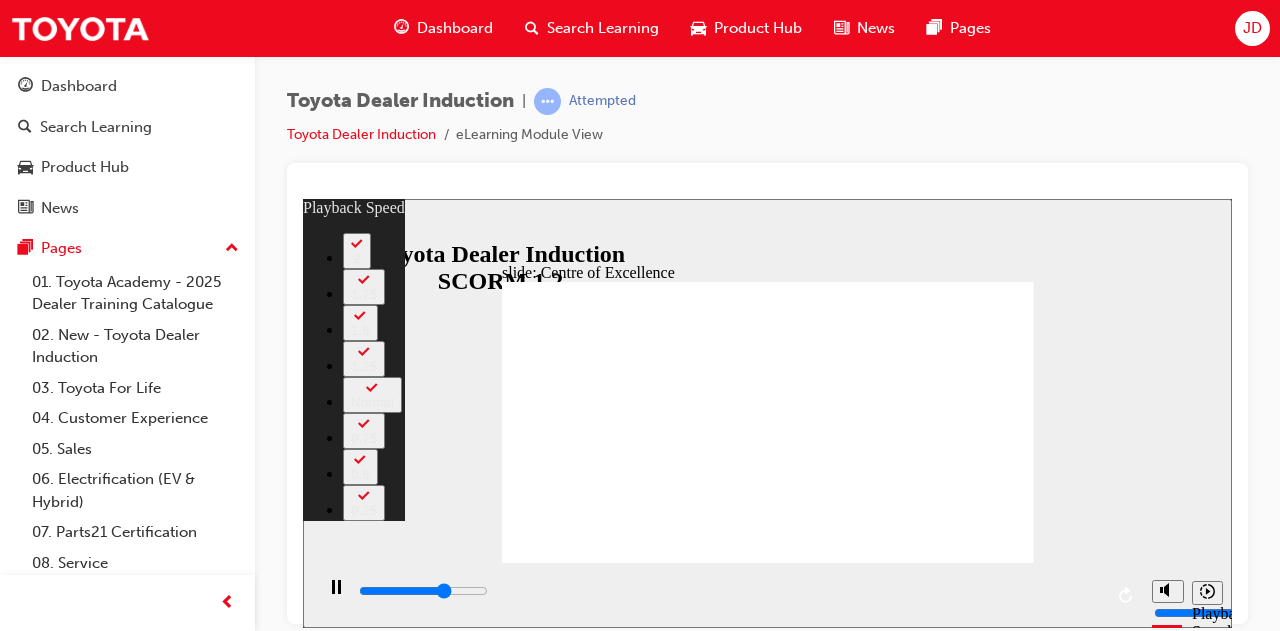 type on "10400" 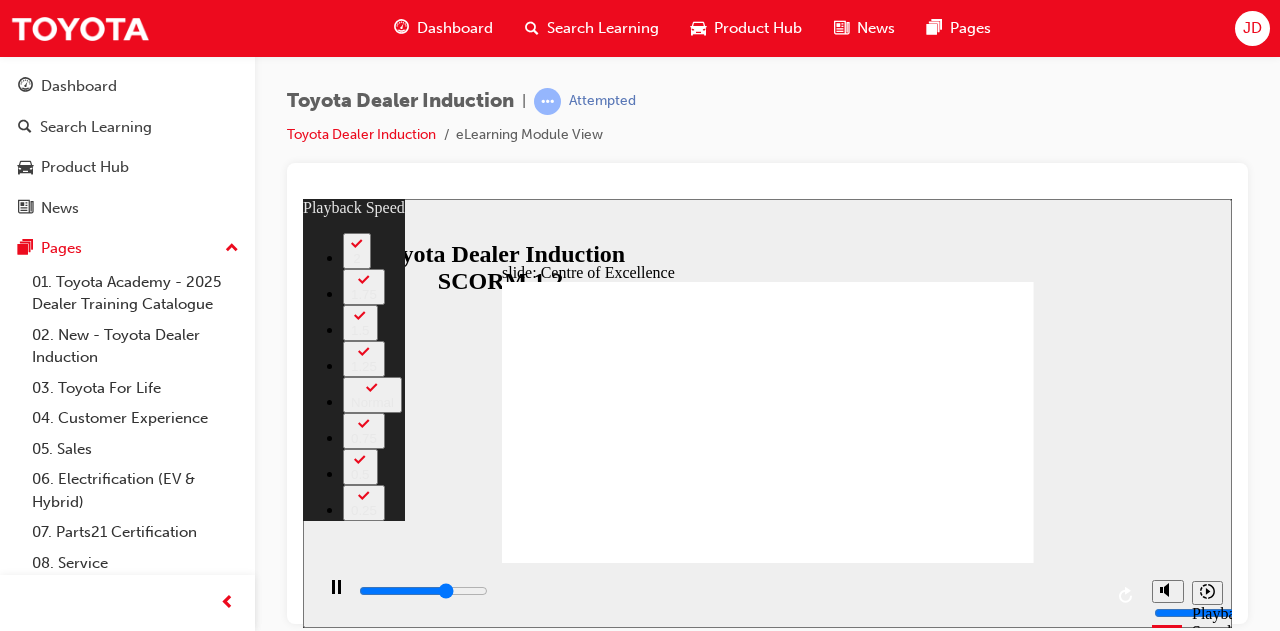 type on "10700" 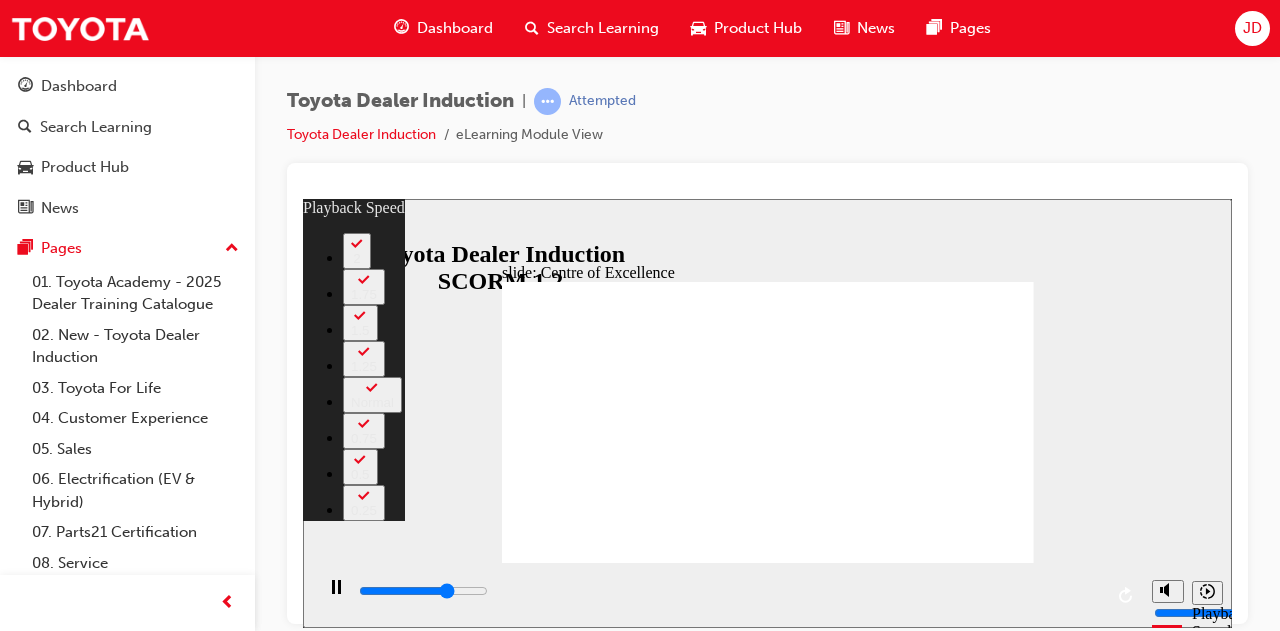 type on "11000" 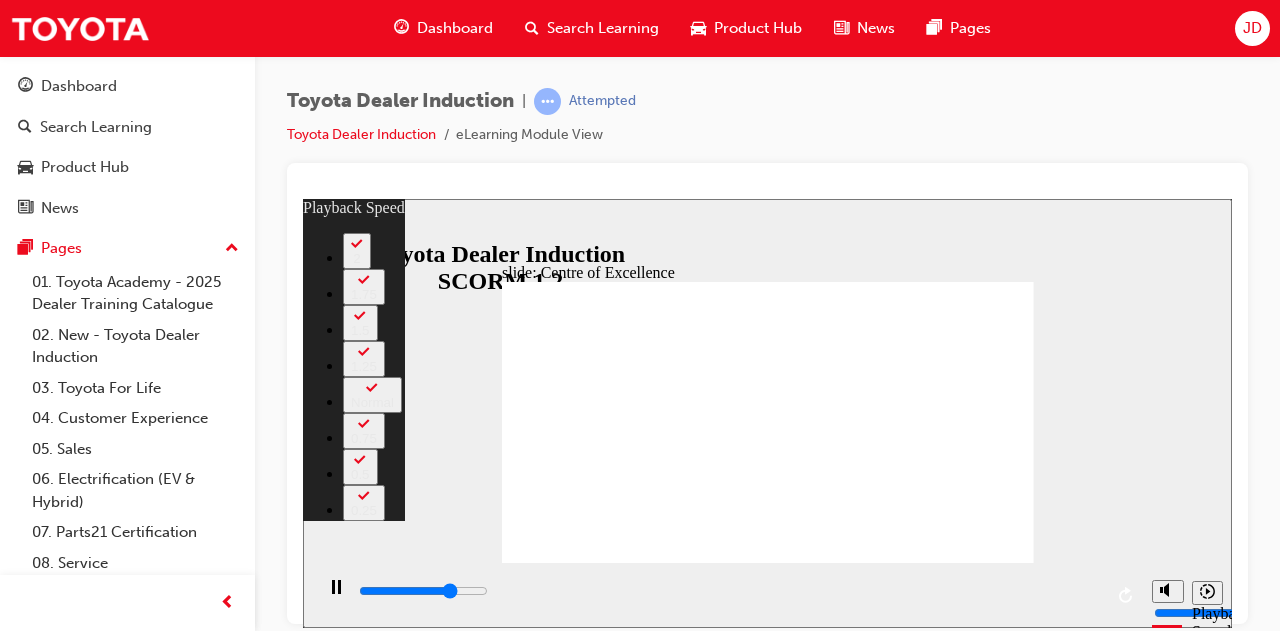 type on "11200" 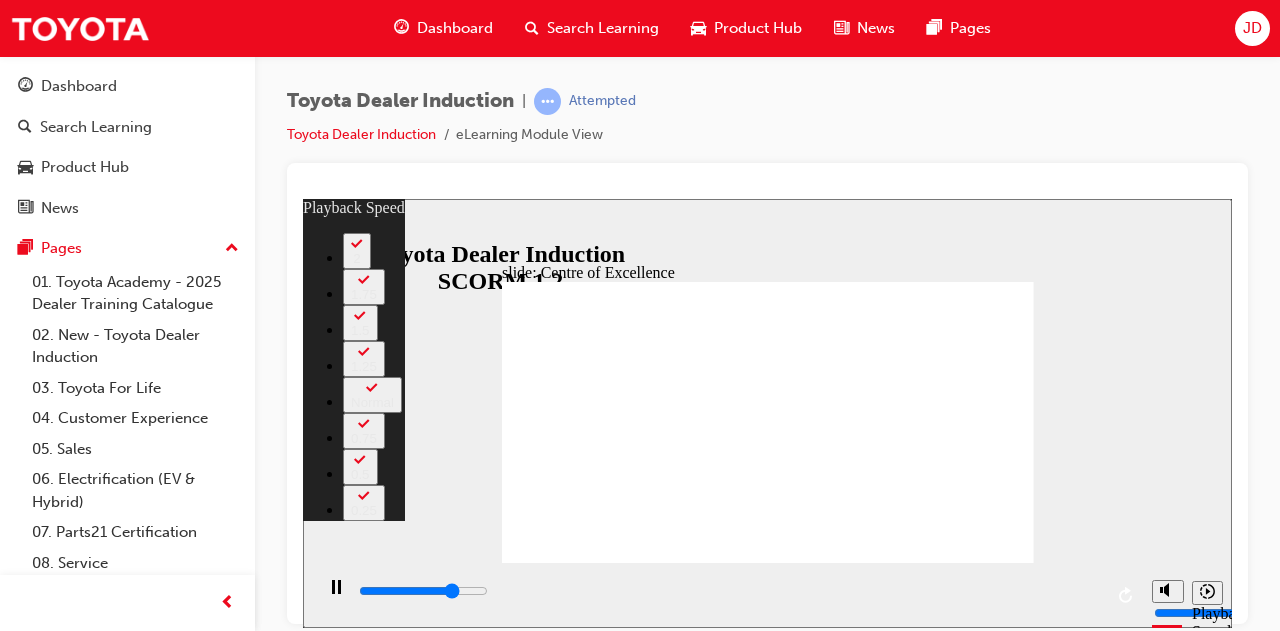 type on "11500" 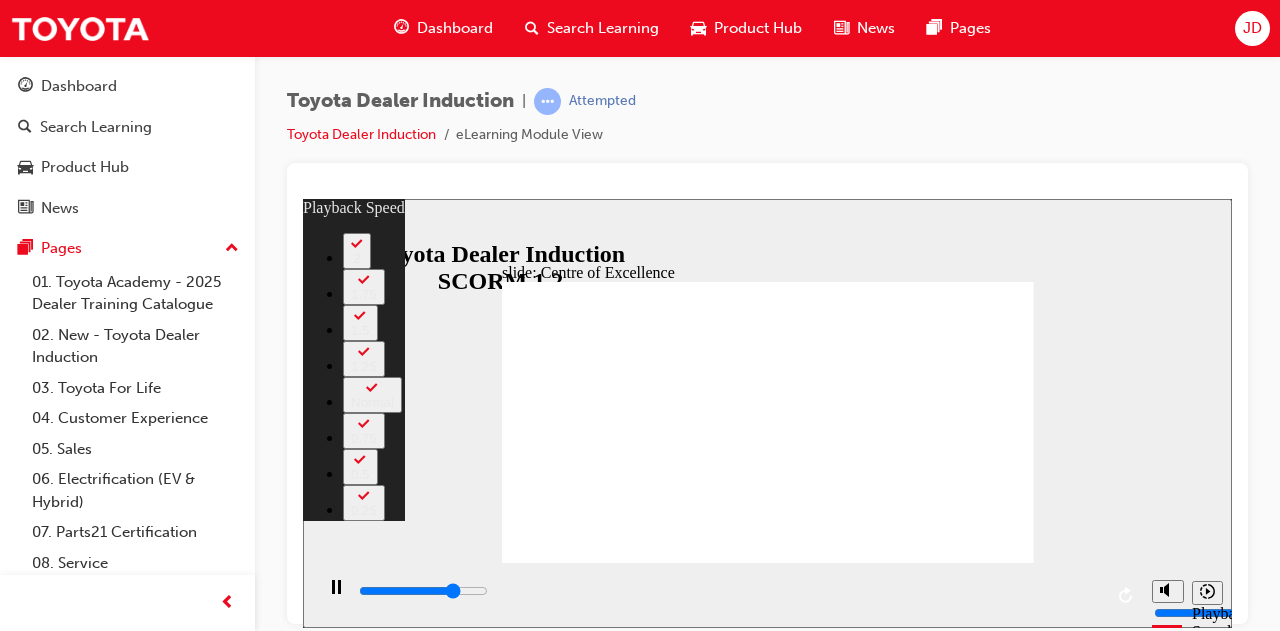 type on "11700" 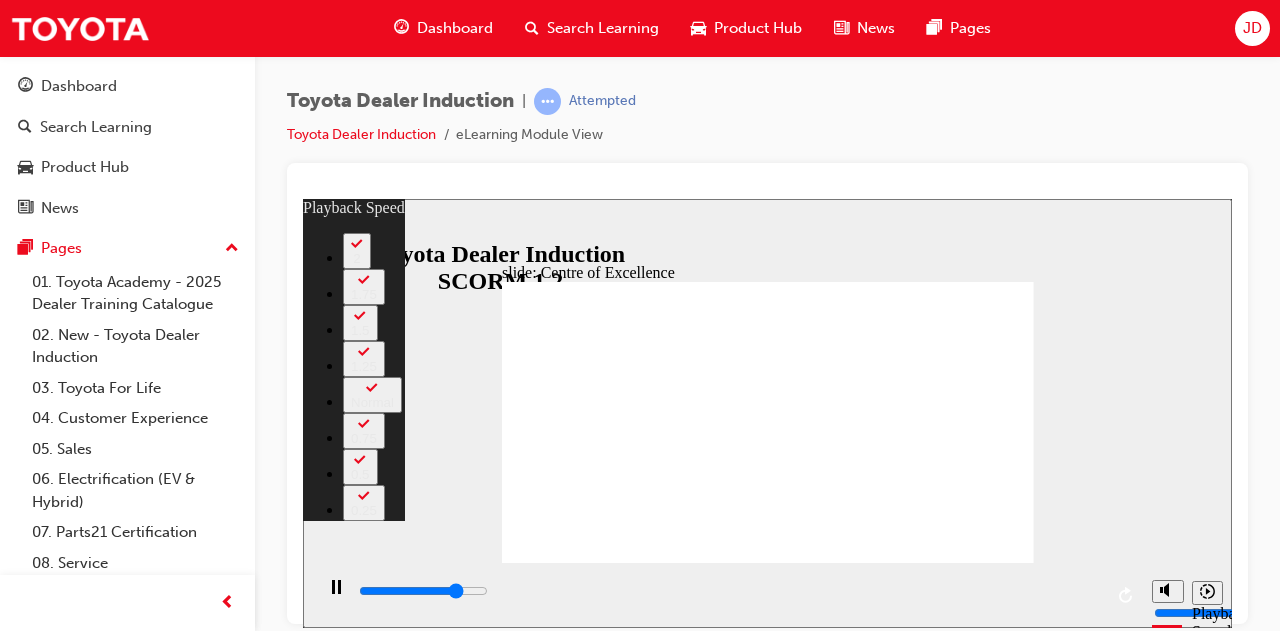 type on "12000" 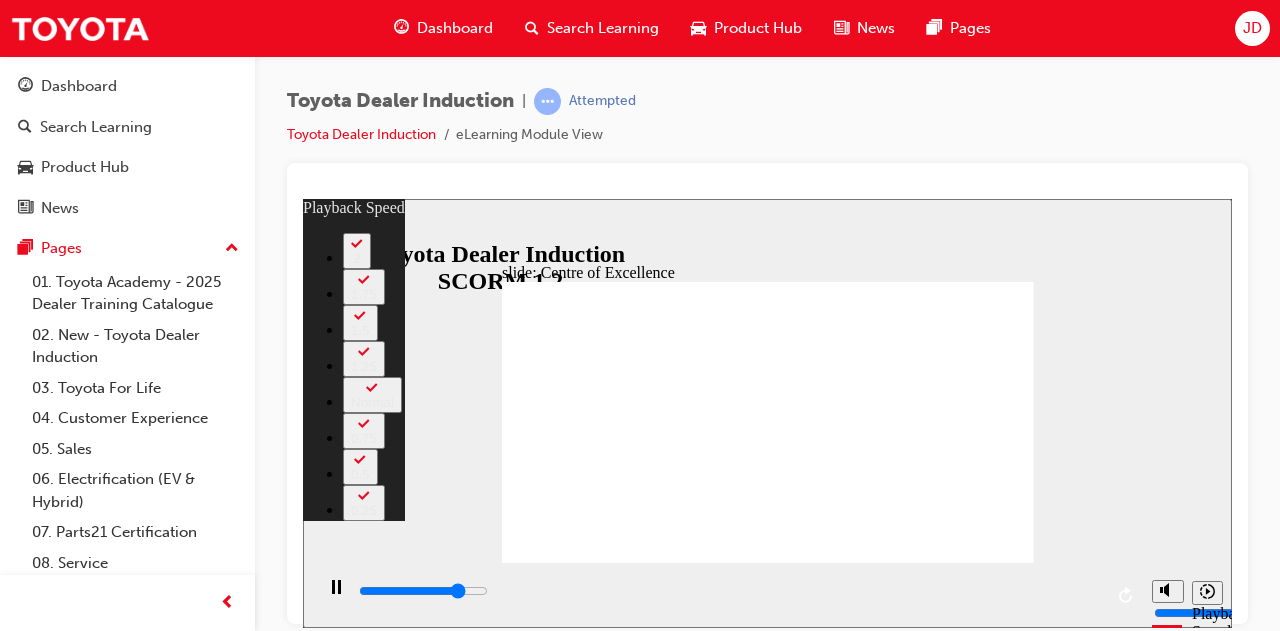 type on "12300" 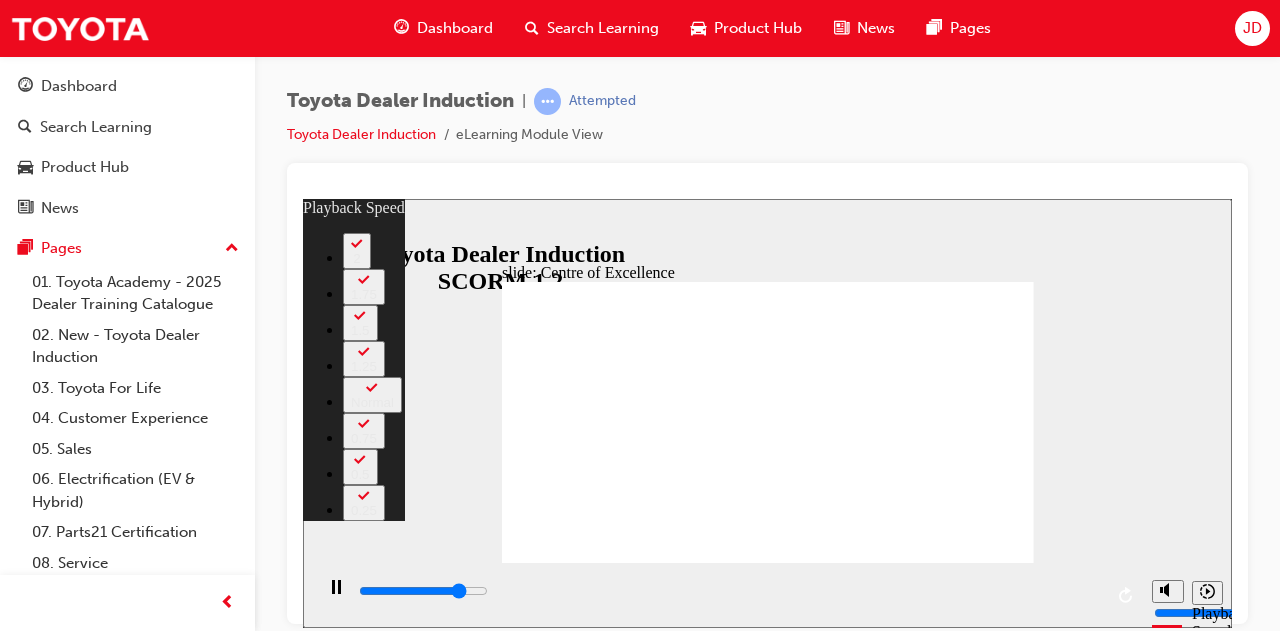type on "12600" 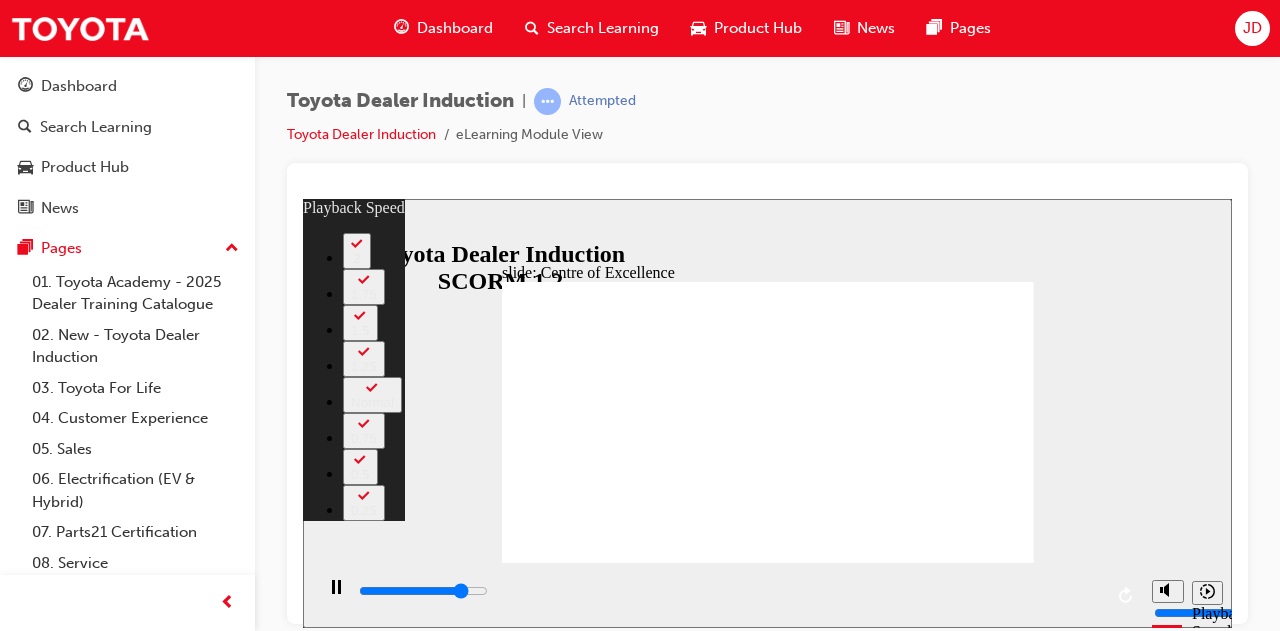 type on "12800" 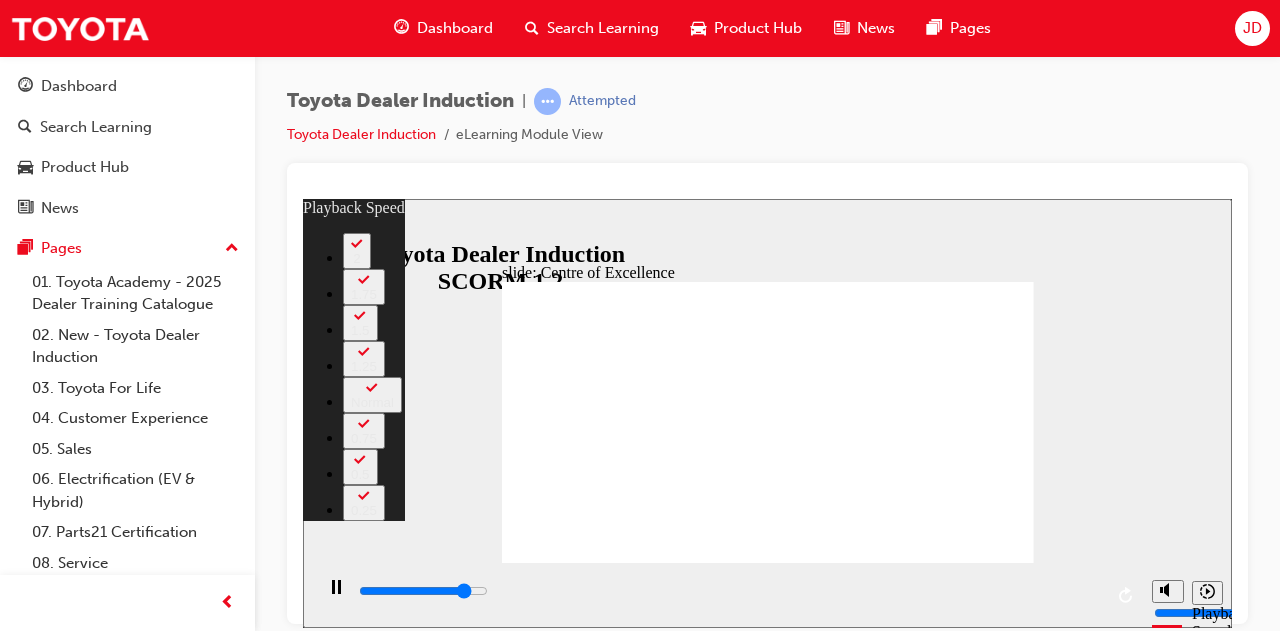 type on "13100" 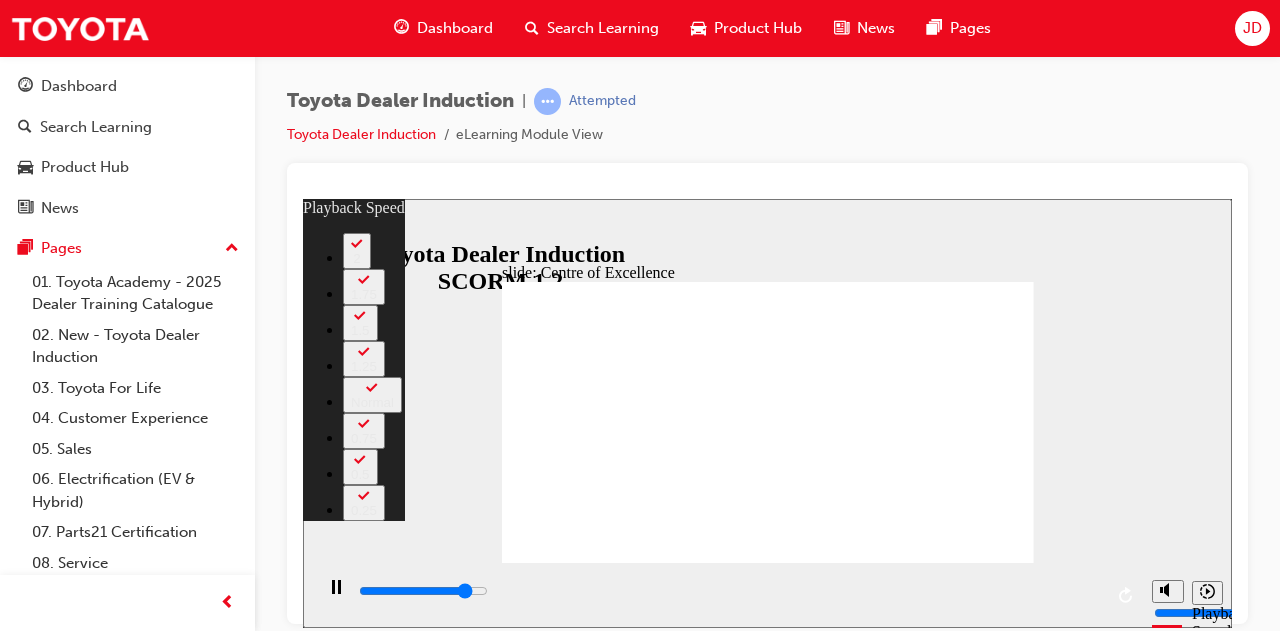 type on "13400" 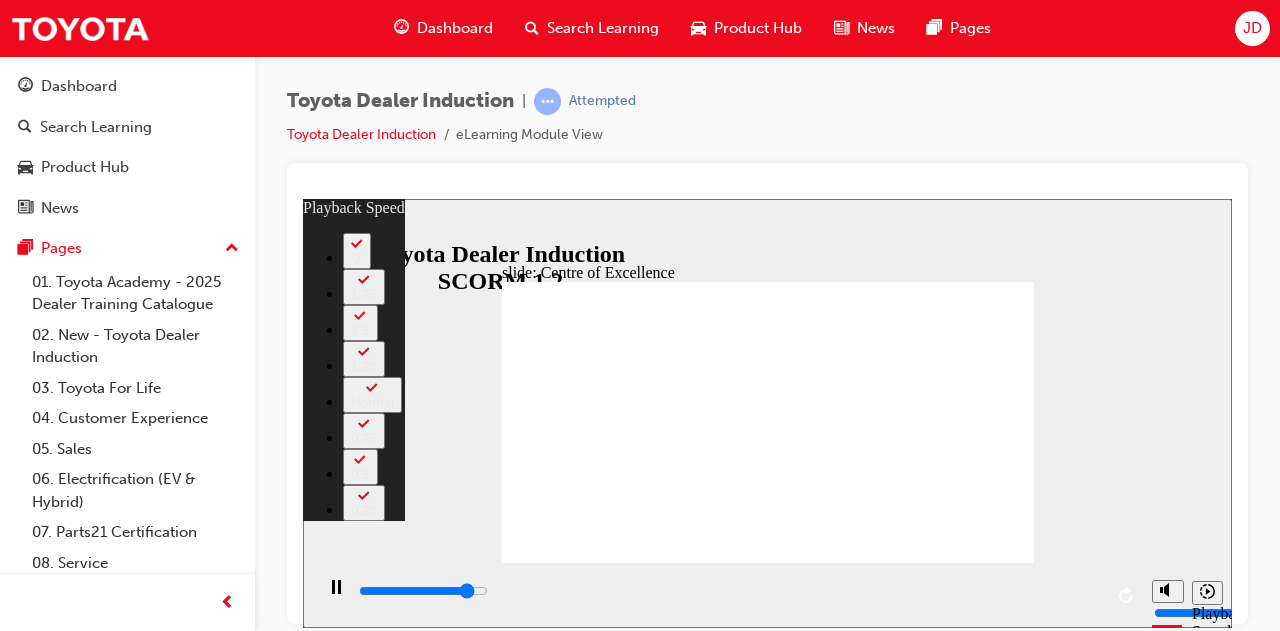 type on "13600" 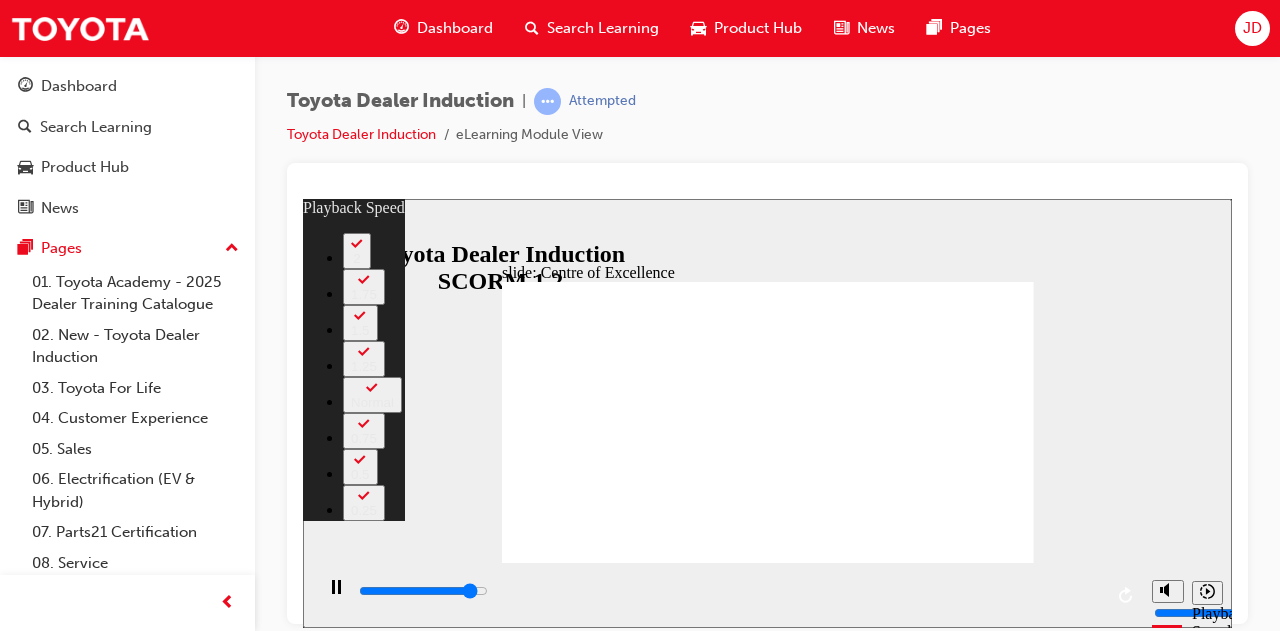 type on "13900" 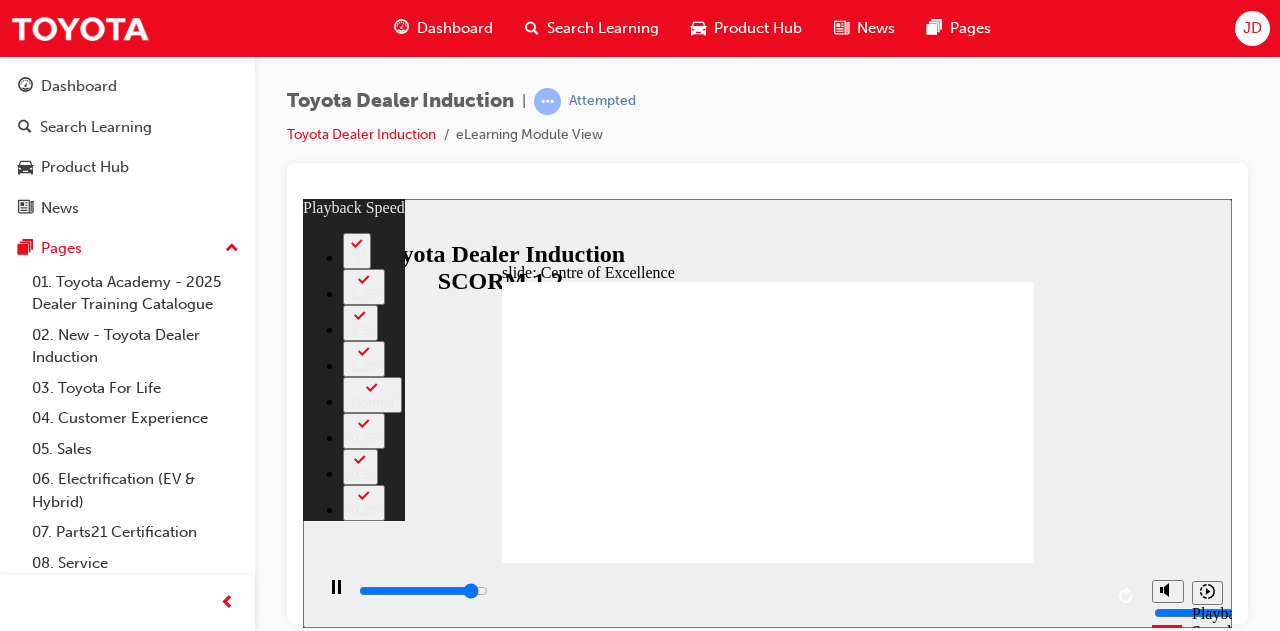 type on "14200" 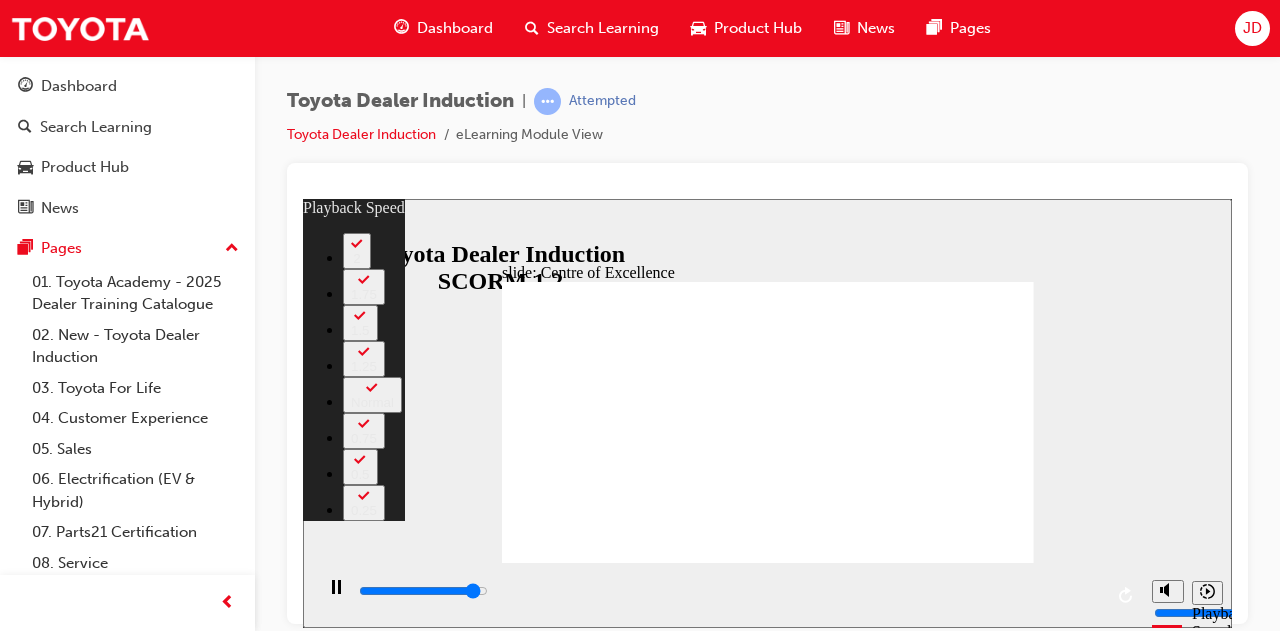 type on "14400" 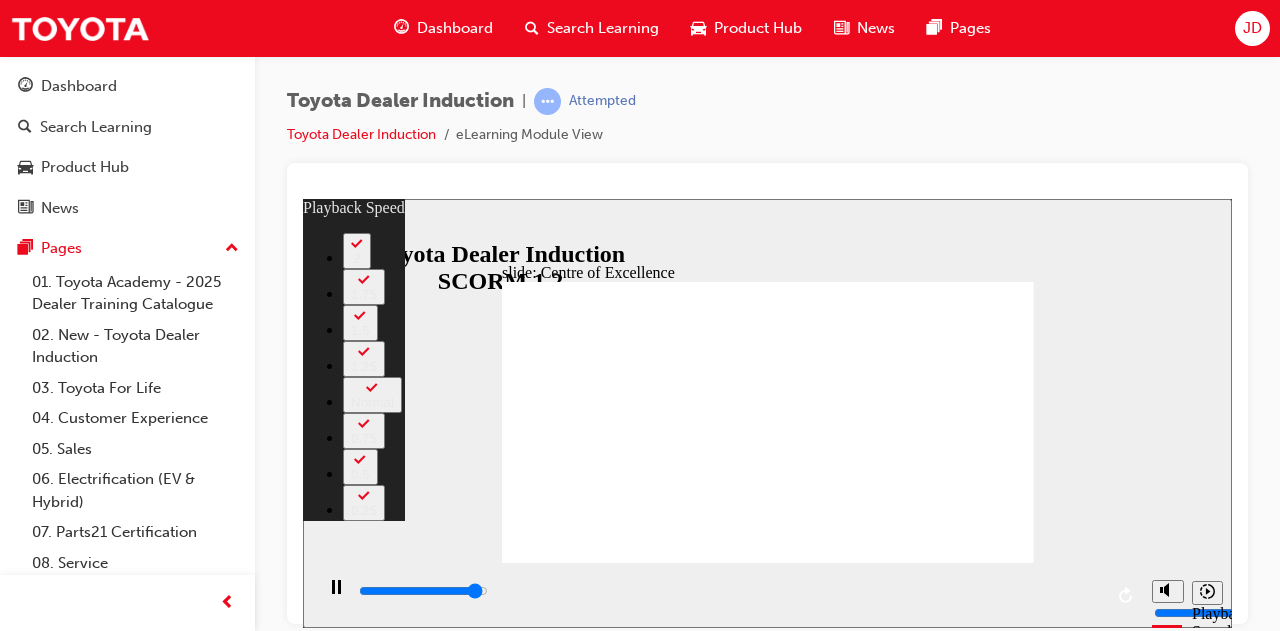 type on "14700" 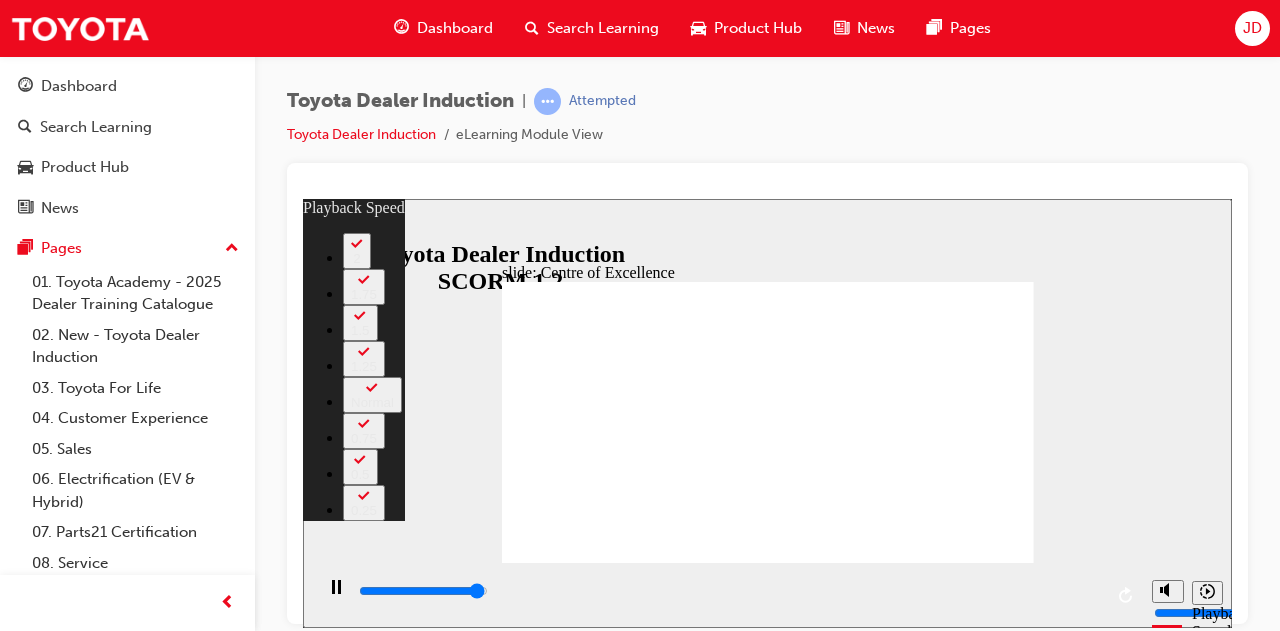 type on "15000" 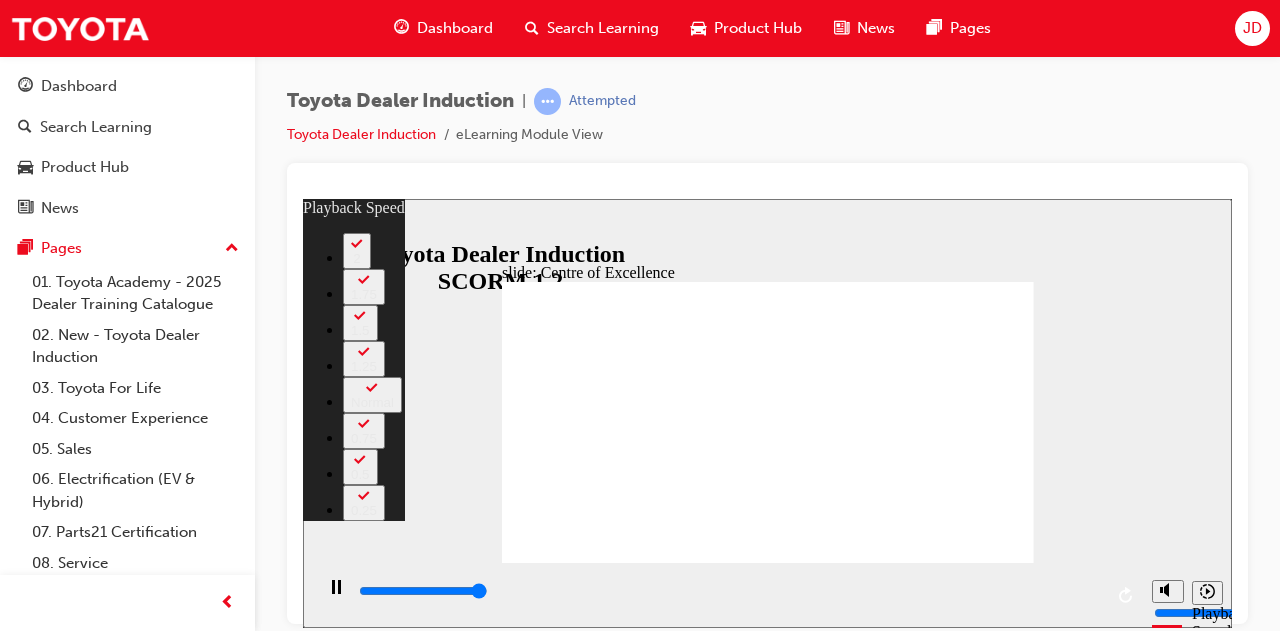 type on "15200" 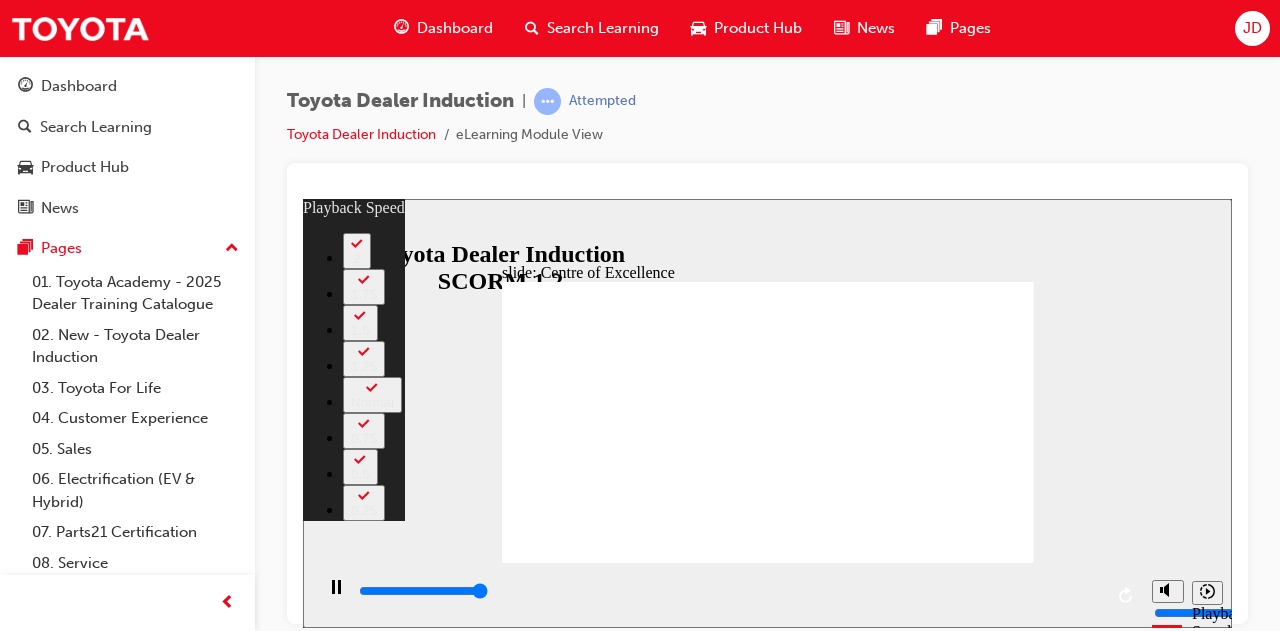 type on "15300" 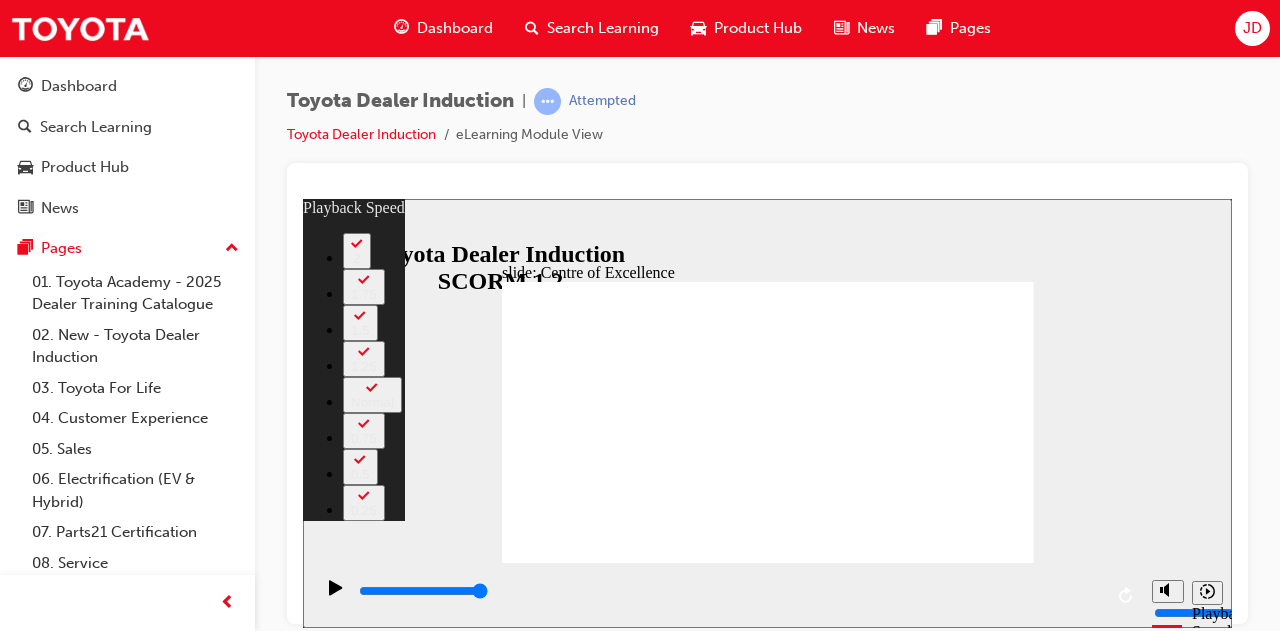 click 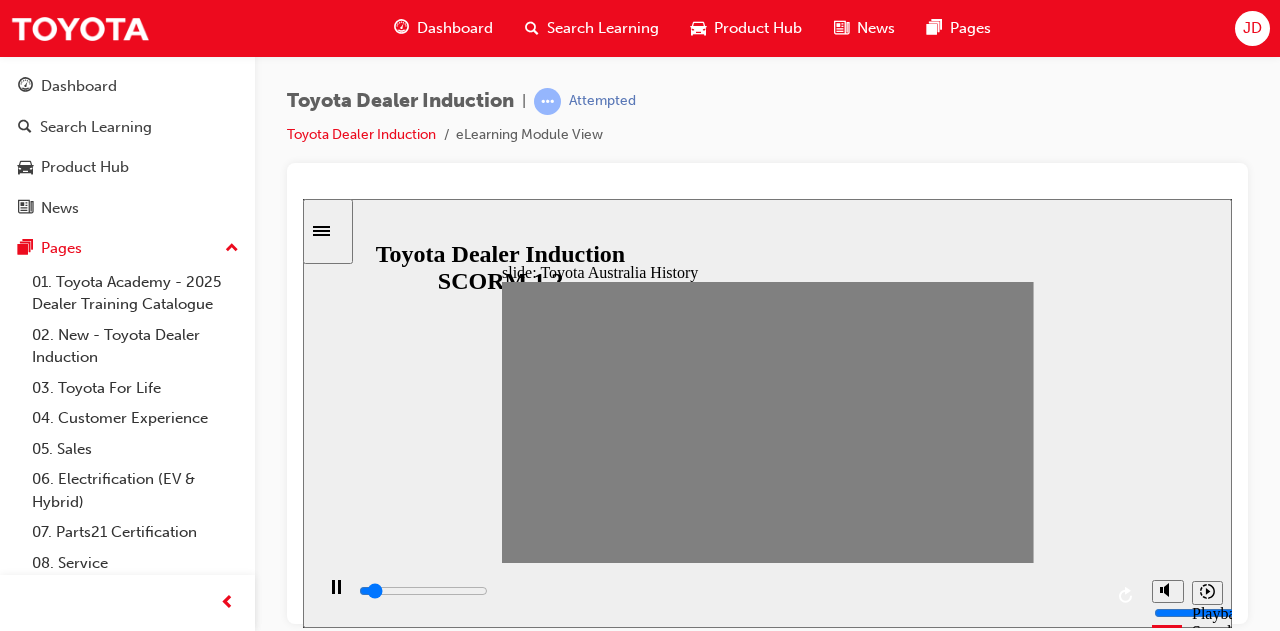 drag, startPoint x: 523, startPoint y: 426, endPoint x: 539, endPoint y: 432, distance: 17.088007 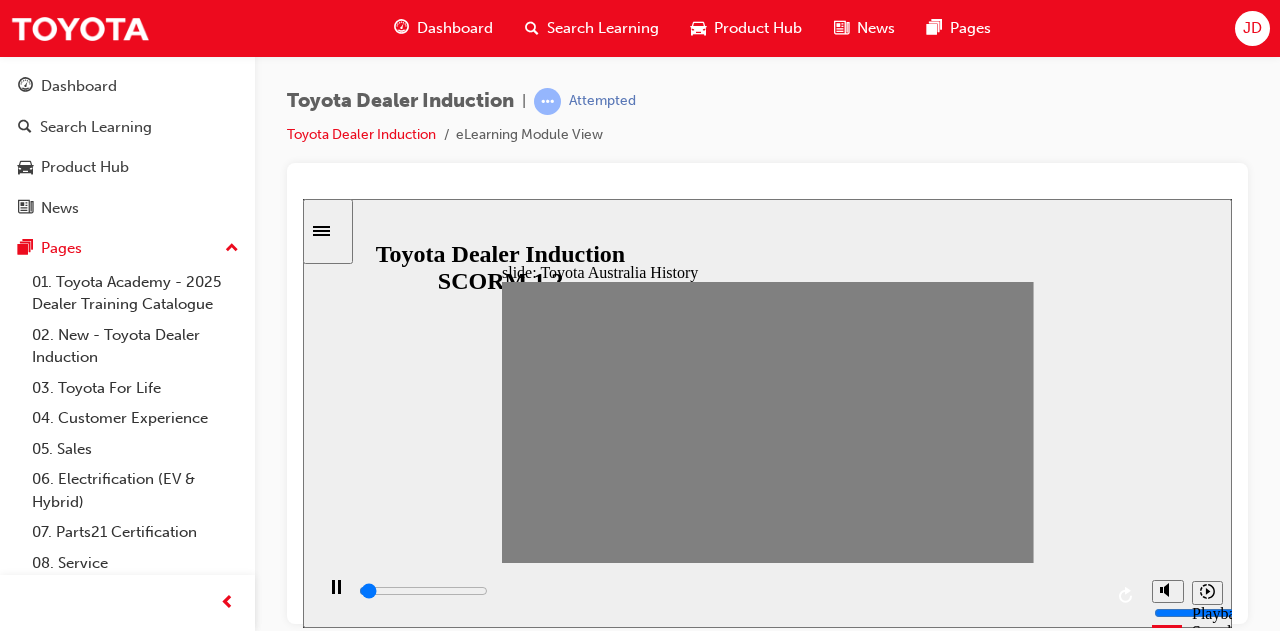 drag, startPoint x: 543, startPoint y: 422, endPoint x: 566, endPoint y: 426, distance: 23.345236 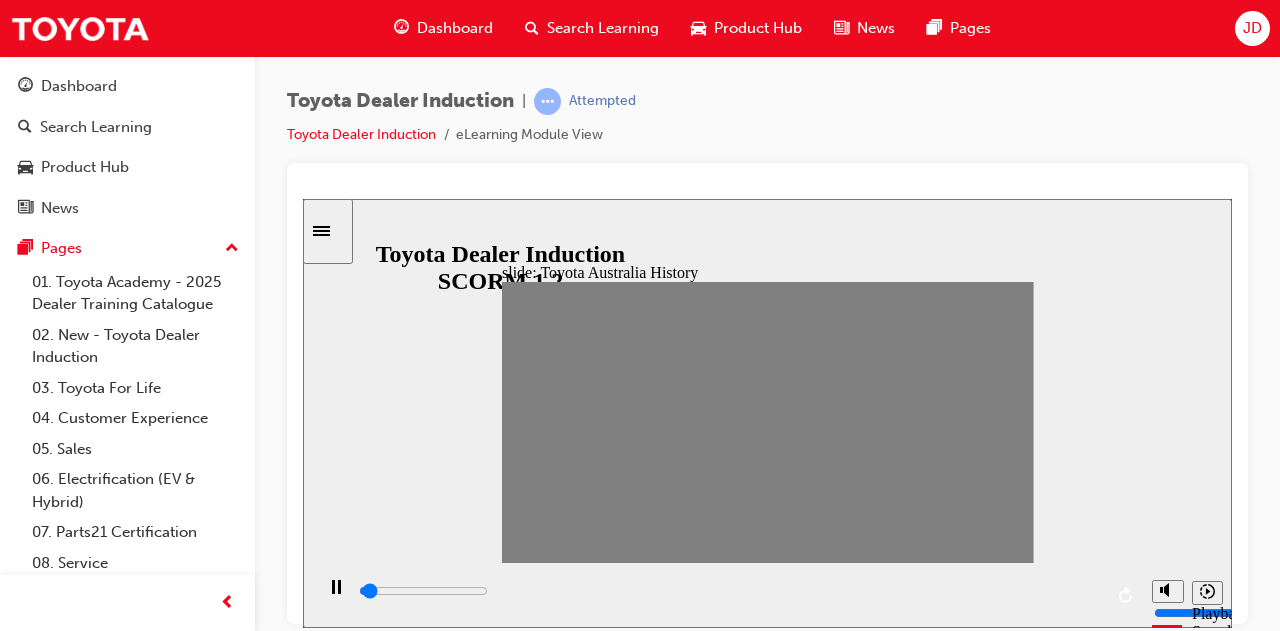 drag, startPoint x: 566, startPoint y: 426, endPoint x: 1565, endPoint y: 663, distance: 1026.7278 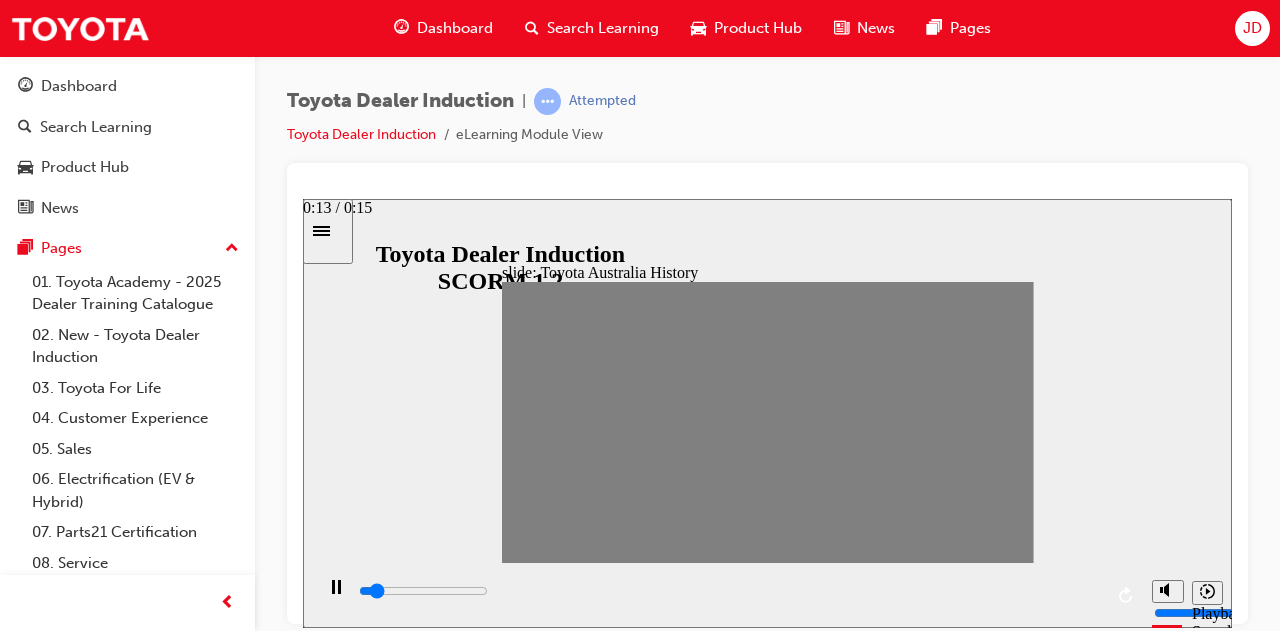 click 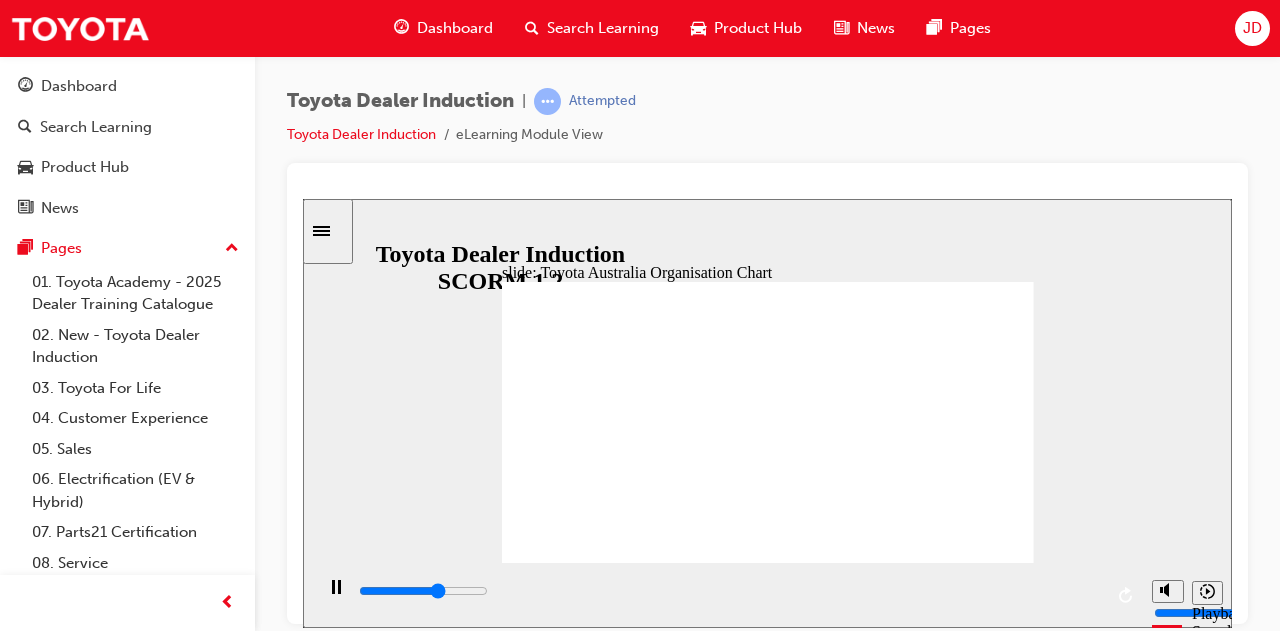 click 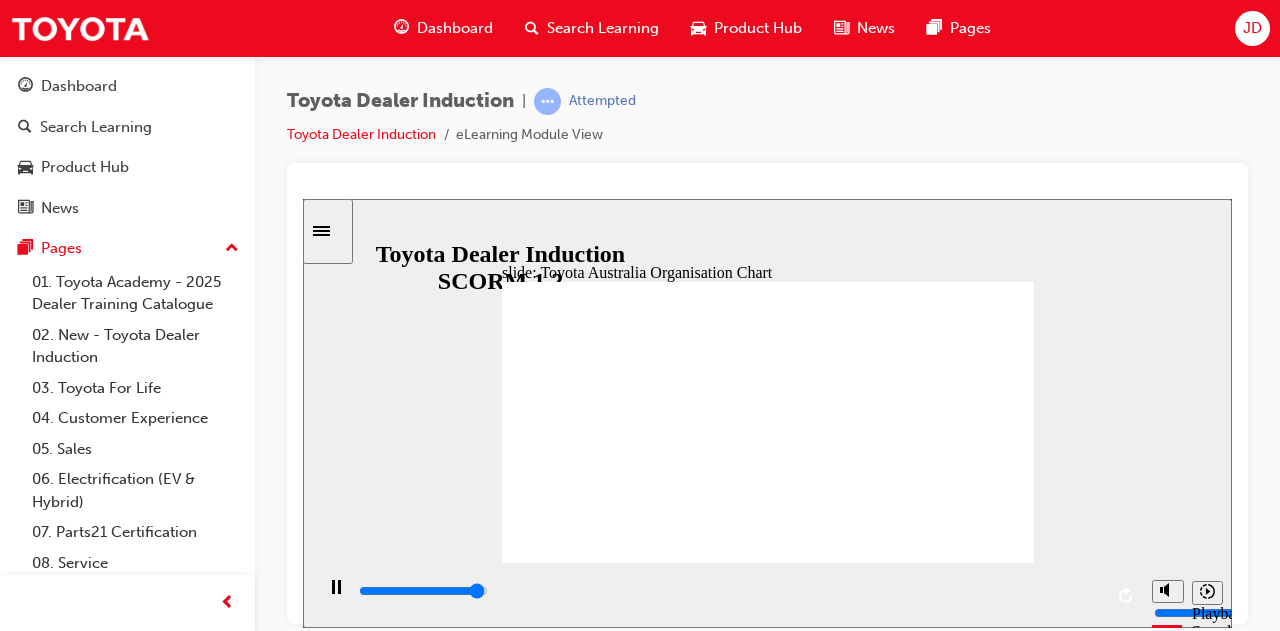 click 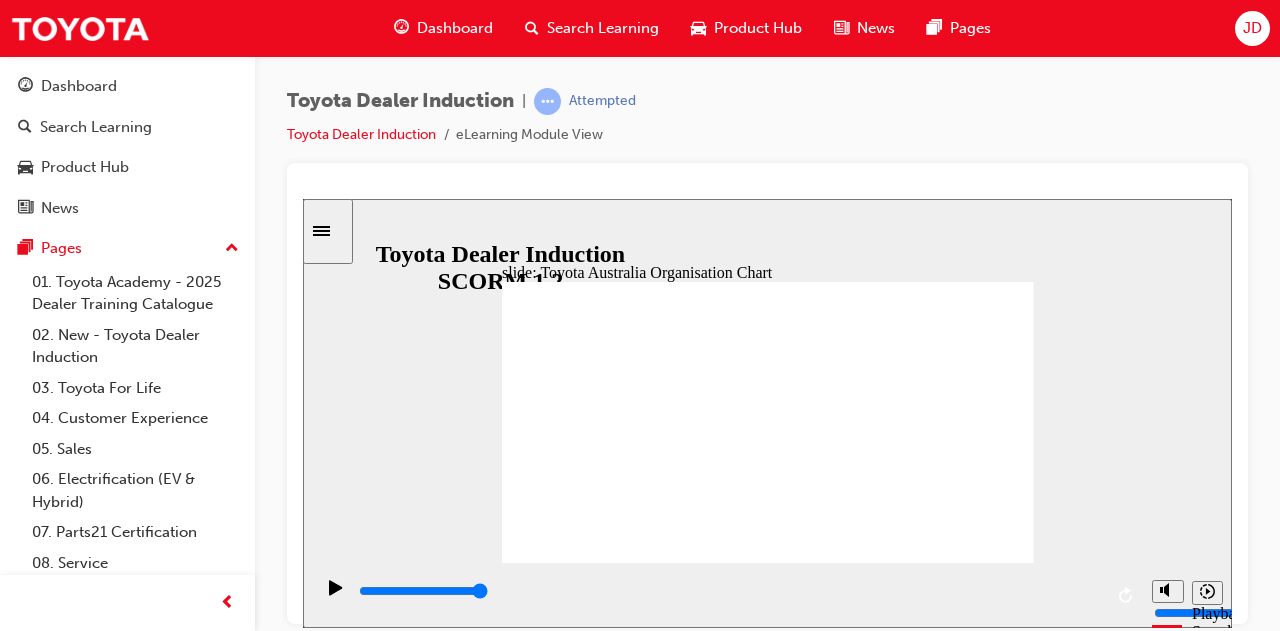 click 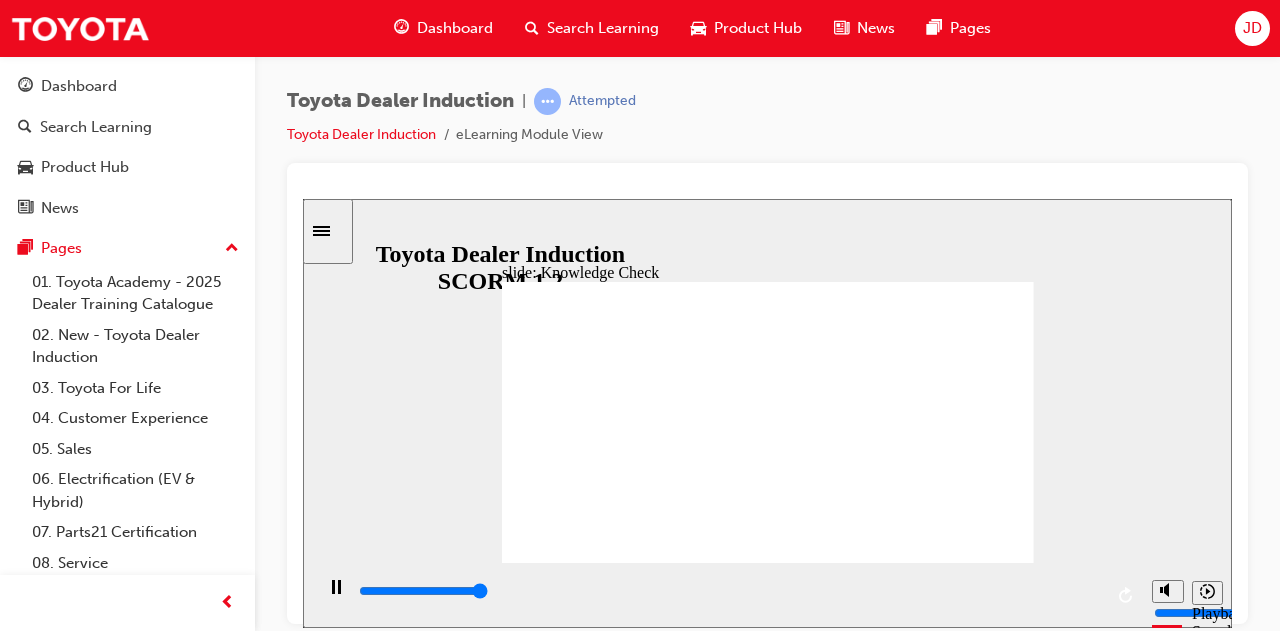 type on "5000" 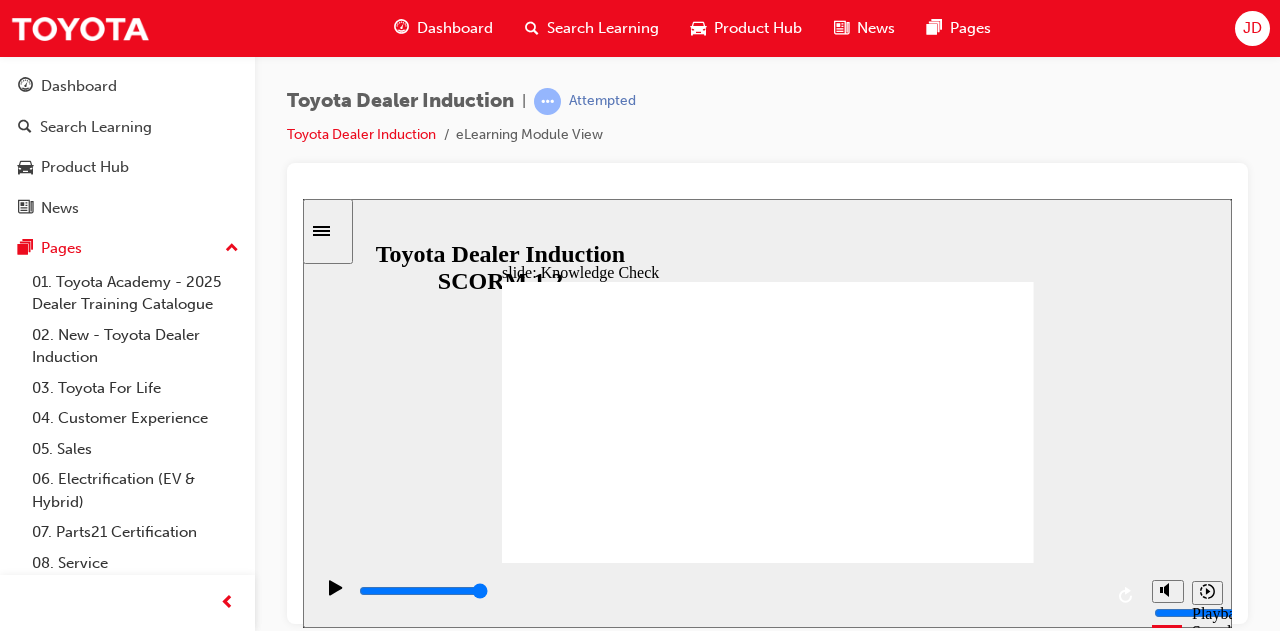 radio on "true" 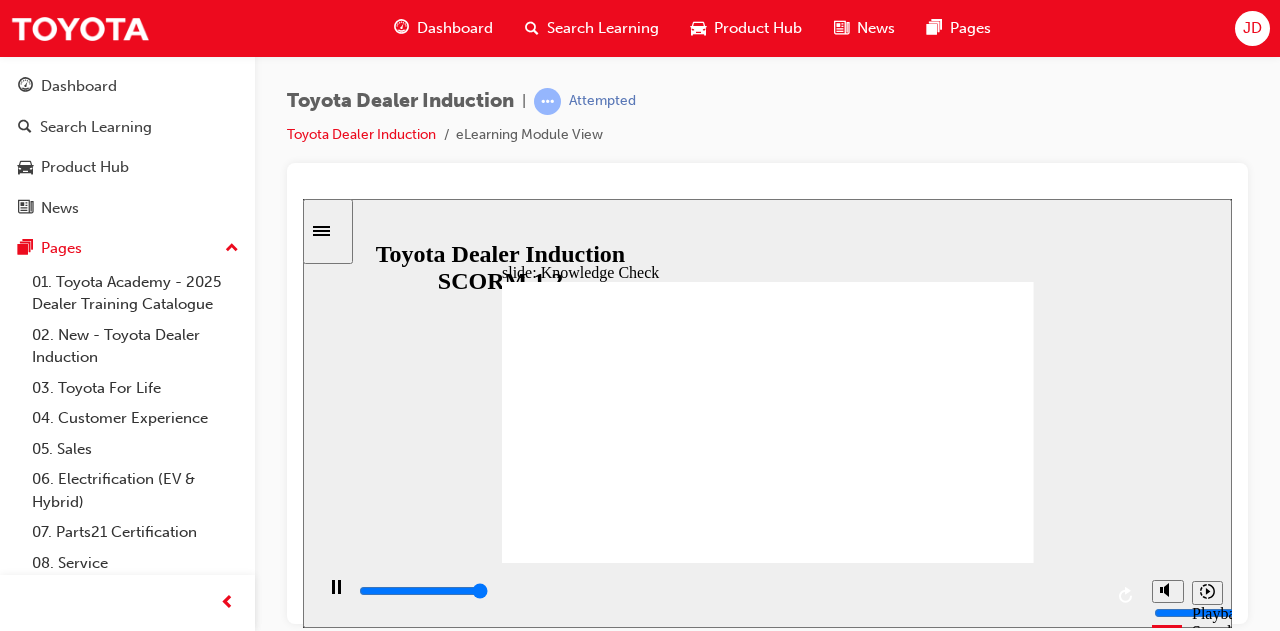 type on "5000" 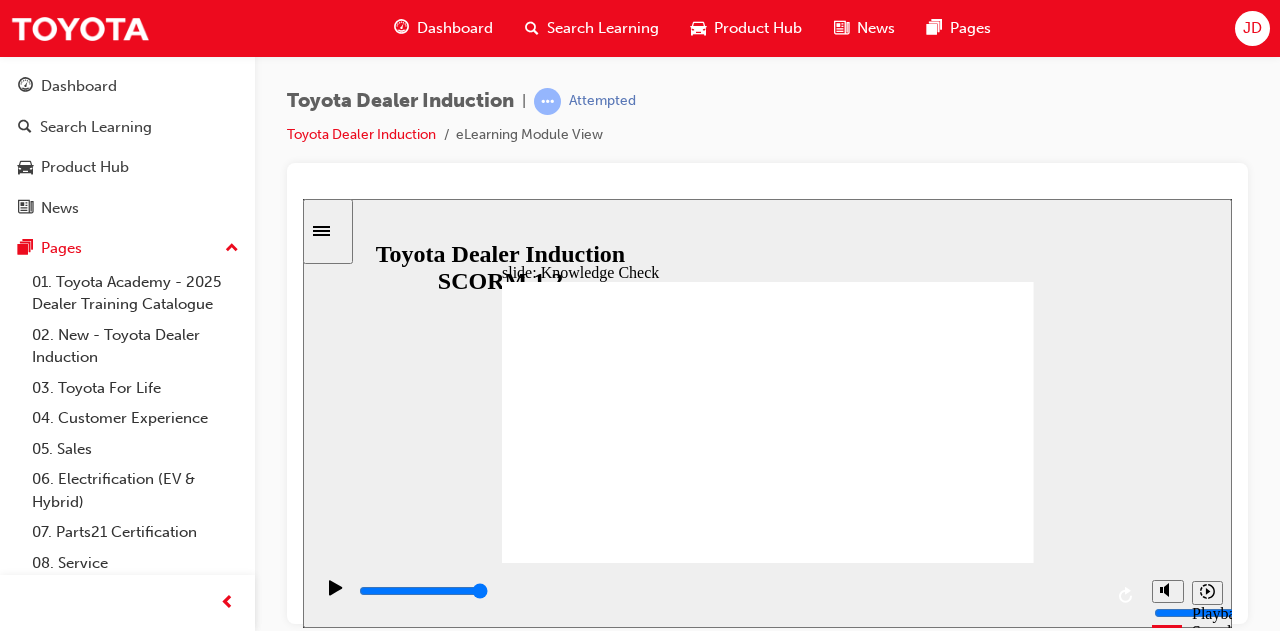 drag, startPoint x: 861, startPoint y: 356, endPoint x: 631, endPoint y: 358, distance: 230.0087 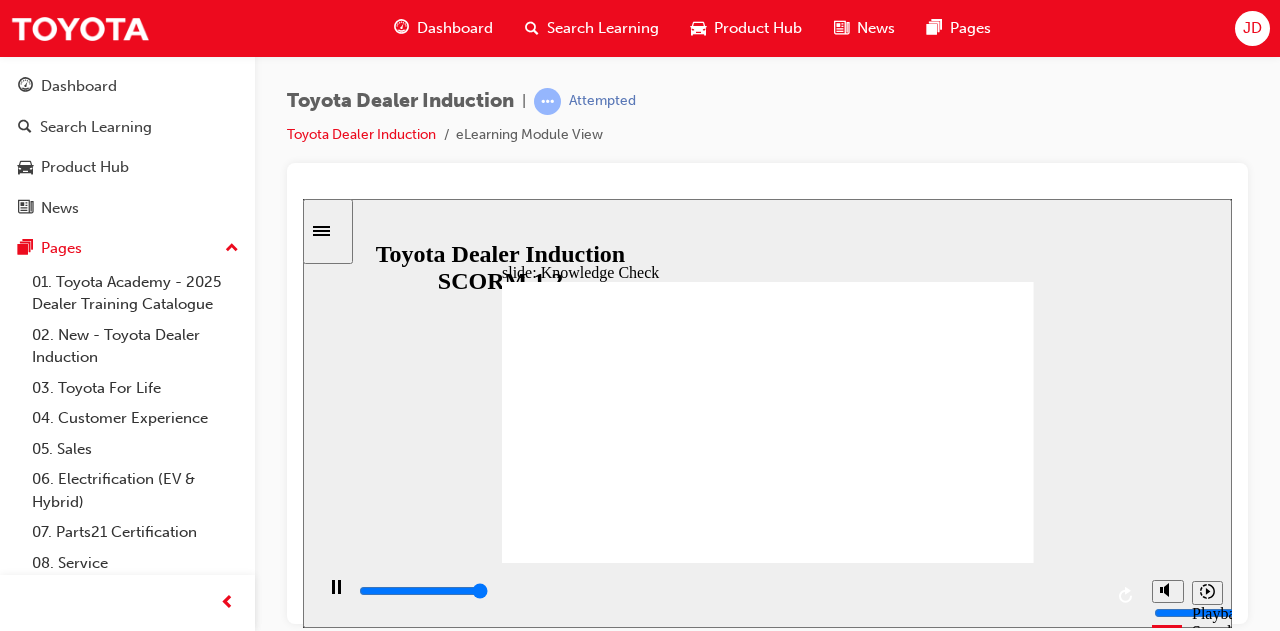 type on "5000" 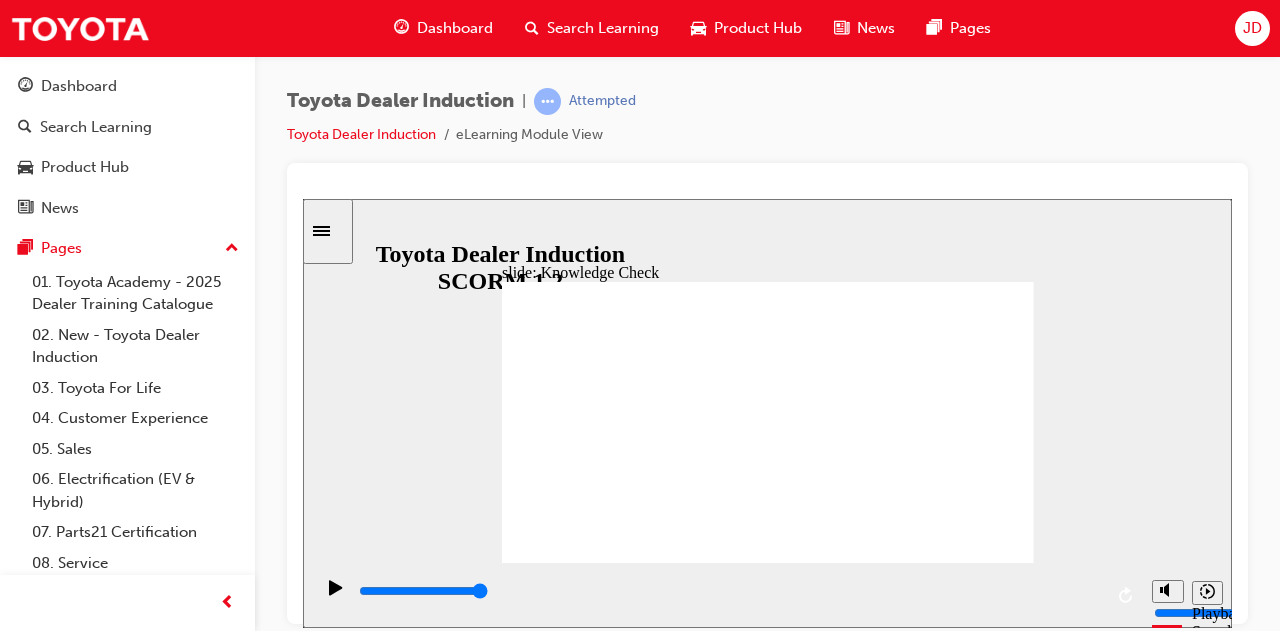 click 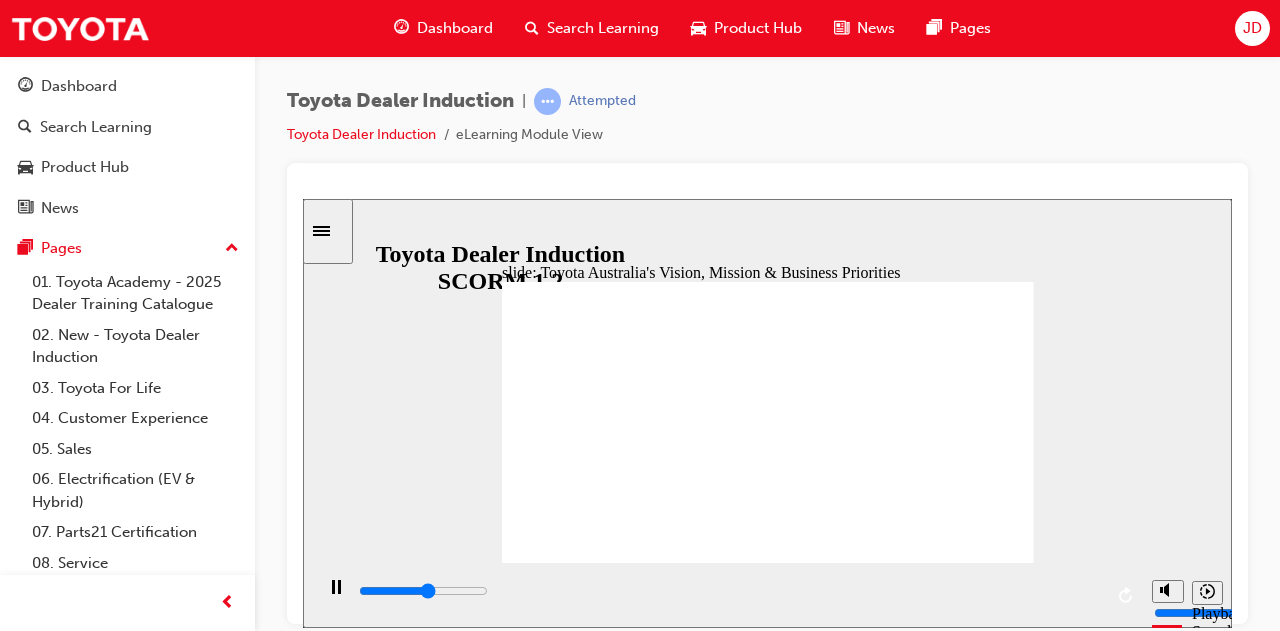 click 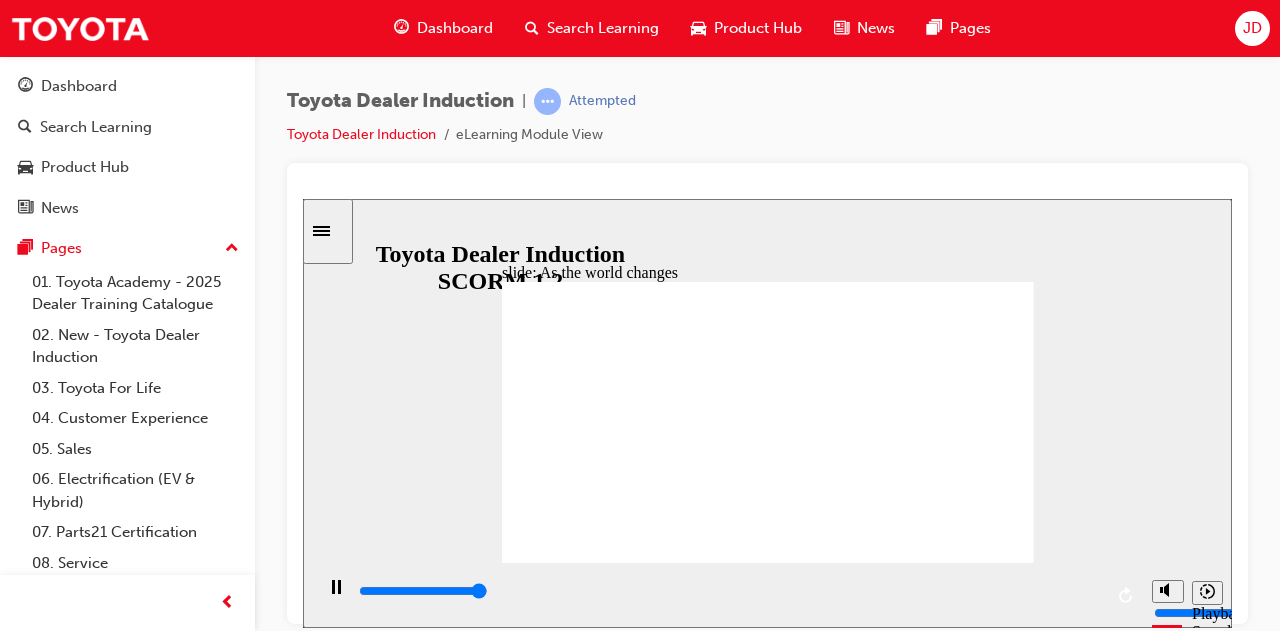 type on "9200" 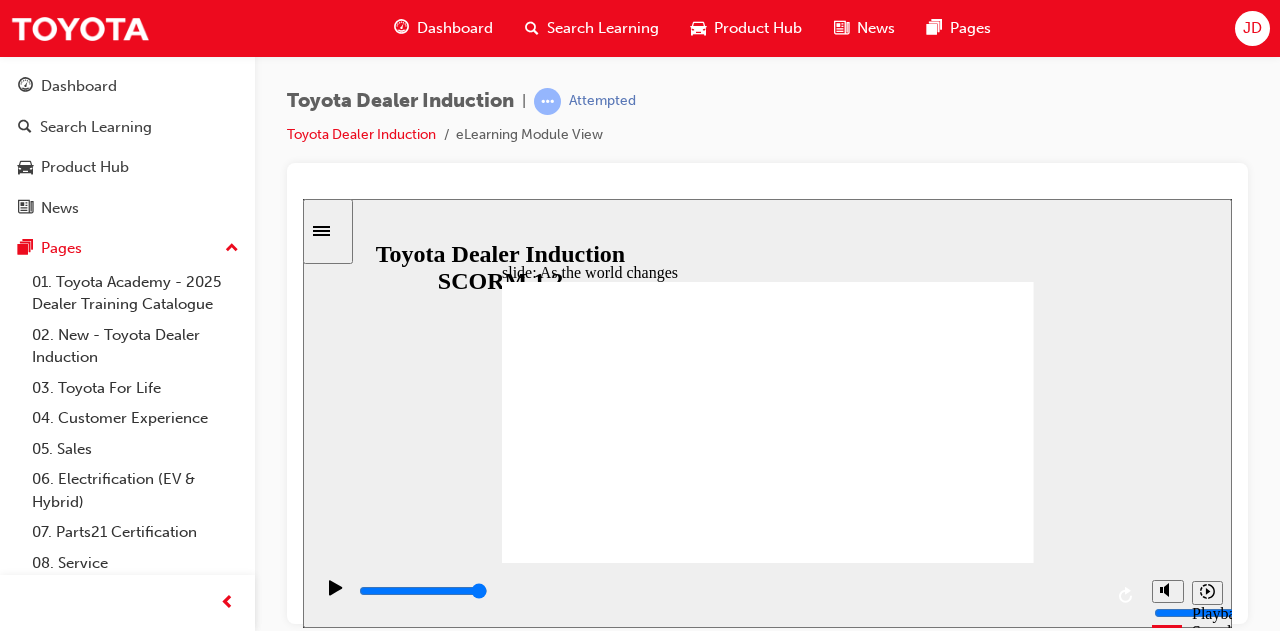 click 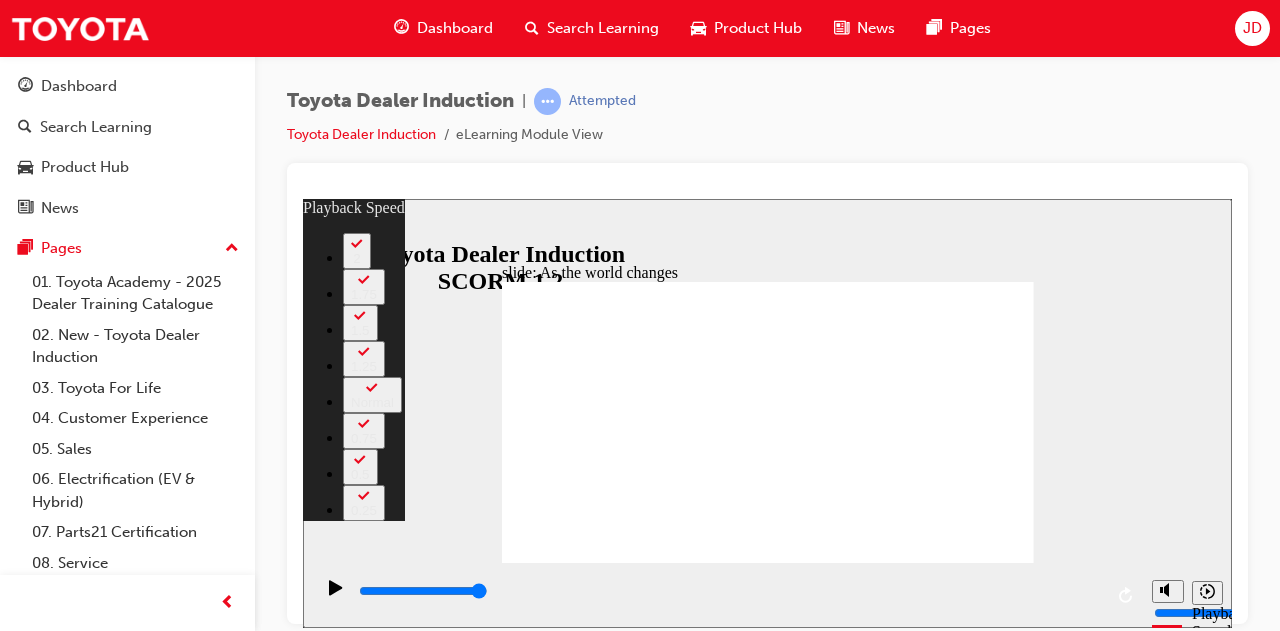 click 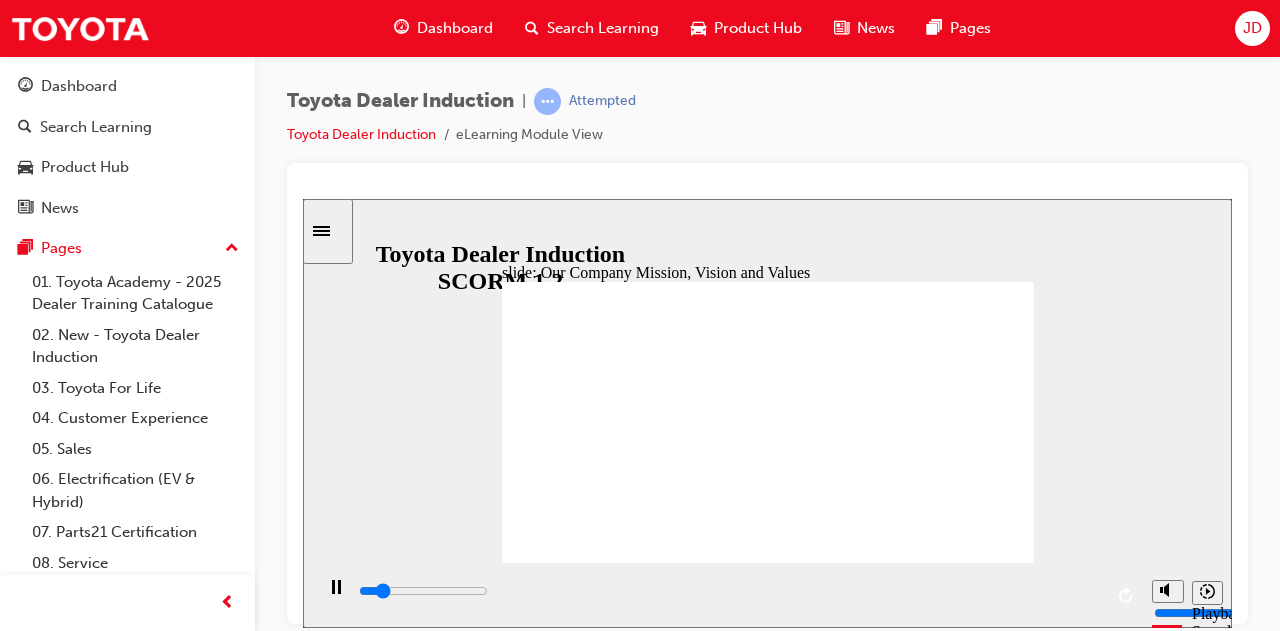 click 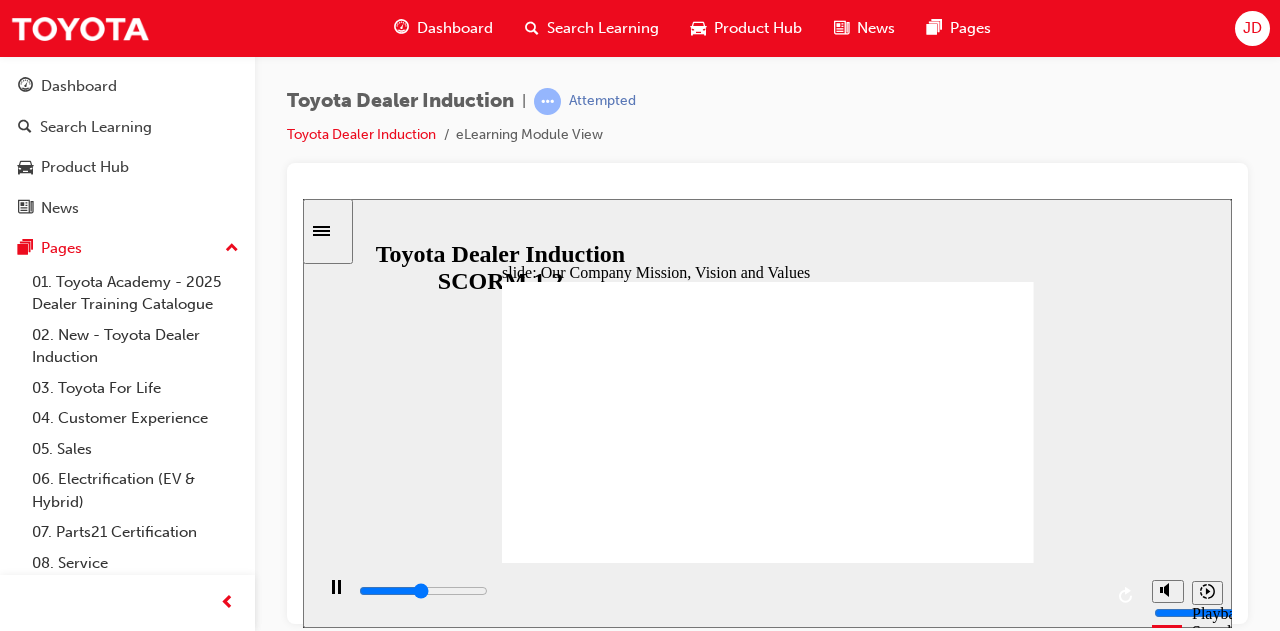 click at bounding box center (768, 1124) 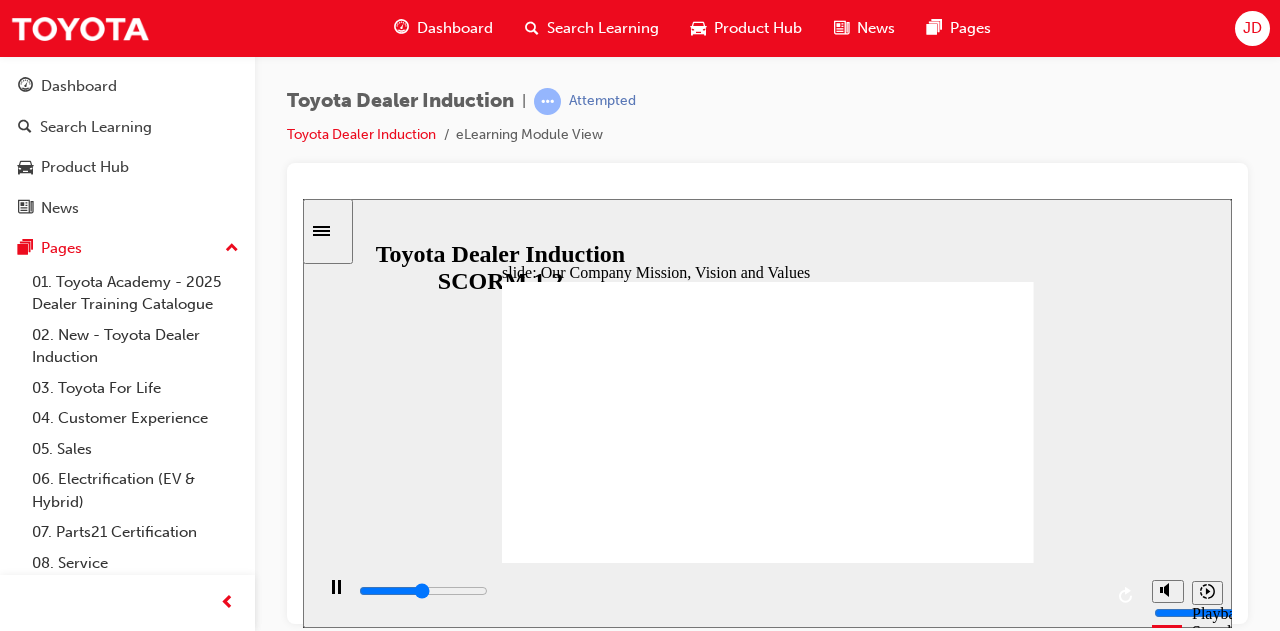click 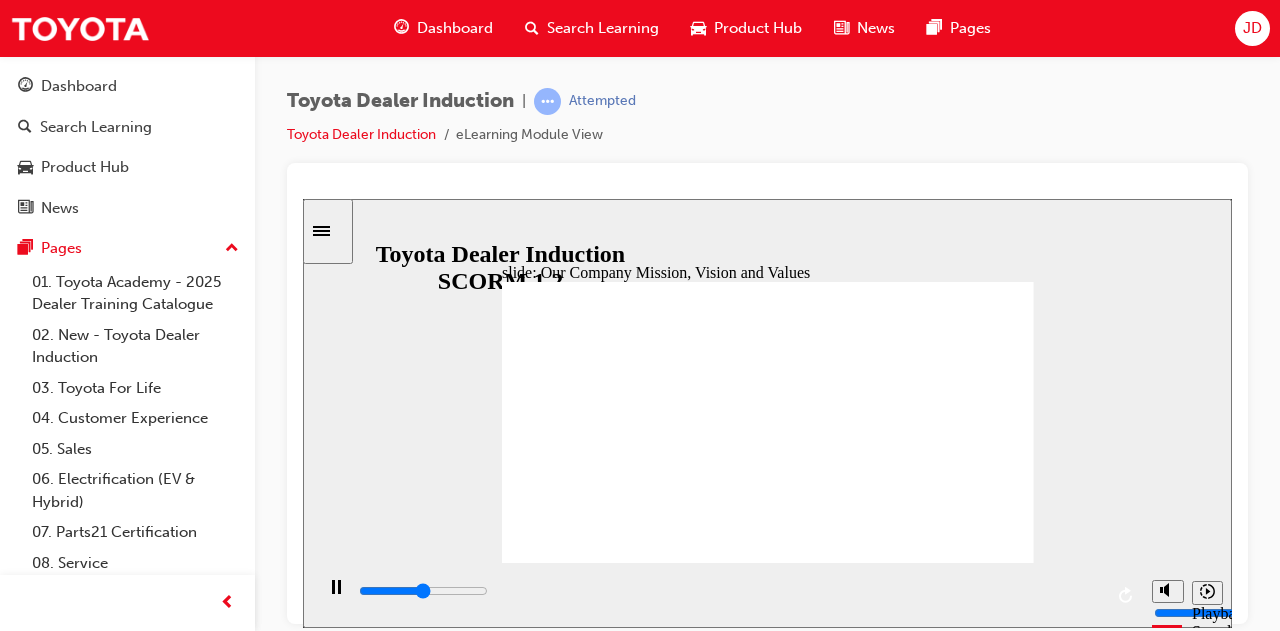 click 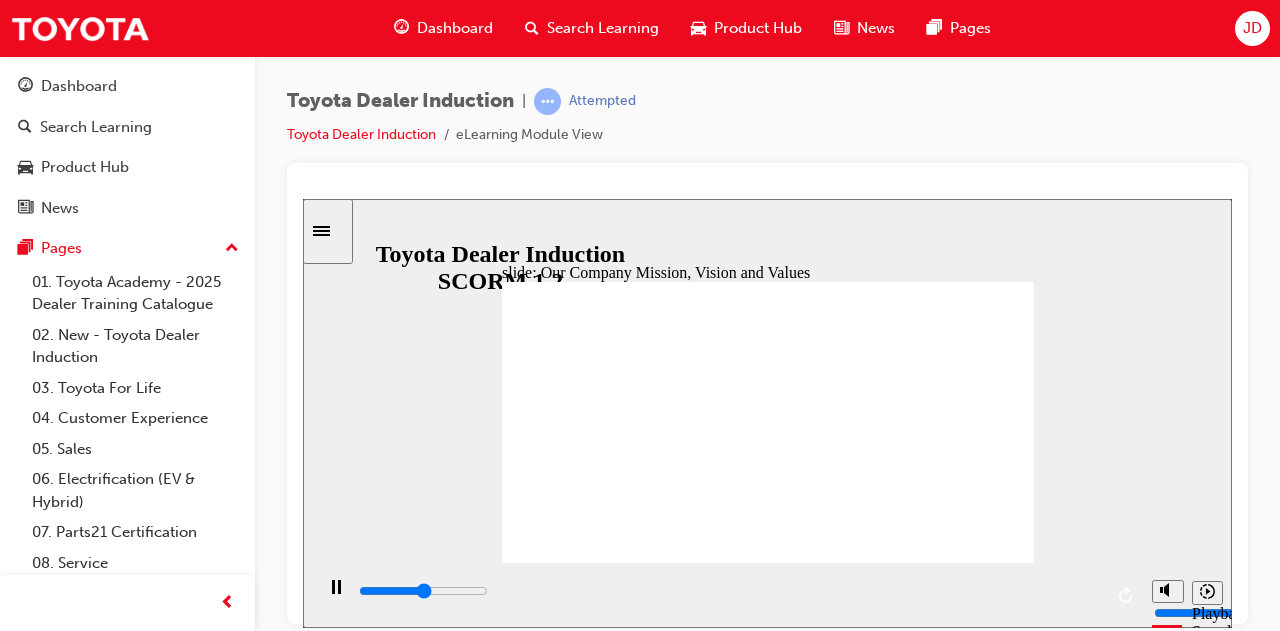 click 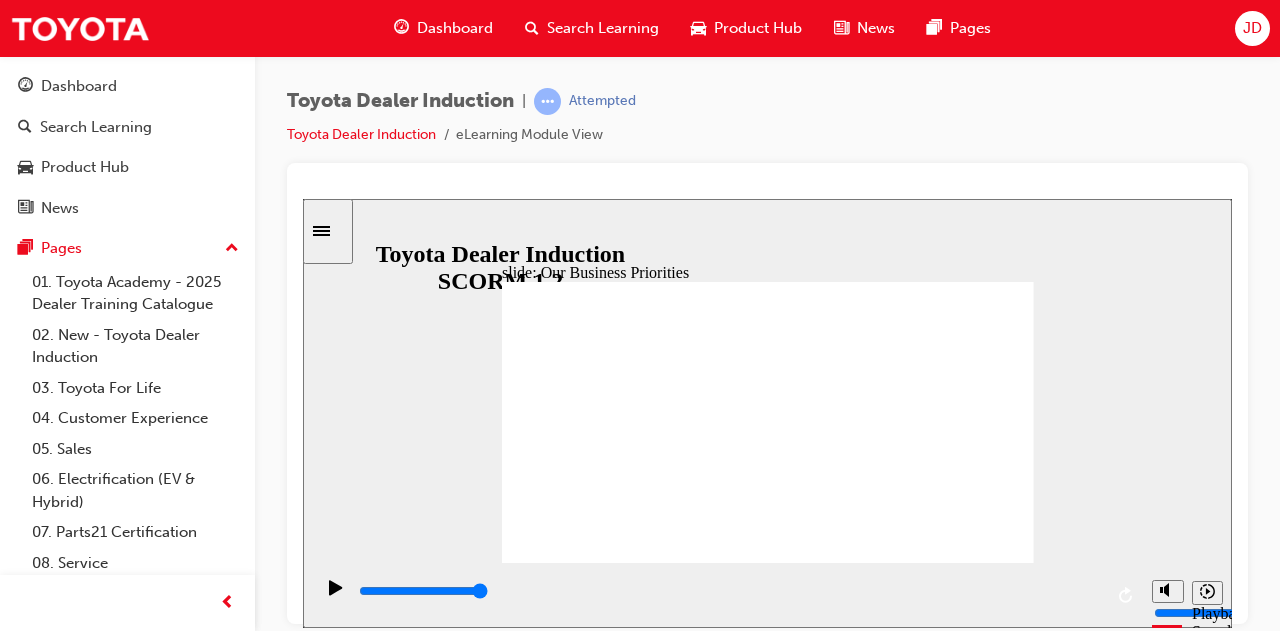 click 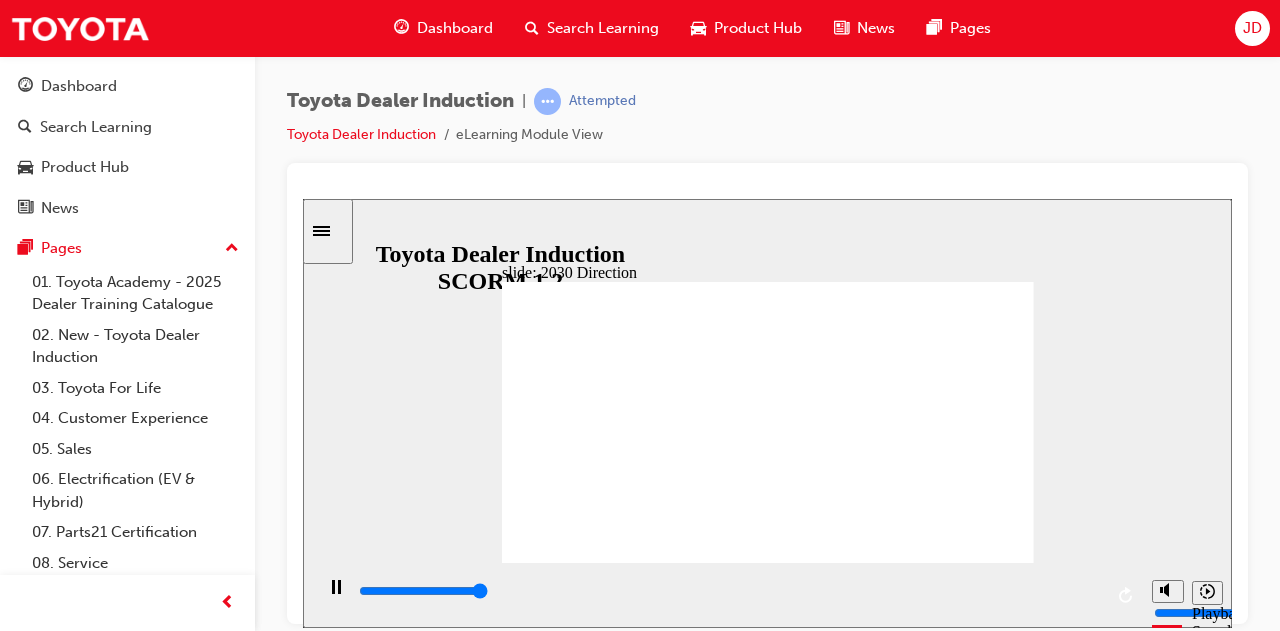 type on "59400" 